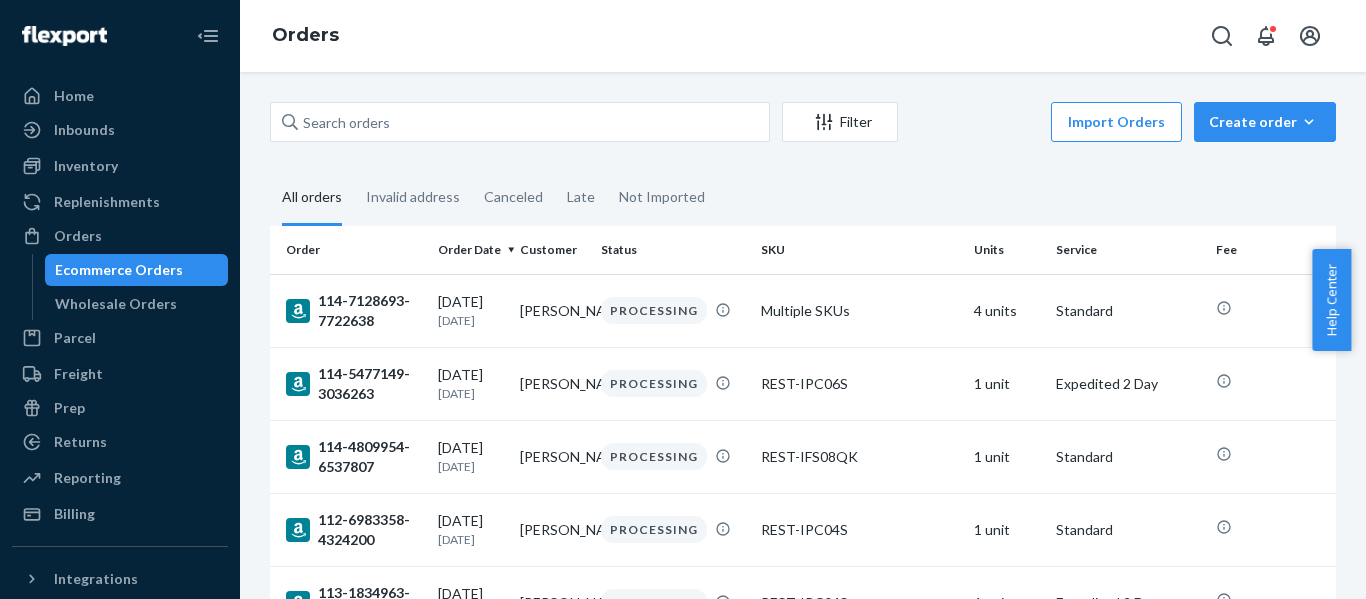 scroll, scrollTop: 0, scrollLeft: 0, axis: both 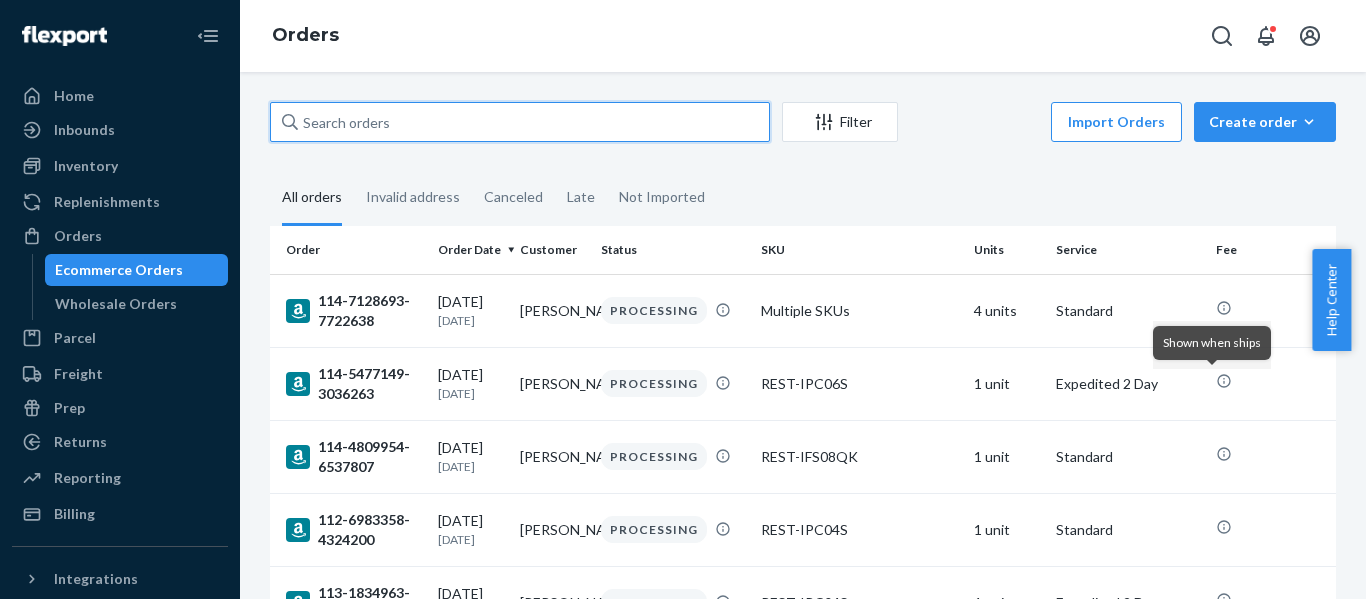 click at bounding box center [520, 122] 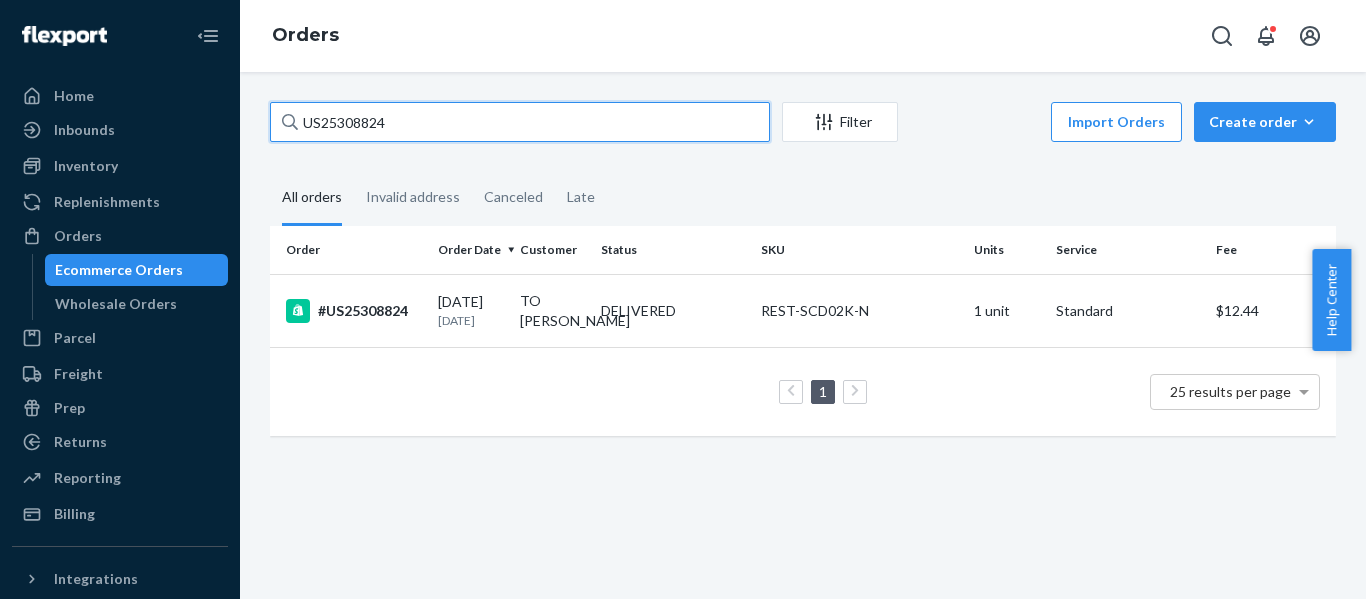 drag, startPoint x: 263, startPoint y: 129, endPoint x: -251, endPoint y: 142, distance: 514.16437 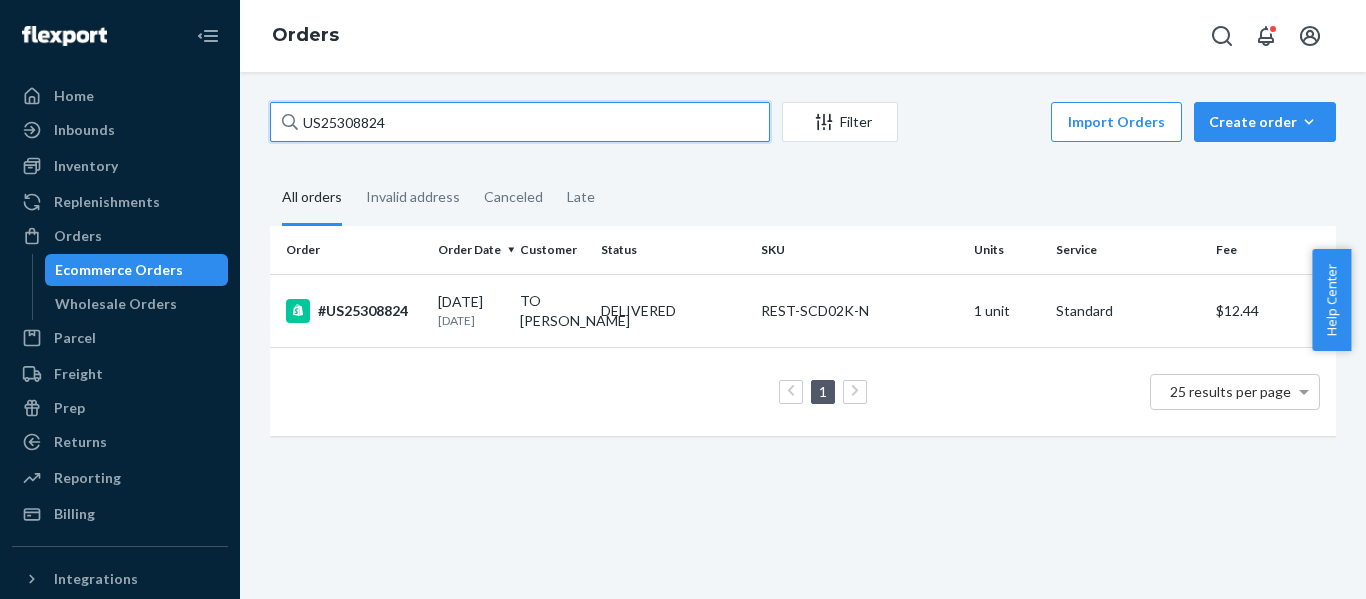 click on "Home Inbounds Shipping Plans Problems Inventory Products Replenishments Orders Ecommerce Orders Wholesale Orders Parcel Parcel orders Integrations Freight Prep Returns All Returns Settings Packages Reporting Reports Analytics Billing Integrations Add Integration Fast Tags Add Fast Tag Settings Talk to Support Help Center Give Feedback Orders US25308824 Filter Import Orders Create order Ecommerce order Removal order All orders Invalid address Canceled Late Order Order Date Customer Status SKU Units Service Fee #US25308824 07/04/2025 9 days ago TO LAN Bui DELIVERED REST-SCD02K-N 1 unit Standard $12.44 1 25 results per page
×
Help Center" at bounding box center (683, 299) 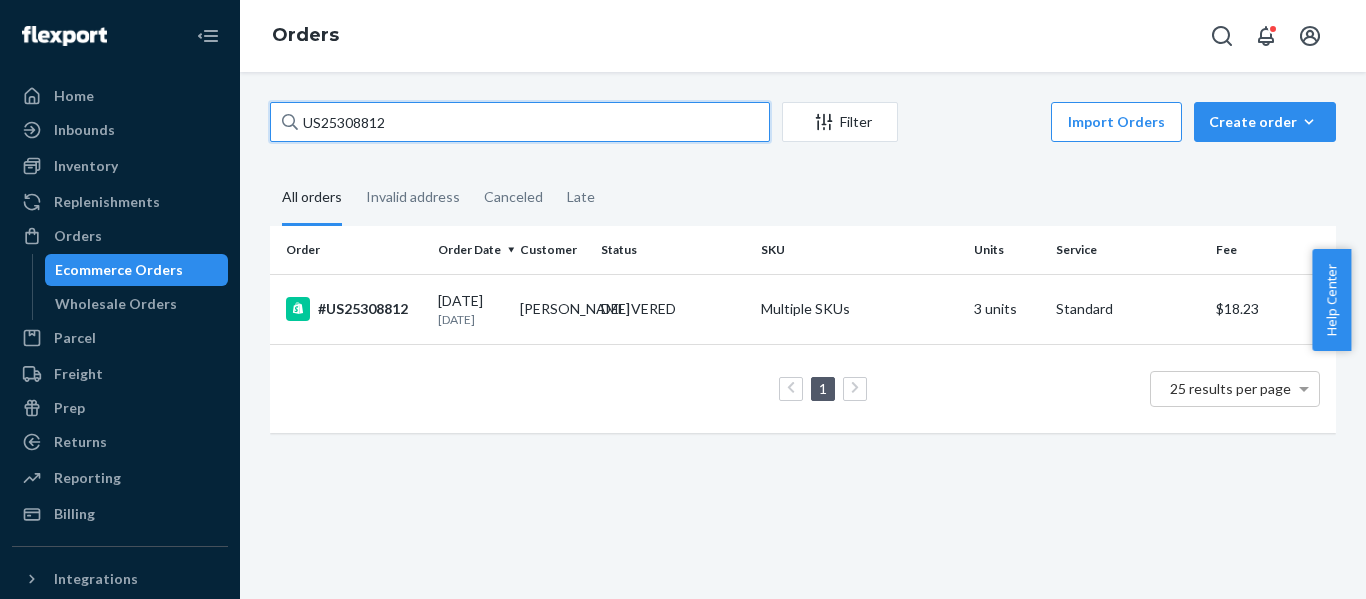 drag, startPoint x: 293, startPoint y: 100, endPoint x: -33, endPoint y: 125, distance: 326.95718 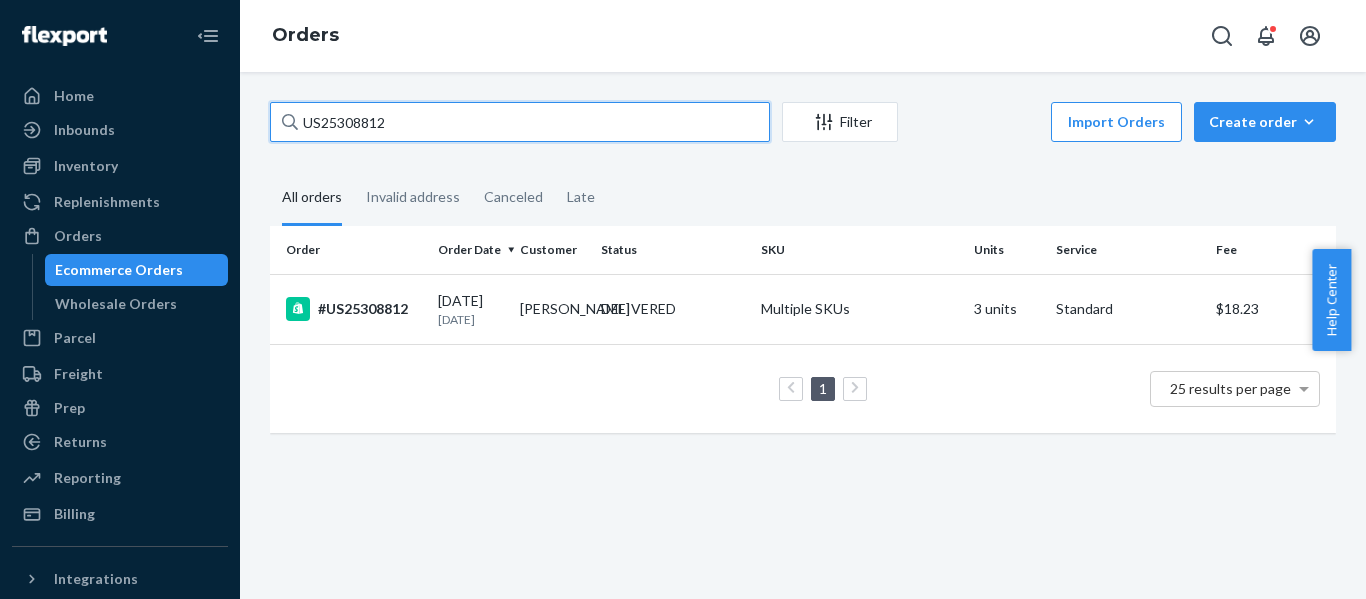 paste on "03" 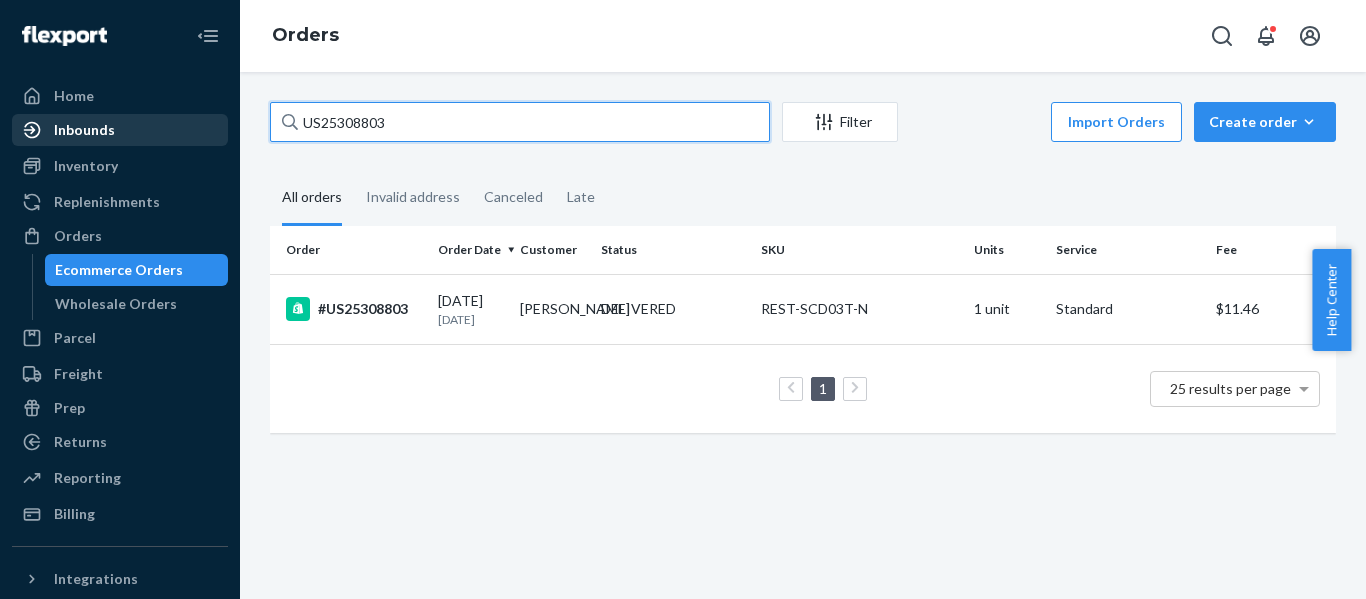 drag, startPoint x: 97, startPoint y: 125, endPoint x: 76, endPoint y: 125, distance: 21 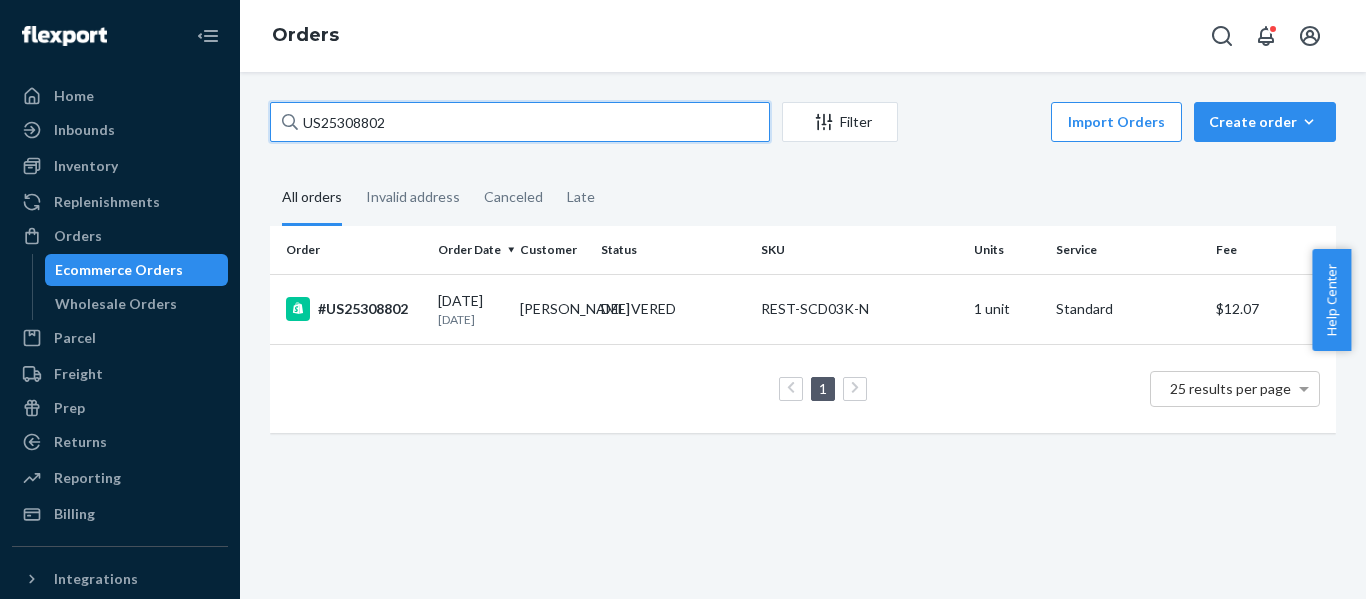drag, startPoint x: 12, startPoint y: 120, endPoint x: 1, endPoint y: 120, distance: 11 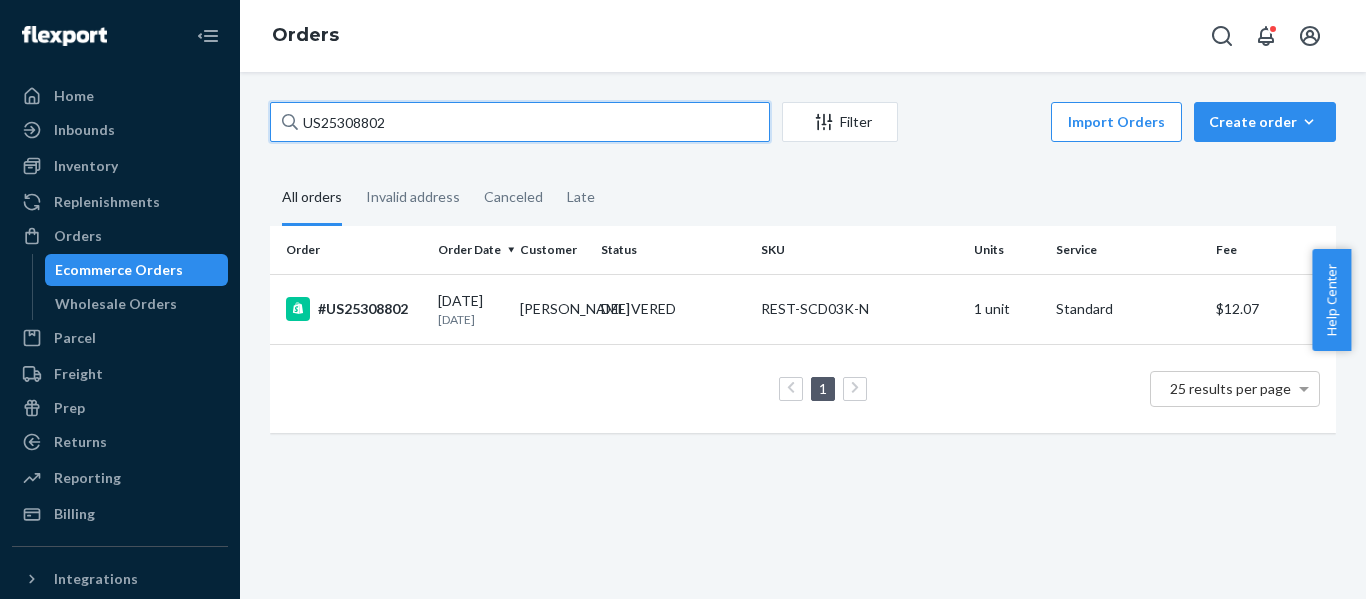 paste on "797" 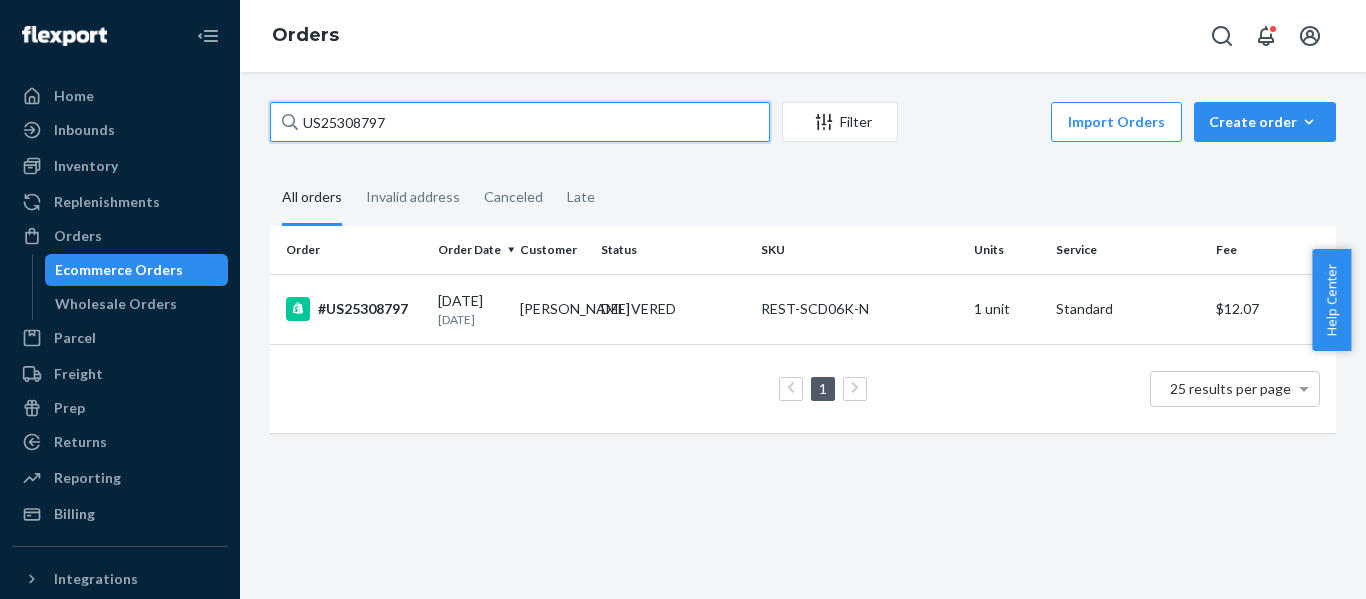 paste on "WAR-US25301123-1 Complete" 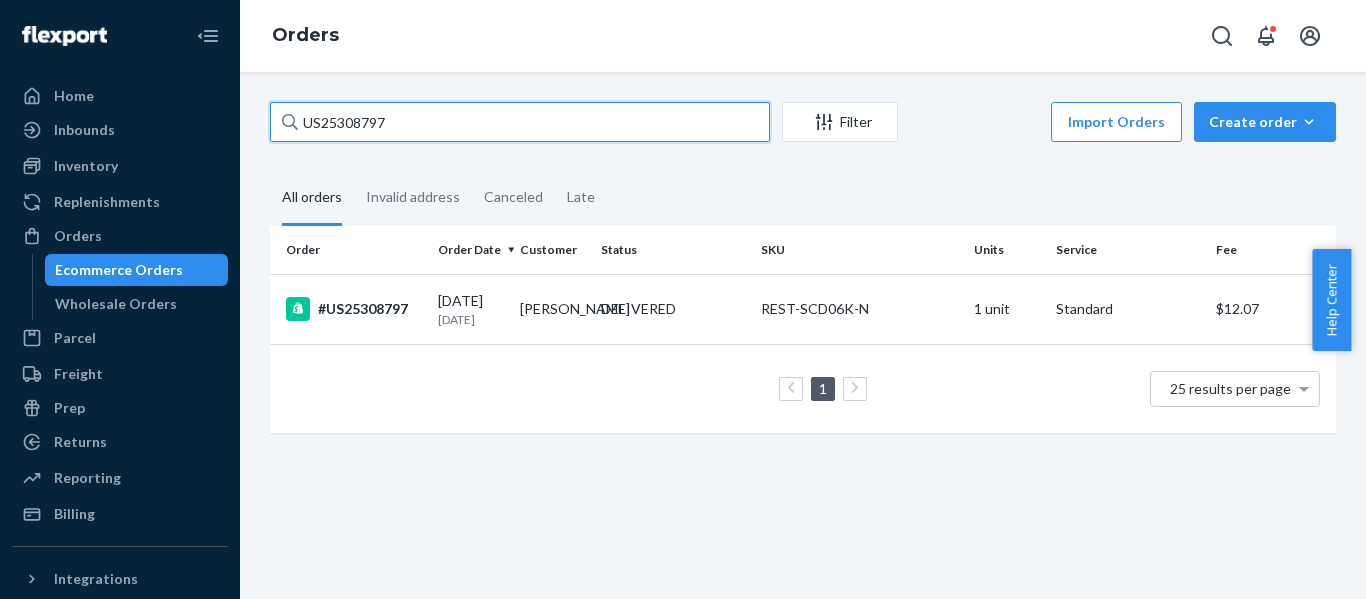 drag, startPoint x: 248, startPoint y: 117, endPoint x: -179, endPoint y: 119, distance: 427.00467 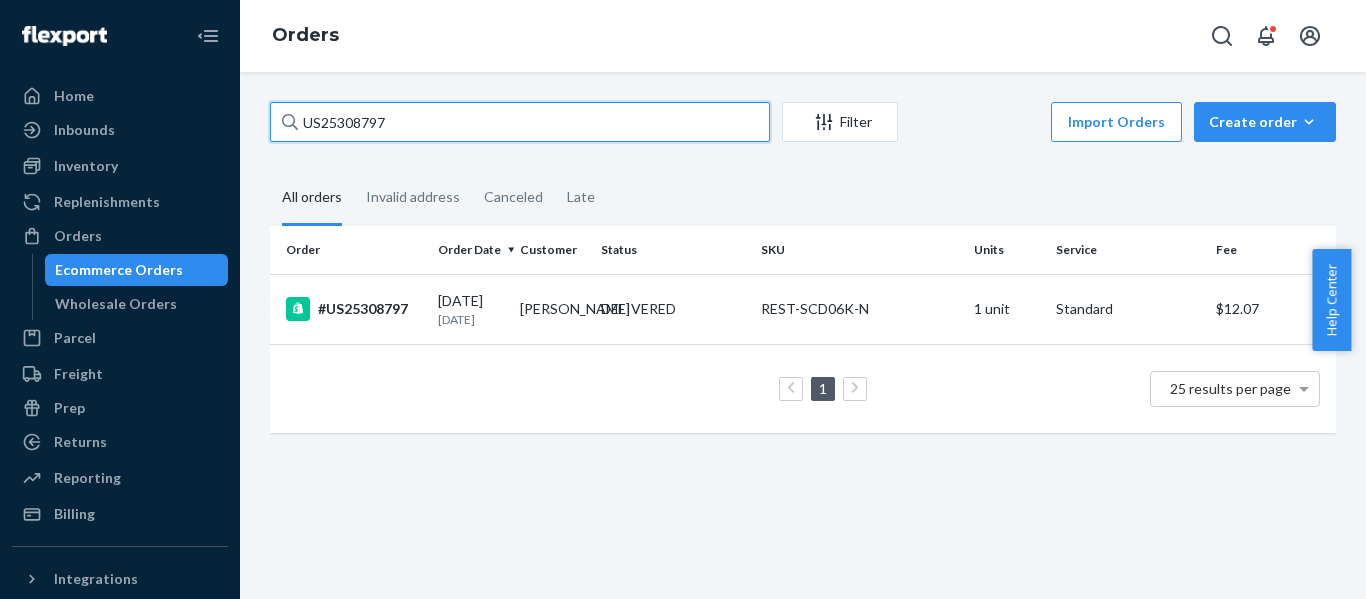 click on "Home Inbounds Shipping Plans Problems Inventory Products Replenishments Orders Ecommerce Orders Wholesale Orders Parcel Parcel orders Integrations Freight Prep Returns All Returns Settings Packages Reporting Reports Analytics Billing Integrations Add Integration Fast Tags Add Fast Tag Settings Talk to Support Help Center Give Feedback Orders US25308797 Filter Import Orders Create order Ecommerce order Removal order All orders Invalid address Canceled Late Order Order Date Customer Status SKU Units Service Fee #US25308797 07/04/2025 9 days ago Heather McKenzie DELIVERED REST-SCD06K-N 1 unit Standard $12.07 1 25 results per page
×
Help Center" at bounding box center [683, 299] 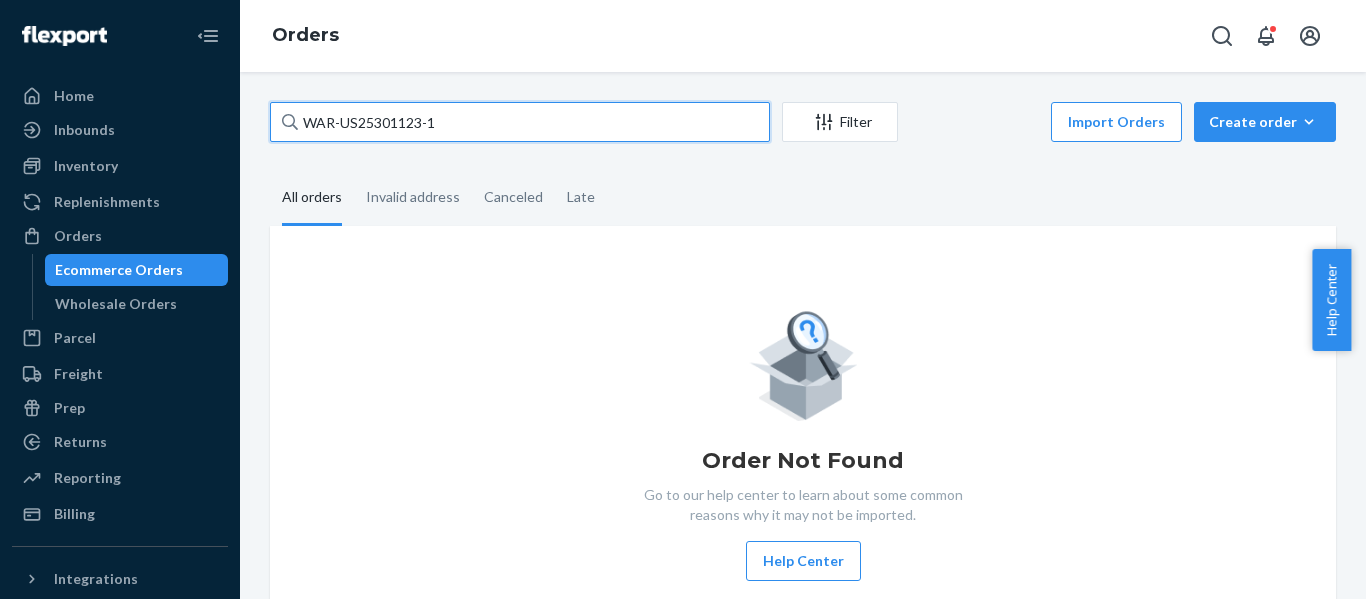 drag, startPoint x: 473, startPoint y: 115, endPoint x: -171, endPoint y: 114, distance: 644.0008 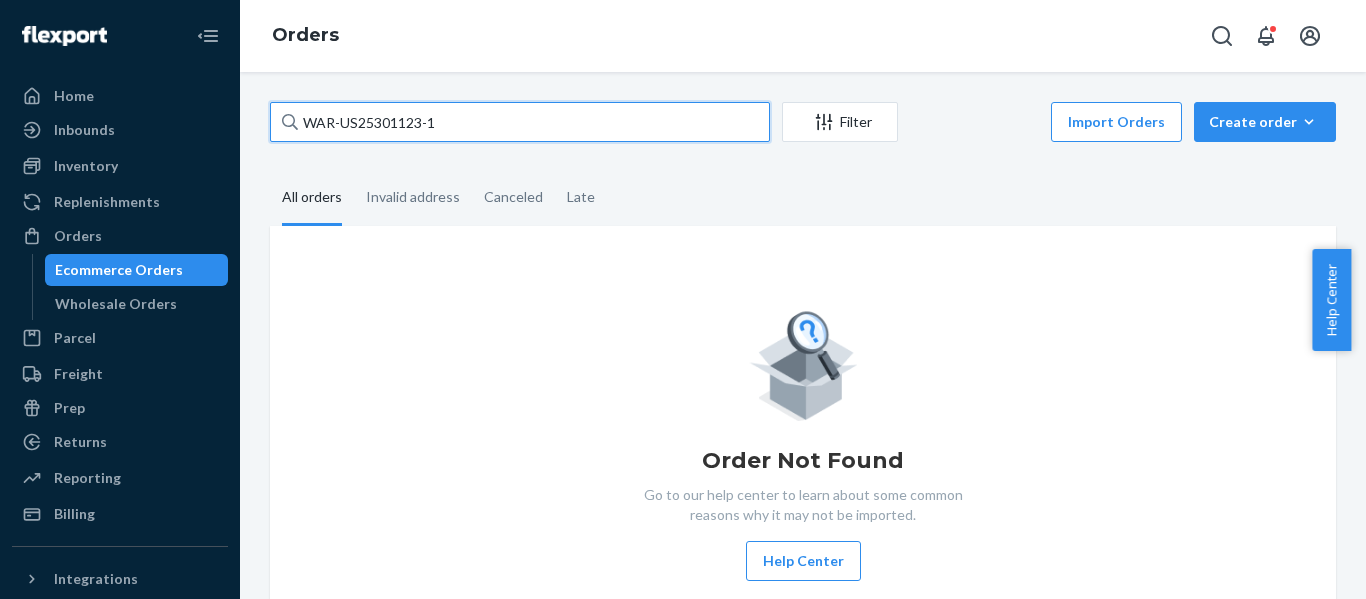 click on "Home Inbounds Shipping Plans Problems Inventory Products Replenishments Orders Ecommerce Orders Wholesale Orders Parcel Parcel orders Integrations Freight Prep Returns All Returns Settings Packages Reporting Reports Analytics Billing Integrations Add Integration Fast Tags Add Fast Tag Settings Talk to Support Help Center Give Feedback Orders WAR-US25301123-1 Filter Import Orders Create order Ecommerce order Removal order All orders Invalid address Canceled Late Order Not Found Go to our help center to learn about some common reasons why it may not be imported. Help Center
×
Help Center
Username" at bounding box center [683, 299] 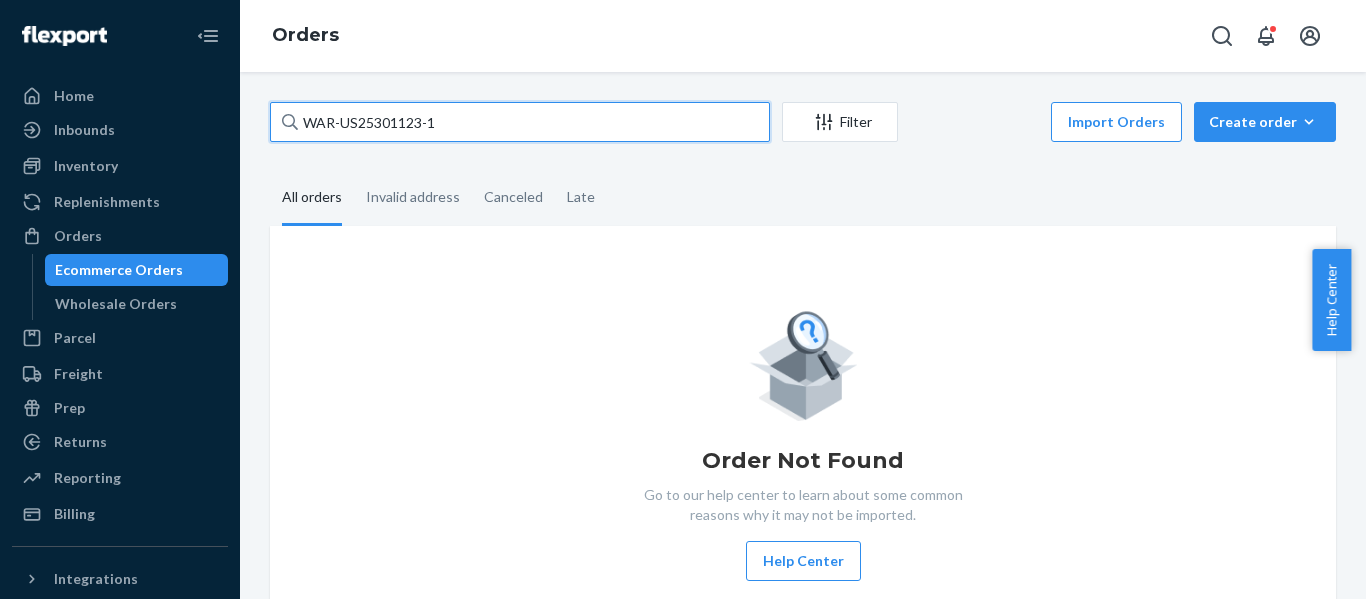 paste on "US25308787" 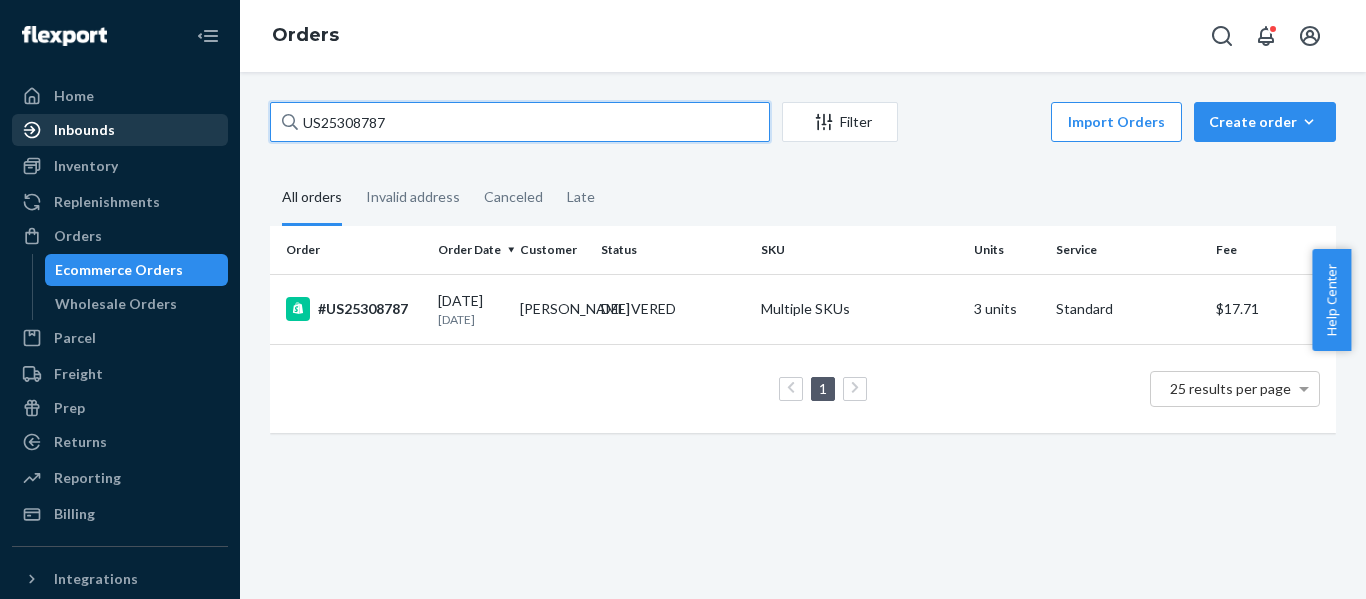drag, startPoint x: 126, startPoint y: 108, endPoint x: 63, endPoint y: 119, distance: 63.953106 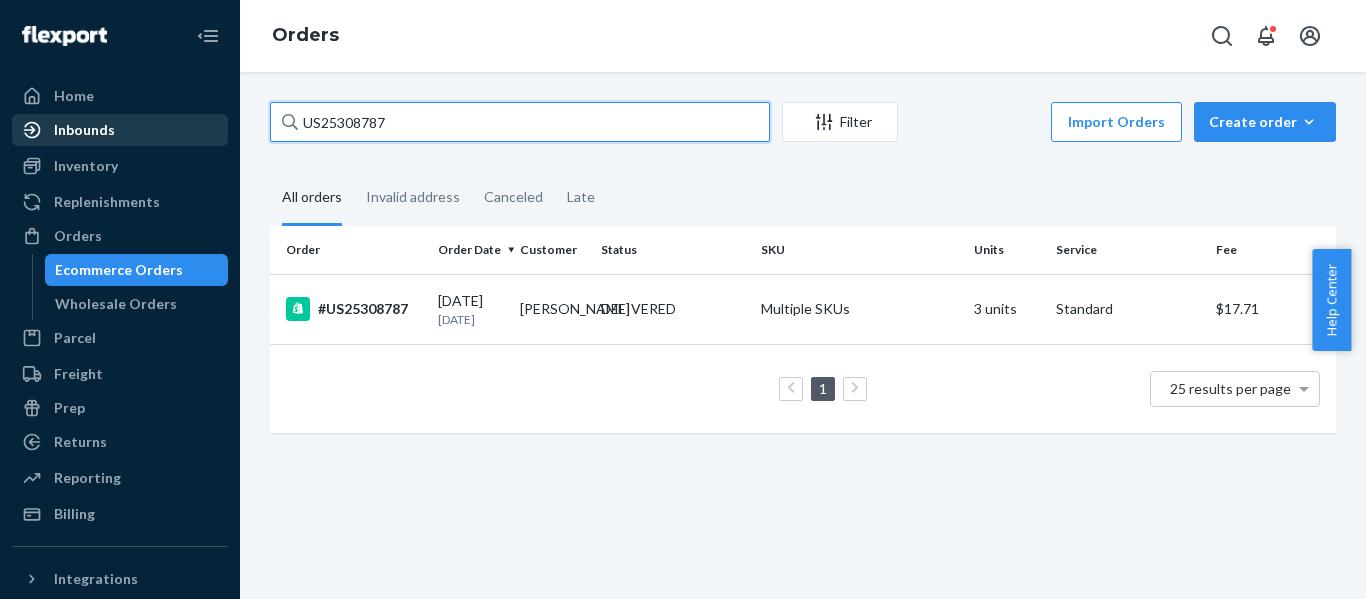 click on "Home Inbounds Shipping Plans Problems Inventory Products Replenishments Orders Ecommerce Orders Wholesale Orders Parcel Parcel orders Integrations Freight Prep Returns All Returns Settings Packages Reporting Reports Analytics Billing Integrations Add Integration Fast Tags Add Fast Tag Settings Talk to Support Help Center Give Feedback Orders US25308787 Filter Import Orders Create order Ecommerce order Removal order All orders Invalid address Canceled Late Order Order Date Customer Status SKU Units Service Fee #US25308787 07/04/2025 9 days ago Victoria Kernan DELIVERED Multiple SKUs 3 units Standard $17.71 1 25 results per page" at bounding box center (683, 299) 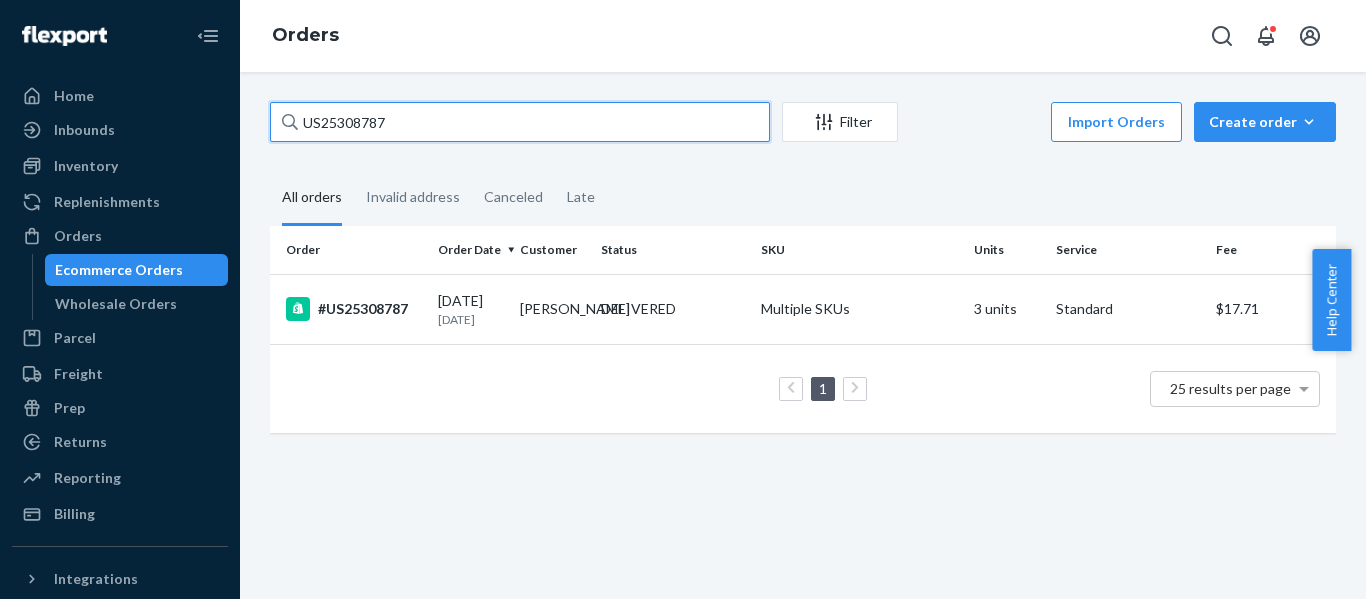 paste on "WAR-US25301123-1 Complete" 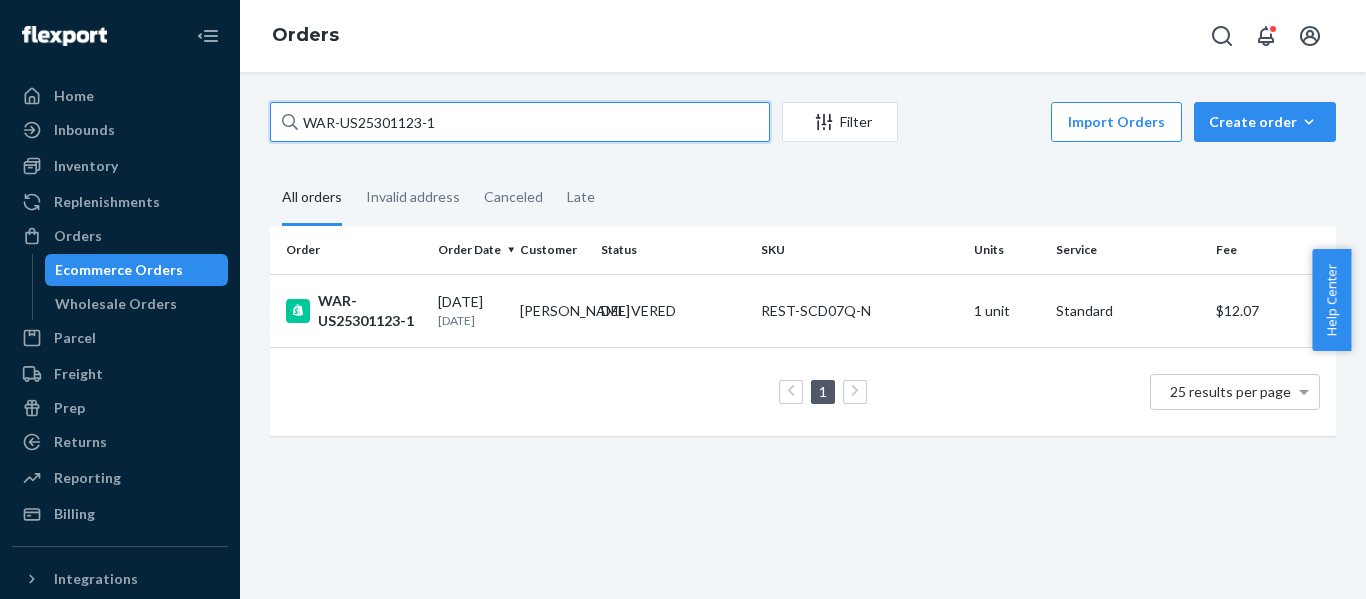 drag, startPoint x: 152, startPoint y: 115, endPoint x: -108, endPoint y: 123, distance: 260.12305 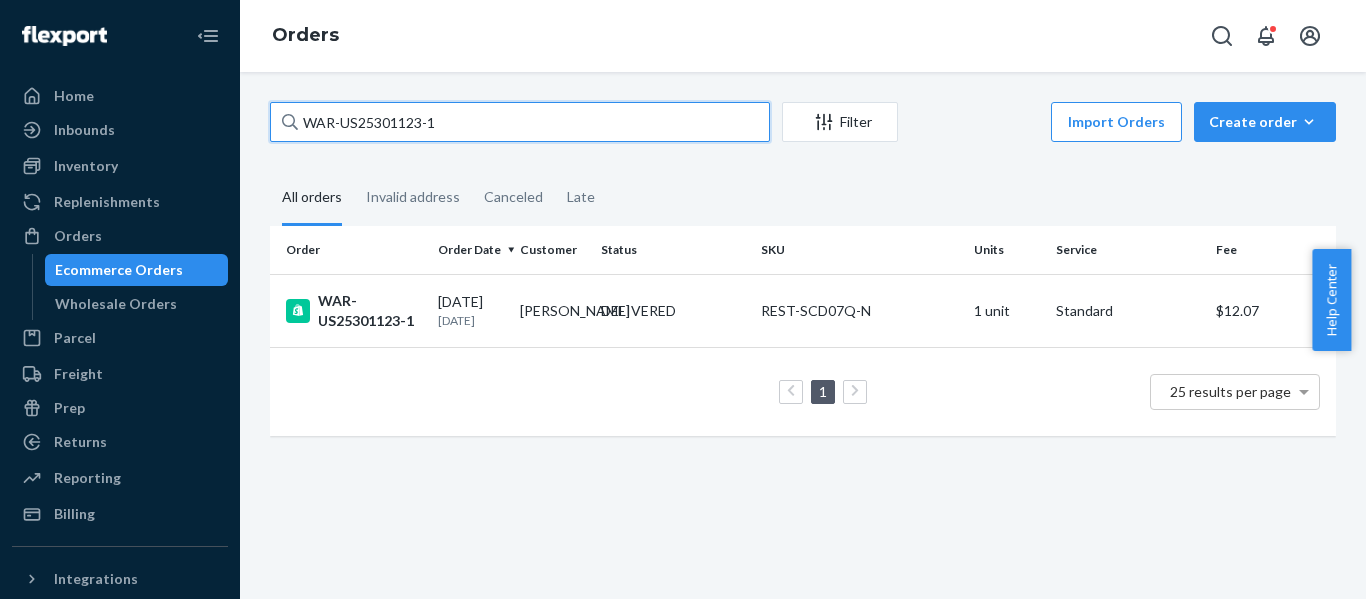 click on "Home Inbounds Shipping Plans Problems Inventory Products Replenishments Orders Ecommerce Orders Wholesale Orders Parcel Parcel orders Integrations Freight Prep Returns All Returns Settings Packages Reporting Reports Analytics Billing Integrations Add Integration Fast Tags Add Fast Tag Settings Talk to Support Help Center Give Feedback Orders WAR-US25301123-1 Filter Import Orders Create order Ecommerce order Removal order All orders Invalid address Canceled Late Order Order Date Customer Status SKU Units Service Fee WAR-US25301123-1 07/04/2025 9 days ago Omar Amador Barragan DELIVERED REST-SCD07Q-N 1 unit Standard $12.07 1 25 results per page
×
Help Center" at bounding box center (683, 299) 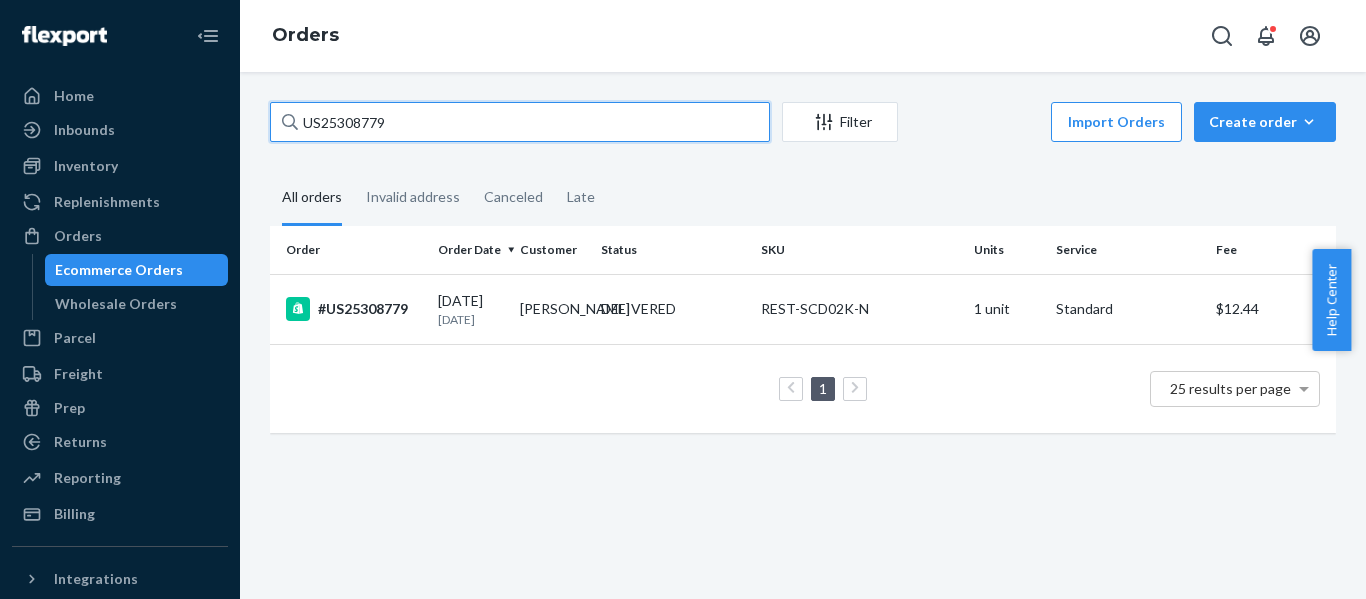 drag, startPoint x: 434, startPoint y: 121, endPoint x: -381, endPoint y: 135, distance: 815.12024 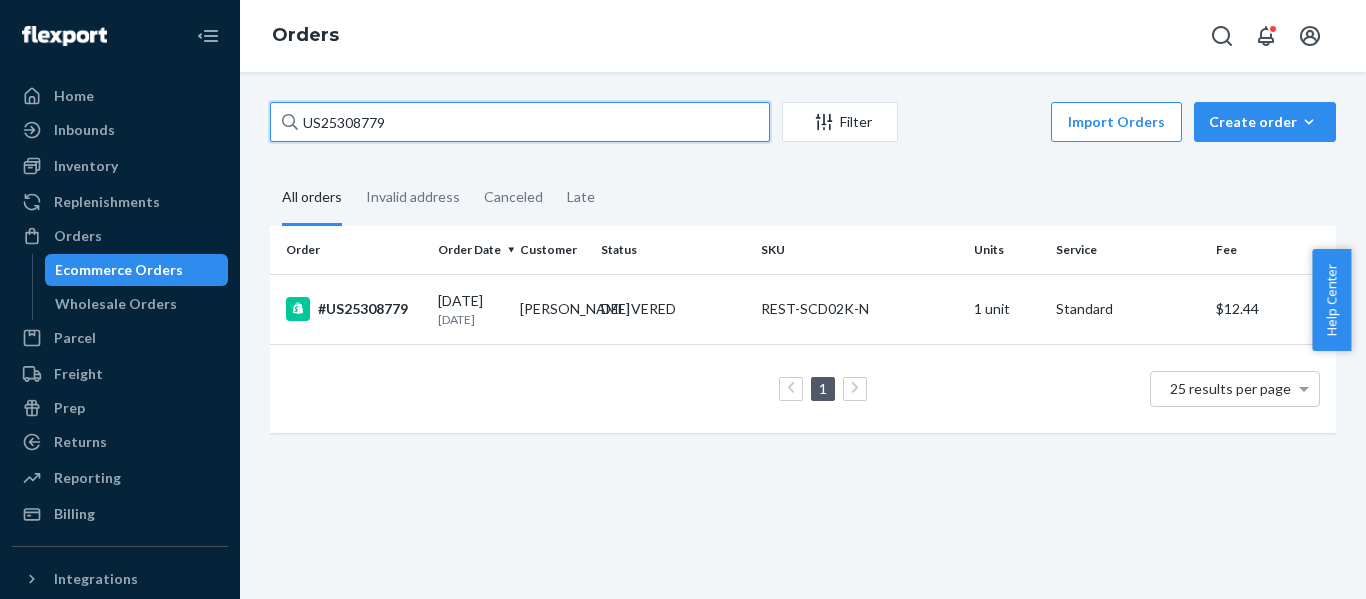 click on "Home Inbounds Shipping Plans Problems Inventory Products Replenishments Orders Ecommerce Orders Wholesale Orders Parcel Parcel orders Integrations Freight Prep Returns All Returns Settings Packages Reporting Reports Analytics Billing Integrations Add Integration Fast Tags Add Fast Tag Settings Talk to Support Help Center Give Feedback Orders US25308779 Filter Import Orders Create order Ecommerce order Removal order All orders Invalid address Canceled Late Order Order Date Customer Status SKU Units Service Fee #US25308779 07/04/2025 9 days ago Yoshihiro Okubo DELIVERED REST-SCD02K-N 1 unit Standard $12.44 1 25 results per page
×
Help Center" at bounding box center [683, 299] 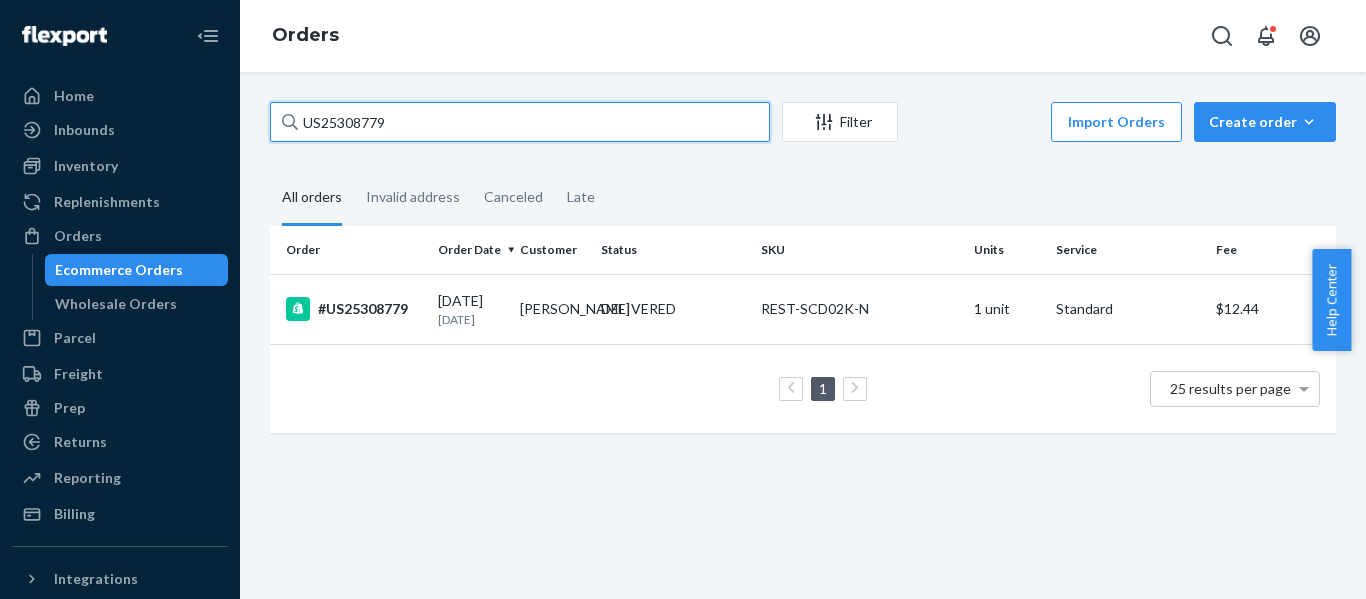 paste on "4" 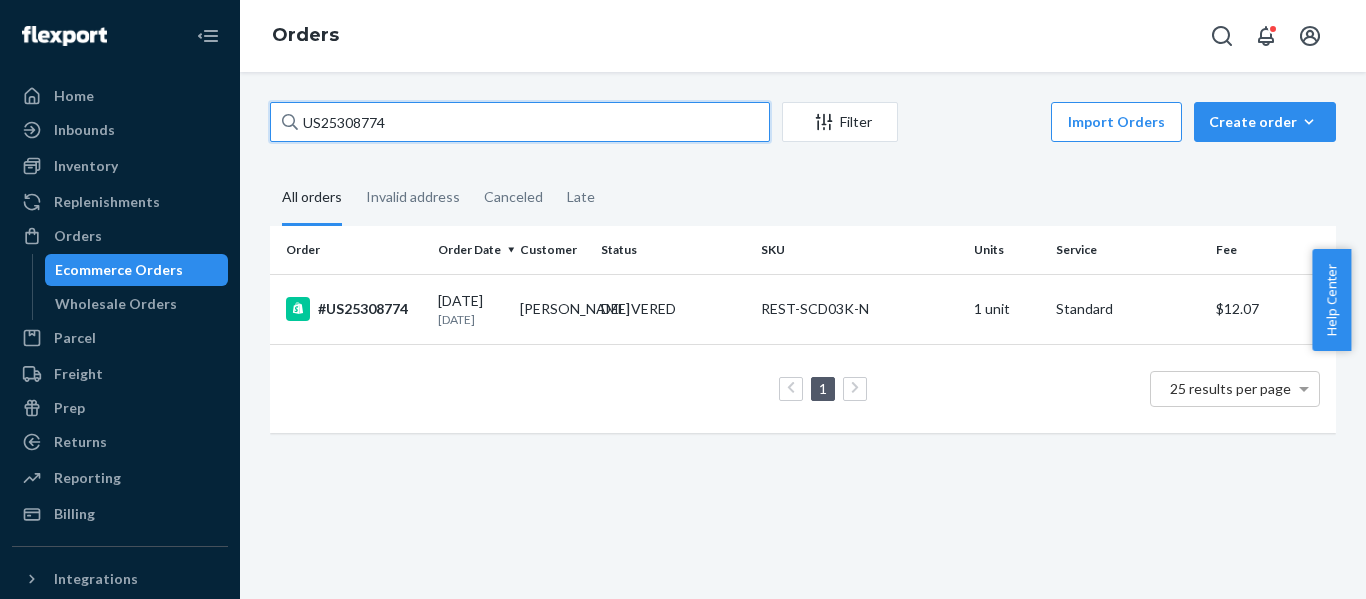 click on "Home Inbounds Shipping Plans Problems Inventory Products Replenishments Orders Ecommerce Orders Wholesale Orders Parcel Parcel orders Integrations Freight Prep Returns All Returns Settings Packages Reporting Reports Analytics Billing Integrations Add Integration Fast Tags Add Fast Tag Settings Talk to Support Help Center Give Feedback Orders US25308774 Filter Import Orders Create order Ecommerce order Removal order All orders Invalid address Canceled Late Order Order Date Customer Status SKU Units Service Fee #US25308774 07/04/2025 9 days ago Don Pactanac DELIVERED REST-SCD03K-N 1 unit Standard $12.07 1 25 results per page
×
Help Center" at bounding box center (683, 299) 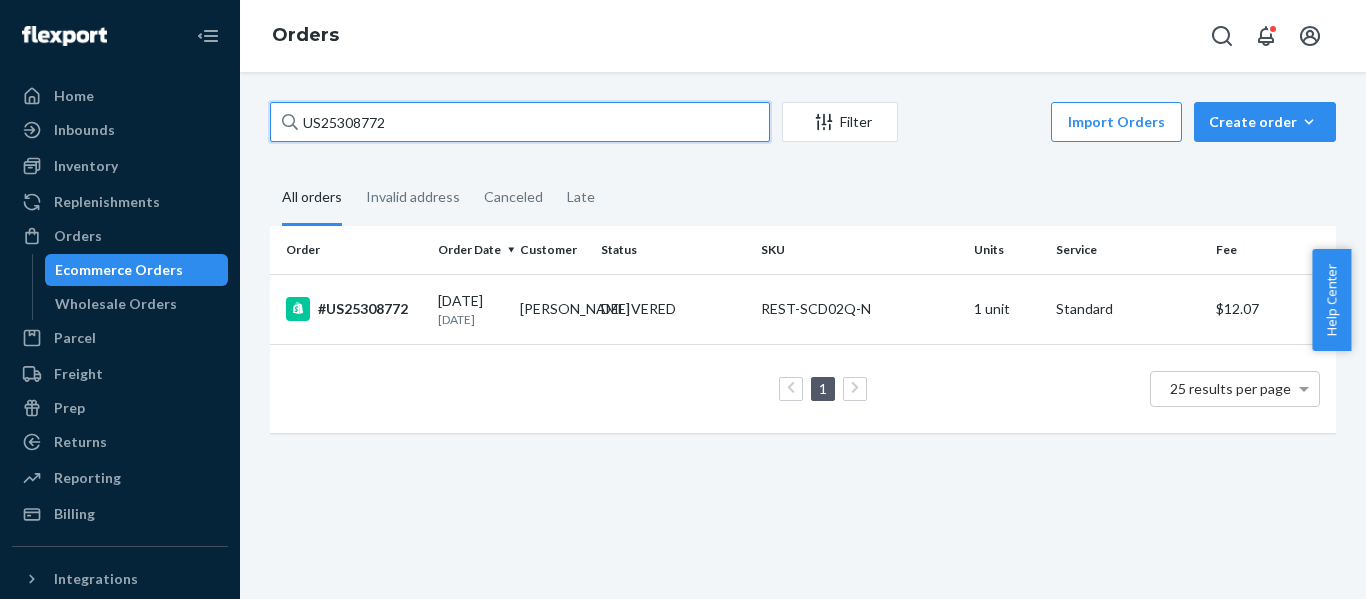 drag, startPoint x: -140, startPoint y: 143, endPoint x: -209, endPoint y: 157, distance: 70.40597 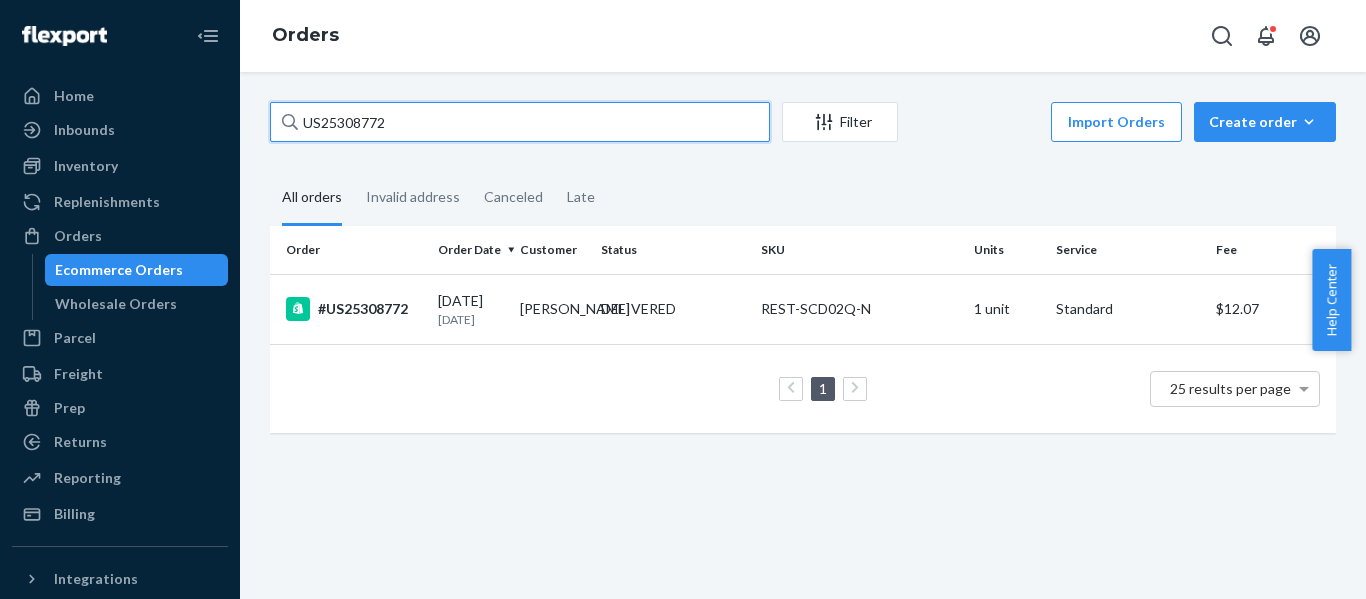 click on "Home Inbounds Shipping Plans Problems Inventory Products Replenishments Orders Ecommerce Orders Wholesale Orders Parcel Parcel orders Integrations Freight Prep Returns All Returns Settings Packages Reporting Reports Analytics Billing Integrations Add Integration Fast Tags Add Fast Tag Settings Talk to Support Help Center Give Feedback Orders US25308772 Filter Import Orders Create order Ecommerce order Removal order All orders Invalid address Canceled Late Order Order Date Customer Status SKU Units Service Fee #US25308772 07/04/2025 9 days ago Aditya Srinivasan DELIVERED REST-SCD02Q-N 1 unit Standard $12.07 1 25 results per page
×
Help Center" at bounding box center [683, 299] 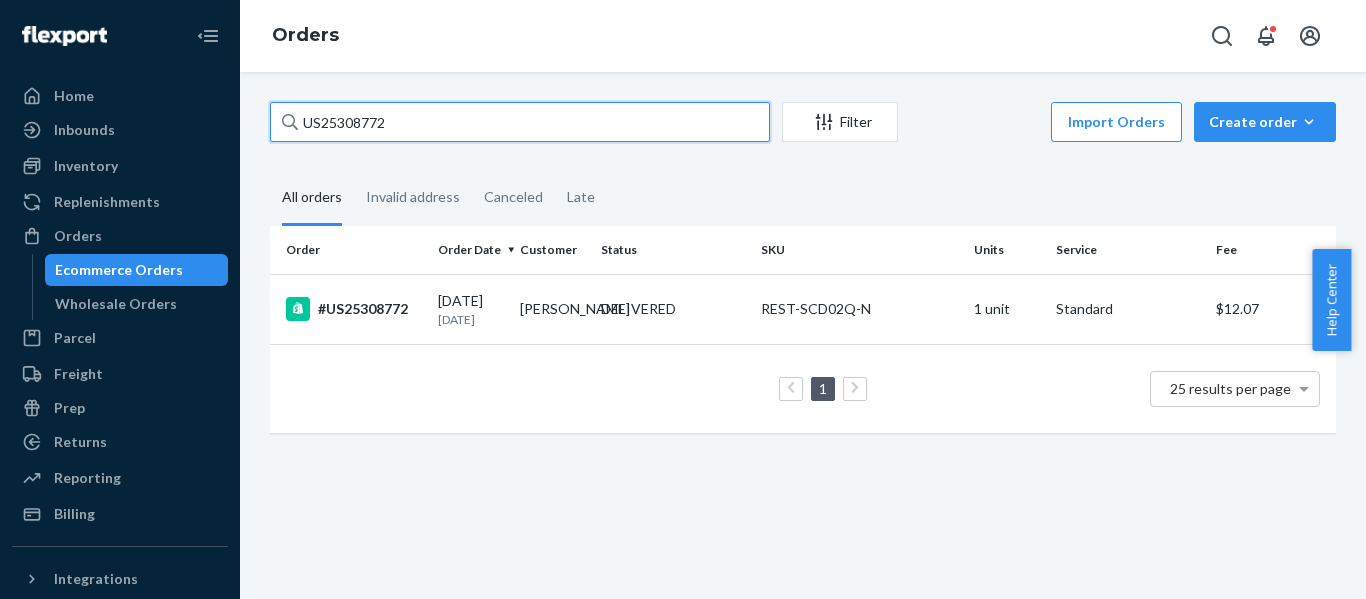 paste on "607" 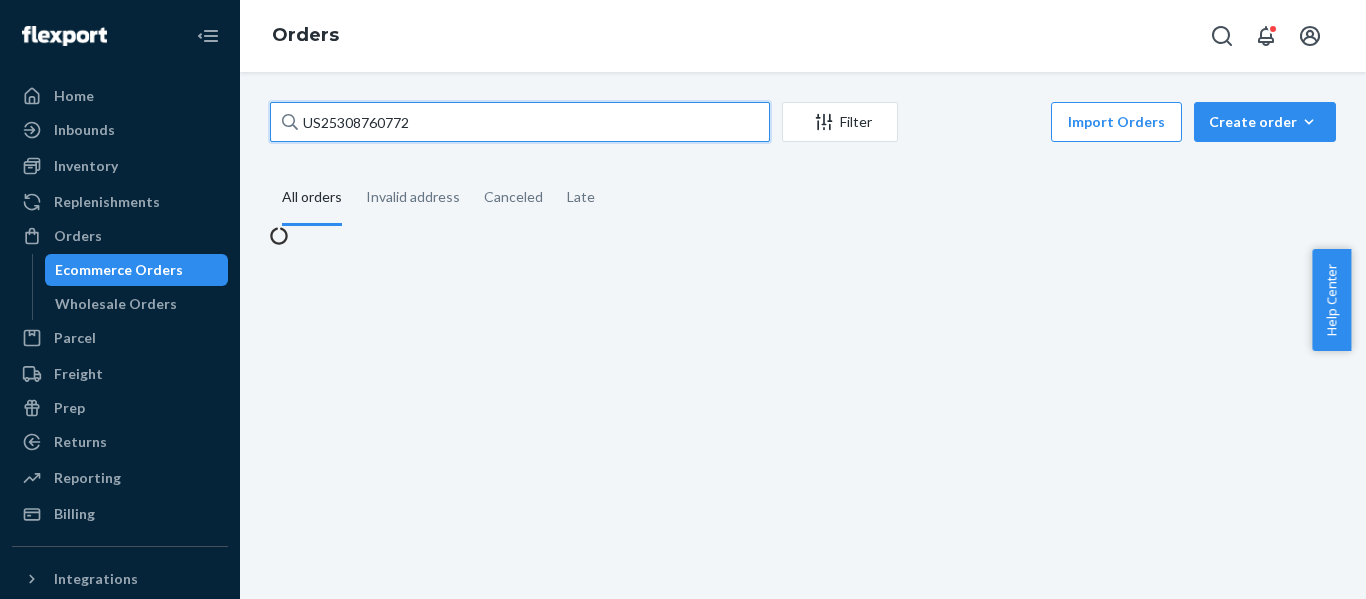 drag, startPoint x: 343, startPoint y: 142, endPoint x: -178, endPoint y: 136, distance: 521.03455 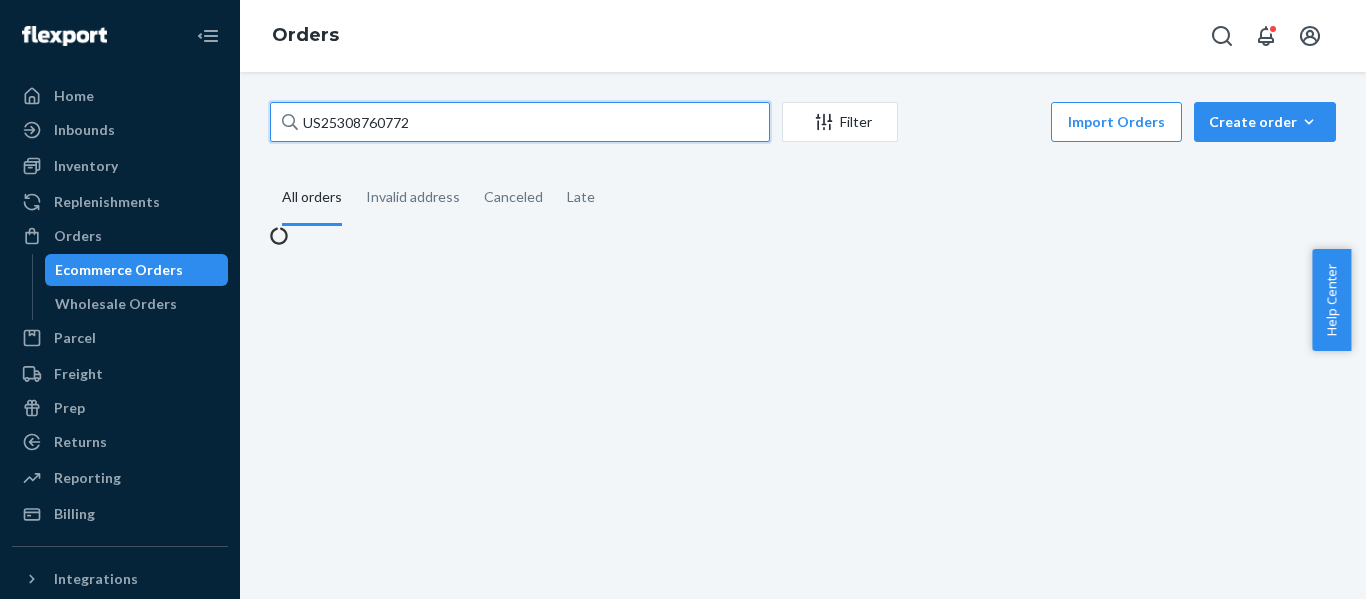 paste 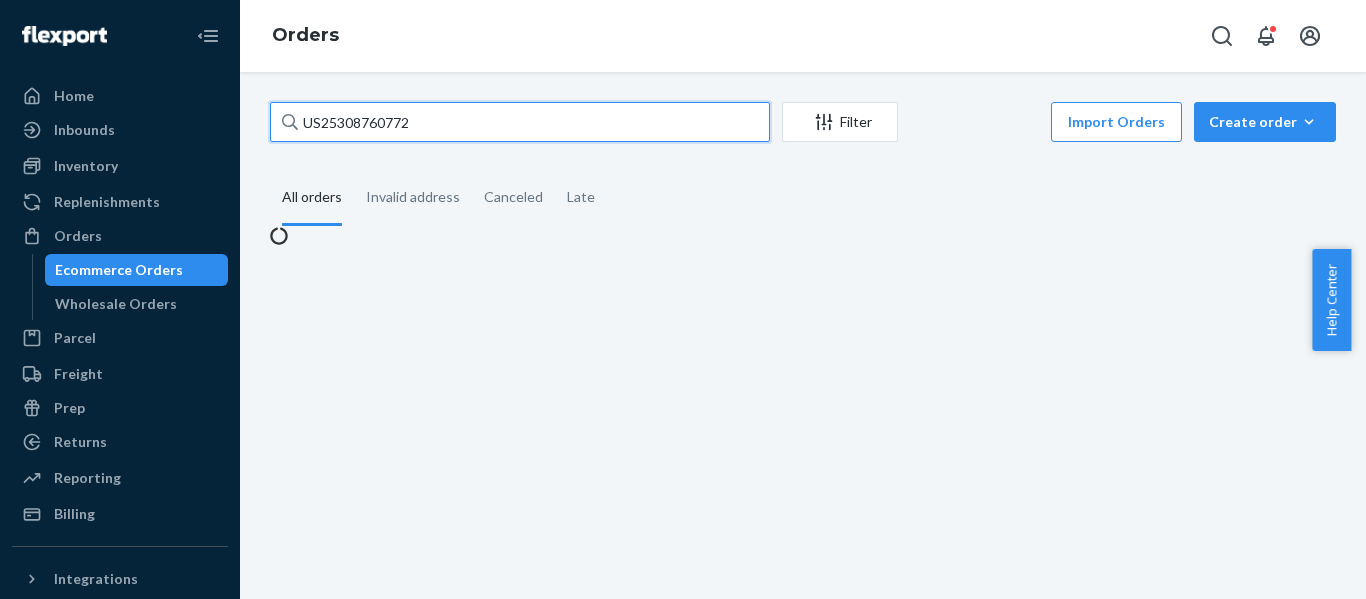 type on "US25308760" 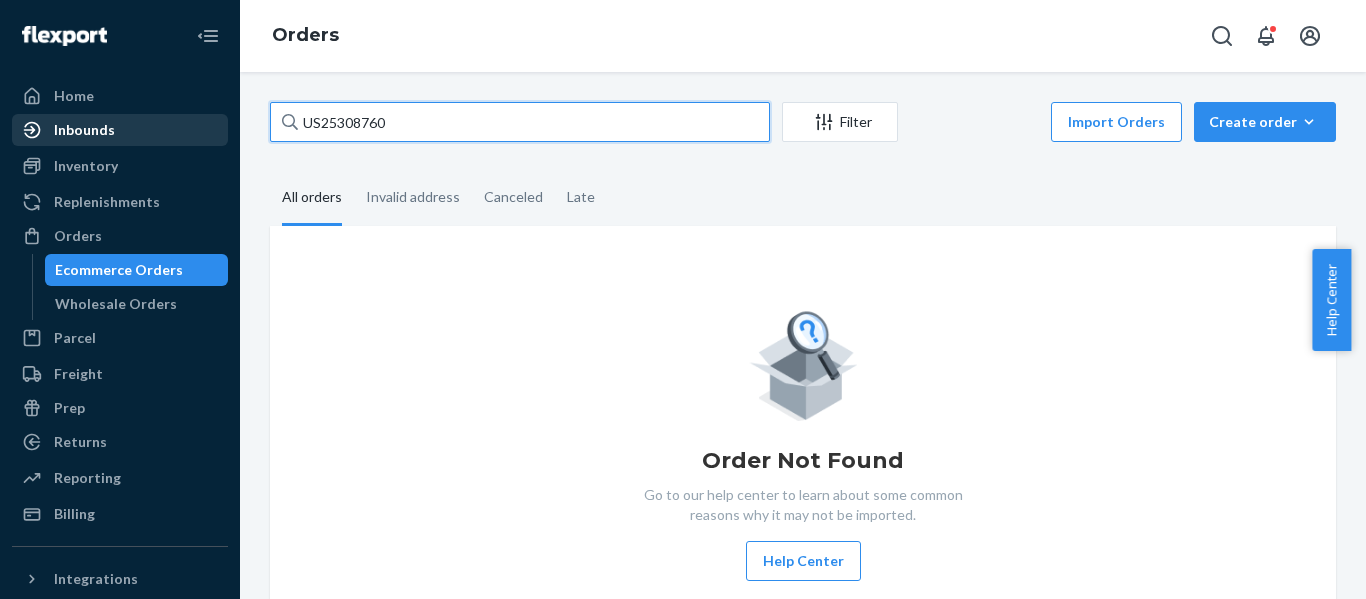 drag, startPoint x: 373, startPoint y: 122, endPoint x: 94, endPoint y: 128, distance: 279.0645 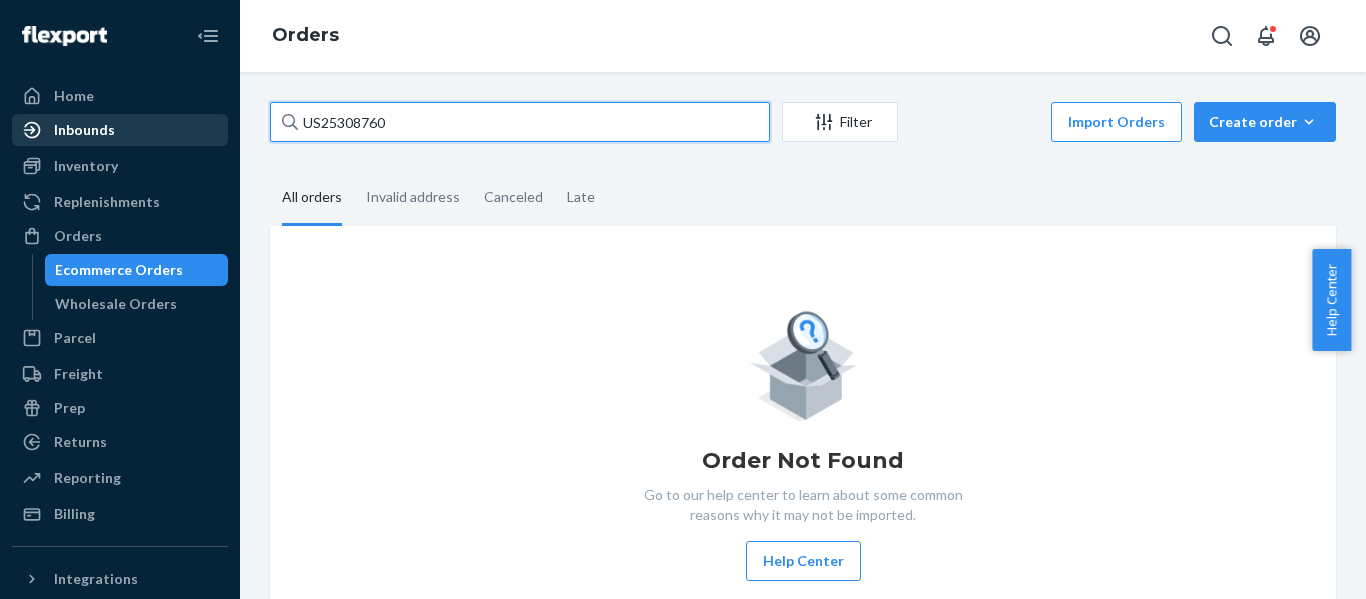 click on "Home Inbounds Shipping Plans Problems Inventory Products Replenishments Orders Ecommerce Orders Wholesale Orders Parcel Parcel orders Integrations Freight Prep Returns All Returns Settings Packages Reporting Reports Analytics Billing Integrations Add Integration Fast Tags Add Fast Tag Settings Talk to Support Help Center Give Feedback Orders US25308760 Filter Import Orders Create order Ecommerce order Removal order All orders Invalid address Canceled Late Order Not Found Go to our help center to learn about some common reasons why it may not be imported. Help Center" at bounding box center (683, 299) 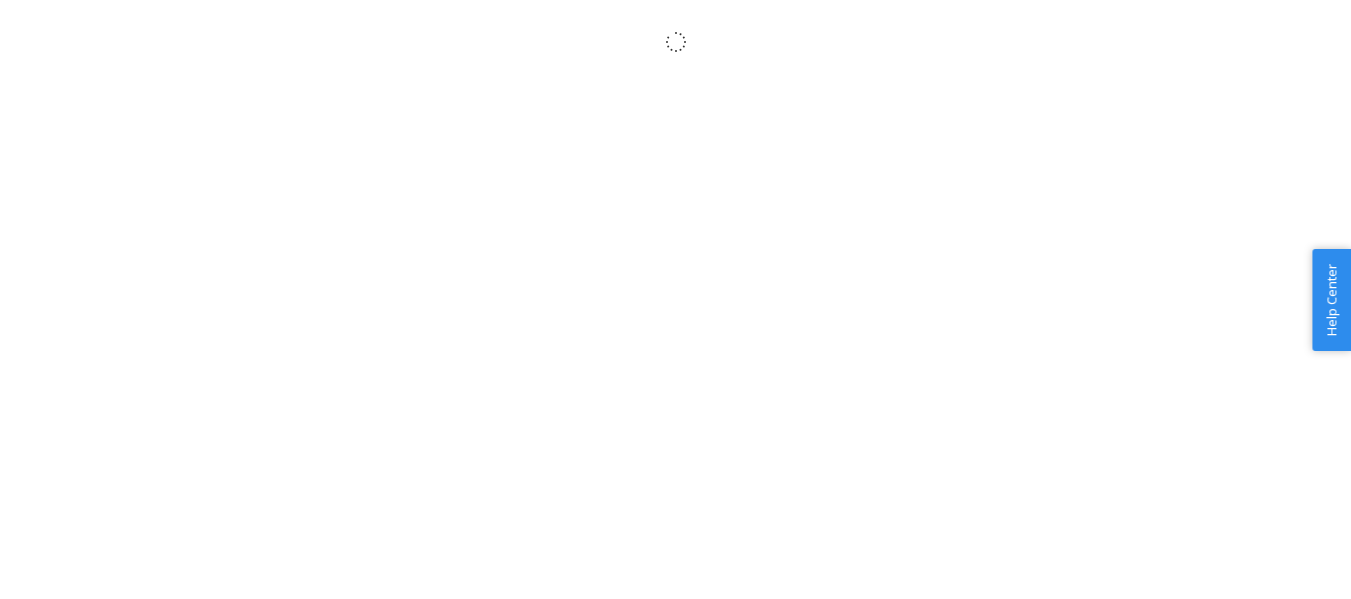 scroll, scrollTop: 0, scrollLeft: 0, axis: both 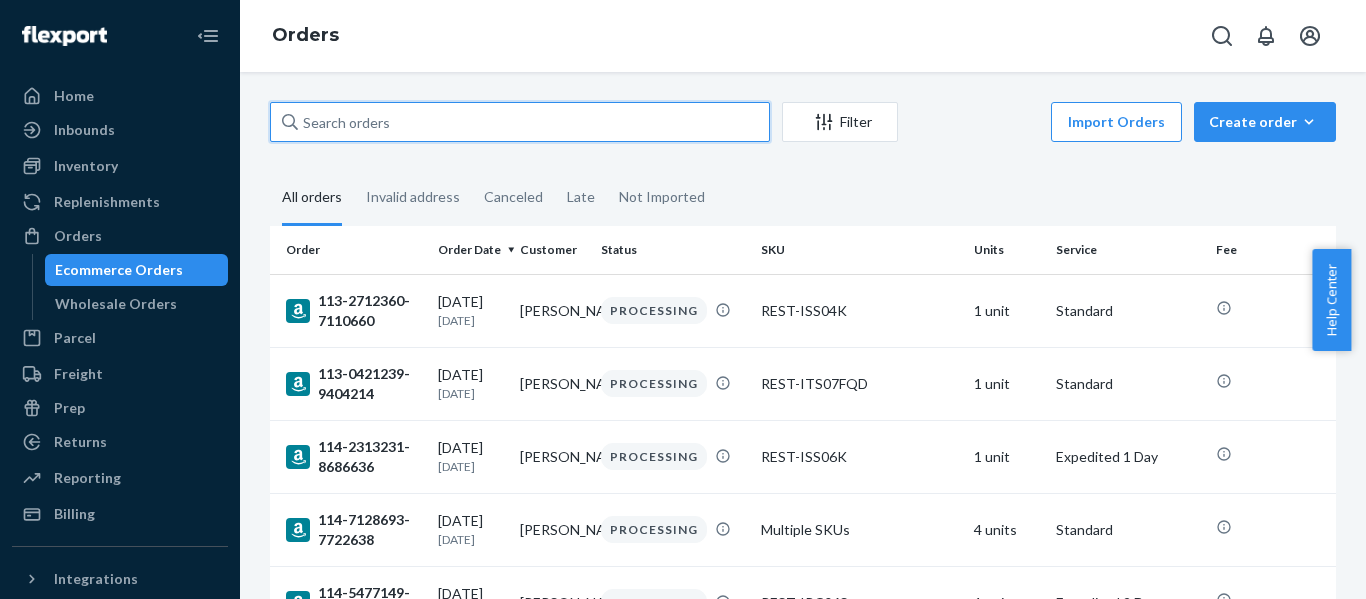 click at bounding box center (520, 122) 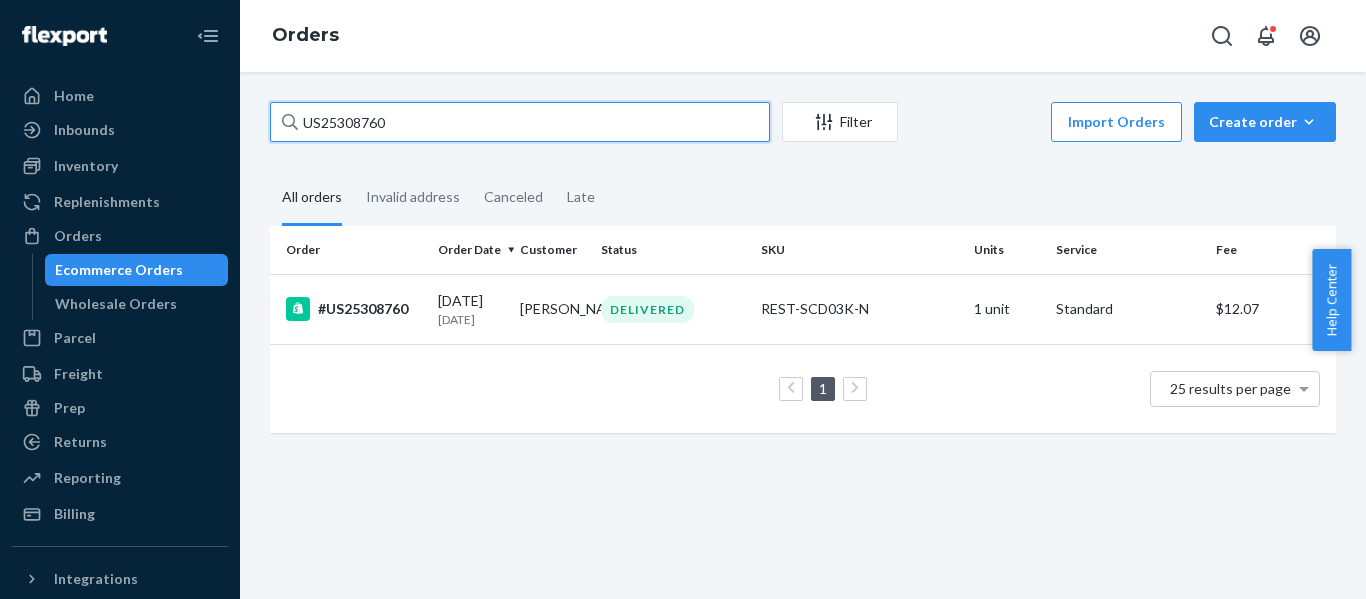 drag, startPoint x: 474, startPoint y: 124, endPoint x: -149, endPoint y: 149, distance: 623.5014 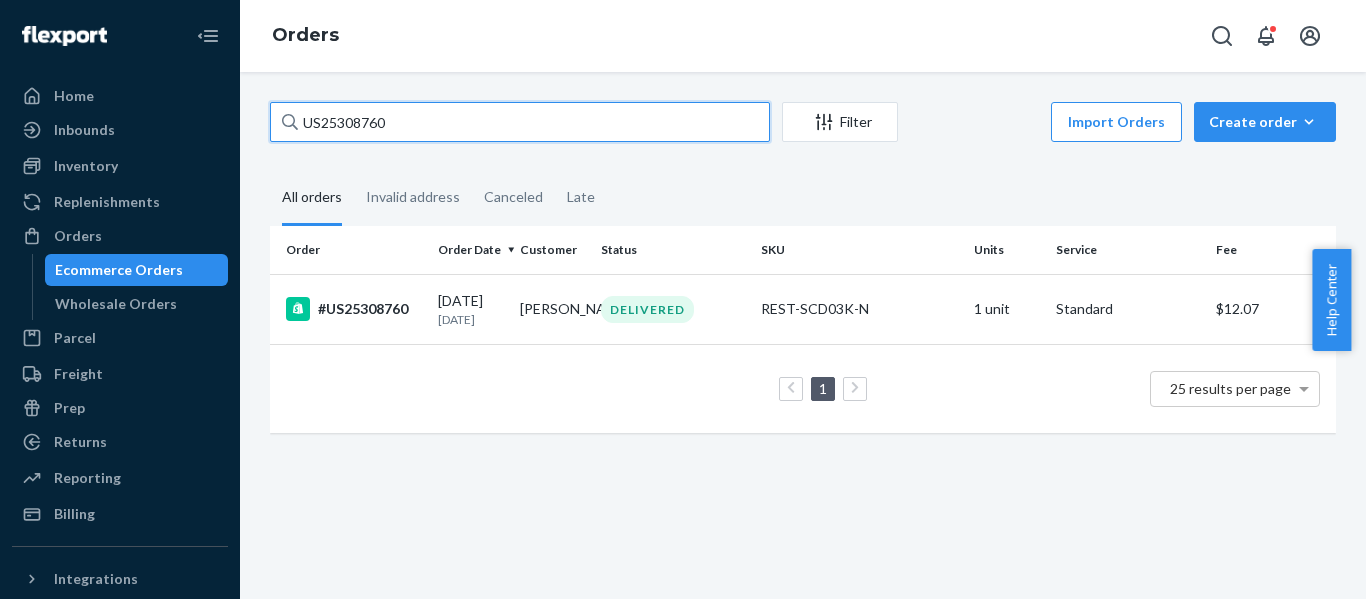 click on "Home Inbounds Shipping Plans Problems Inventory Products Replenishments Orders Ecommerce Orders Wholesale Orders Parcel Parcel orders Integrations Freight Prep Returns All Returns Settings Packages Reporting Reports Analytics Billing Integrations Add Integration Fast Tags Add Fast Tag Settings Talk to Support Help Center Give Feedback Orders US25308760 Filter Import Orders Create order Ecommerce order Removal order All orders Invalid address Canceled Late Order Order Date Customer Status SKU Units Service Fee #US25308760 [DATE] [DATE] [PERSON_NAME] DELIVERED REST-SCD03K-N 1 unit Standard $12.07 1 25 results per page ×
Help Center" at bounding box center [683, 299] 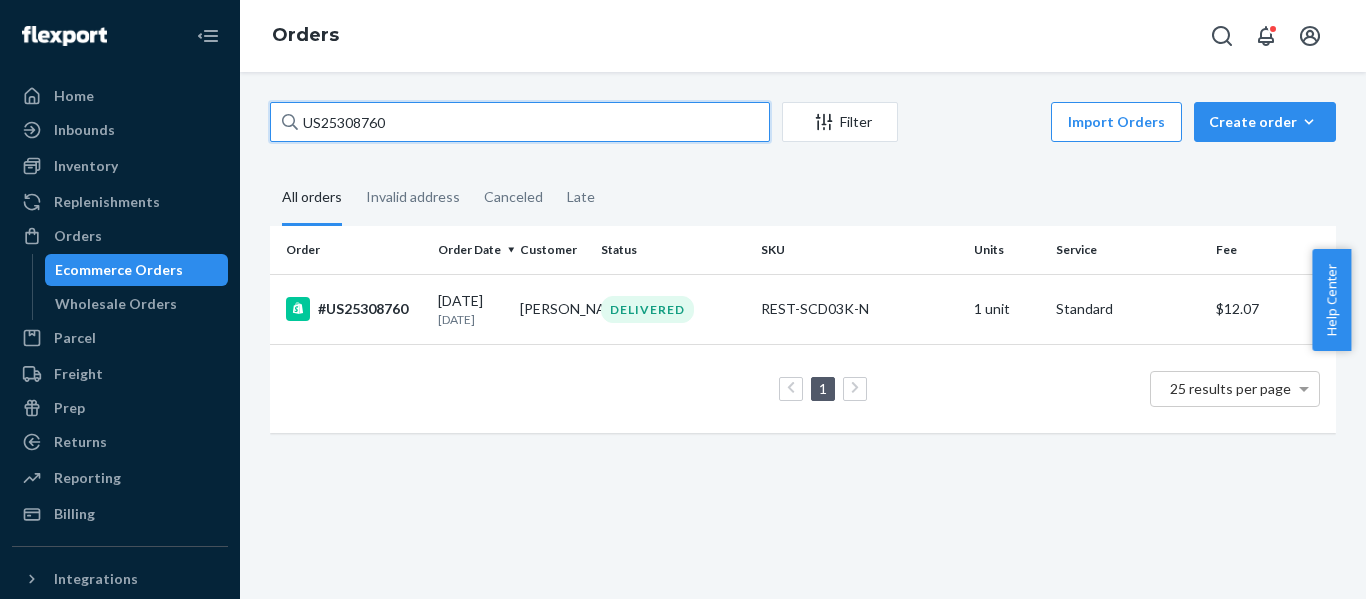 paste on "52" 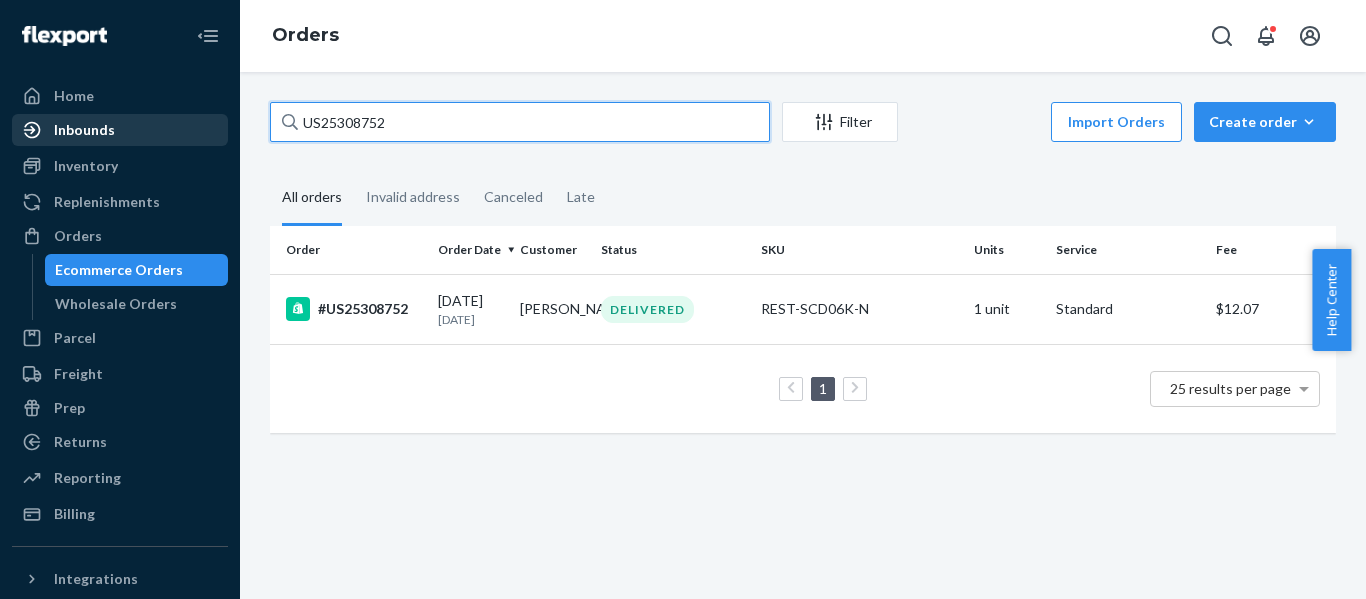 drag, startPoint x: 339, startPoint y: 135, endPoint x: 132, endPoint y: 143, distance: 207.15453 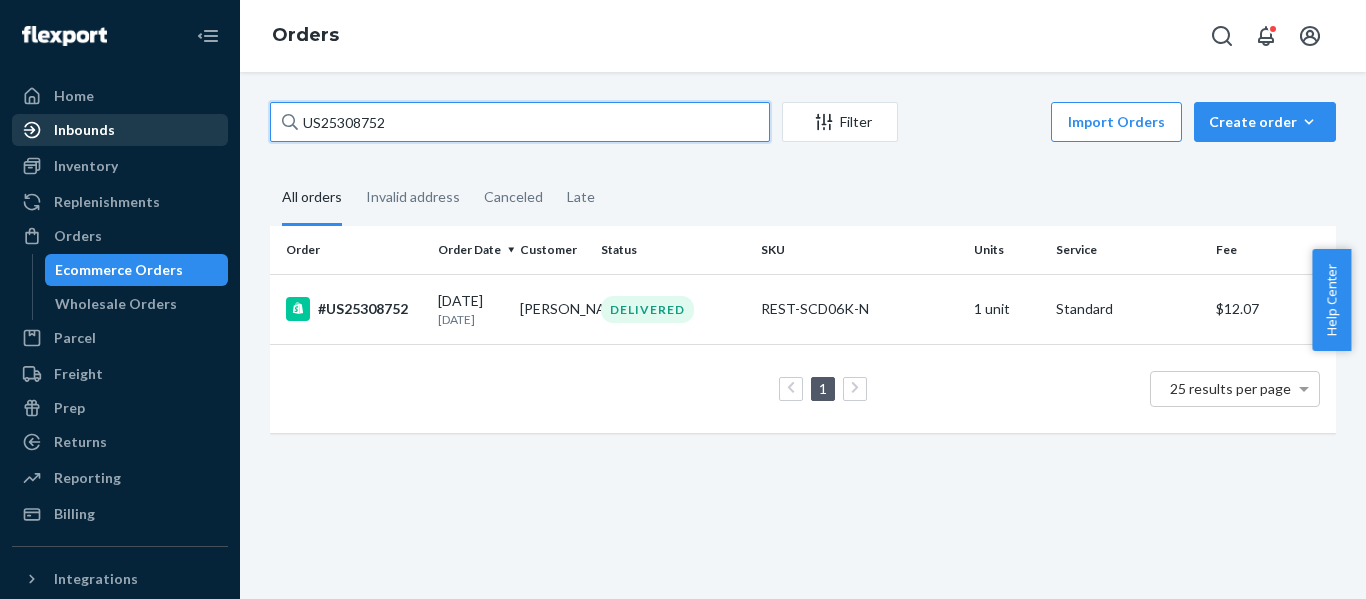 click on "Home Inbounds Shipping Plans Problems Inventory Products Replenishments Orders Ecommerce Orders Wholesale Orders Parcel Parcel orders Integrations Freight Prep Returns All Returns Settings Packages Reporting Reports Analytics Billing Integrations Add Integration Fast Tags Add Fast Tag Settings Talk to Support Help Center Give Feedback Orders US25308752 Filter Import Orders Create order Ecommerce order Removal order All orders Invalid address Canceled Late Order Order Date Customer Status SKU Units Service Fee #US25308752 [DATE] [DATE] [PERSON_NAME] DELIVERED REST-SCD06K-N 1 unit Standard $12.07 1 25 results per page" at bounding box center [683, 299] 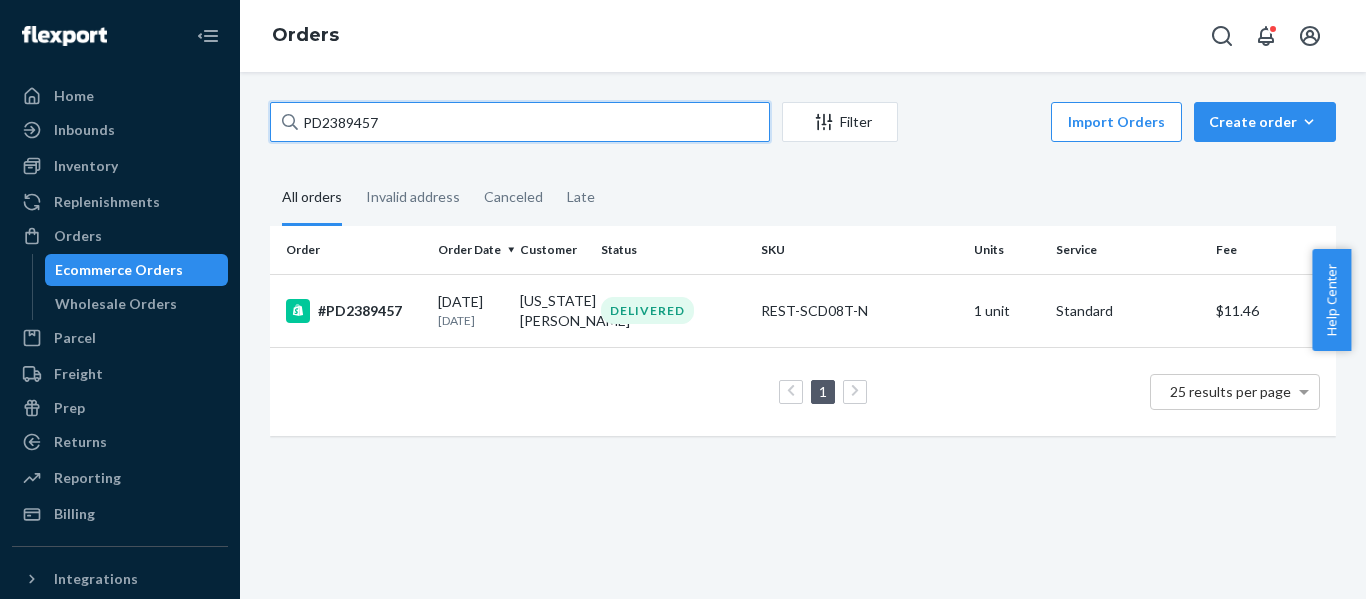 drag, startPoint x: 203, startPoint y: 117, endPoint x: 4, endPoint y: 153, distance: 202.23007 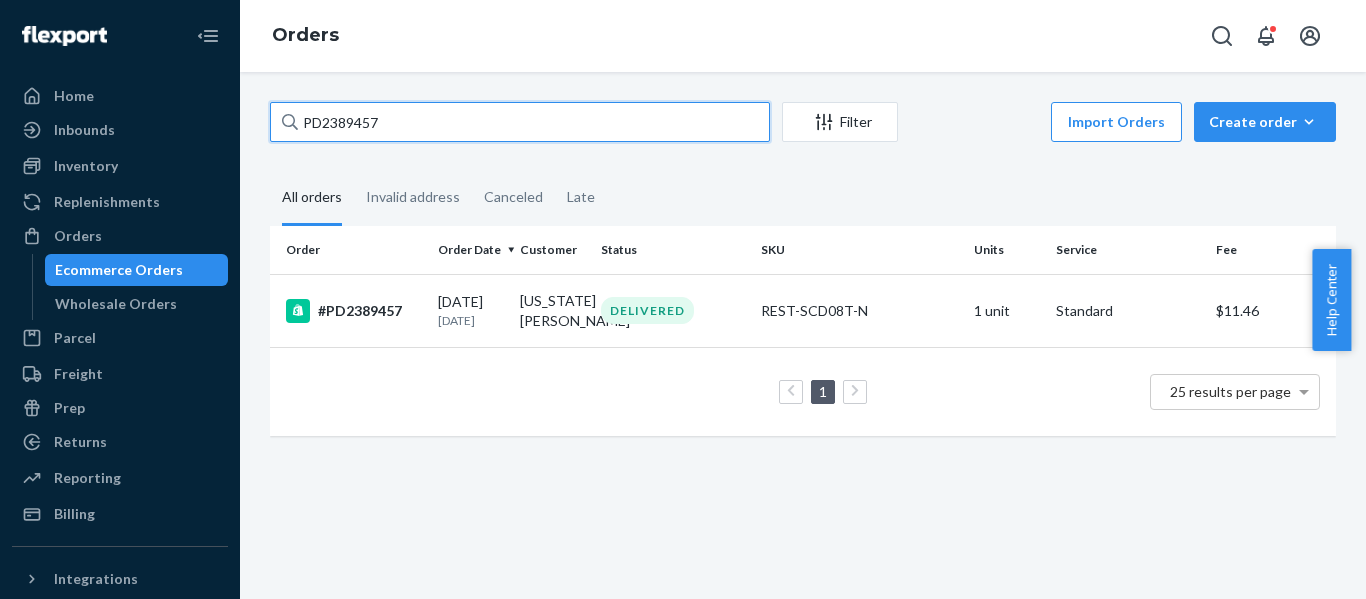 click on "Home Inbounds Shipping Plans Problems Inventory Products Replenishments Orders Ecommerce Orders Wholesale Orders Parcel Parcel orders Integrations Freight Prep Returns All Returns Settings Packages Reporting Reports Analytics Billing Integrations Add Integration Fast Tags Add Fast Tag Settings Talk to Support Help Center Give Feedback Orders PD2389457 Filter Import Orders Create order Ecommerce order Removal order All orders Invalid address Canceled Late Order Order Date Customer Status SKU Units Service Fee #PD2389457 [DATE] [DATE] [US_STATE][PERSON_NAME] DELIVERED REST-SCD08T-N 1 unit Standard $11.46 1 25 results per page" at bounding box center (683, 299) 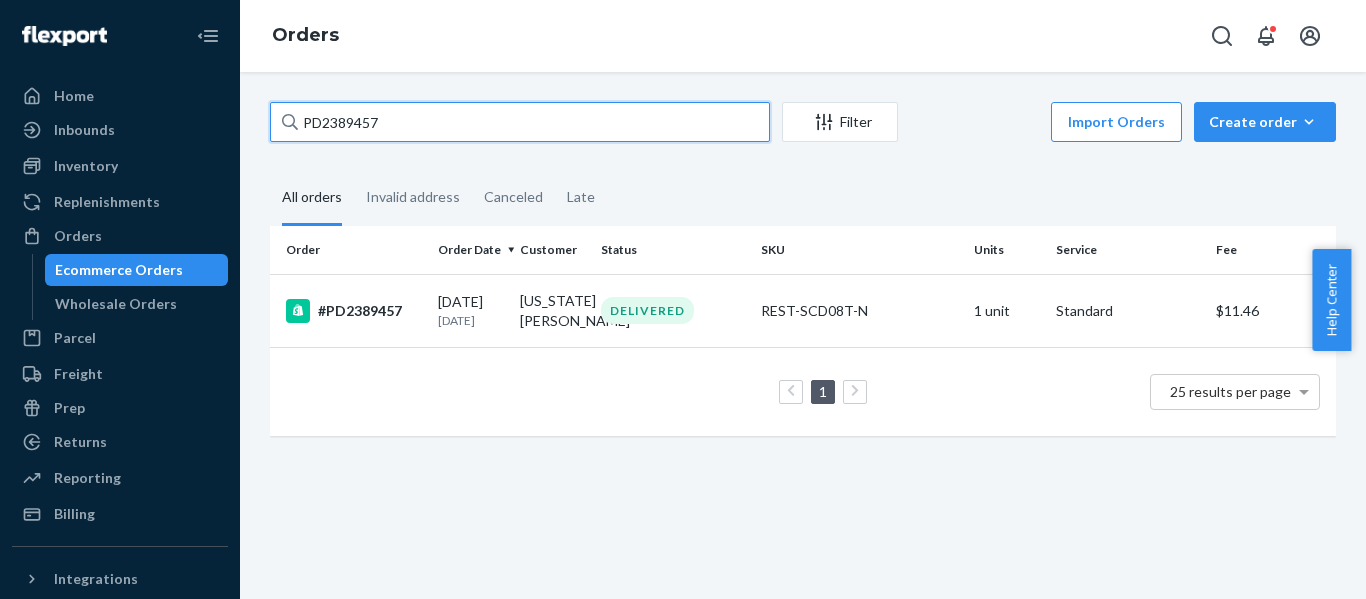 paste on "US25308726" 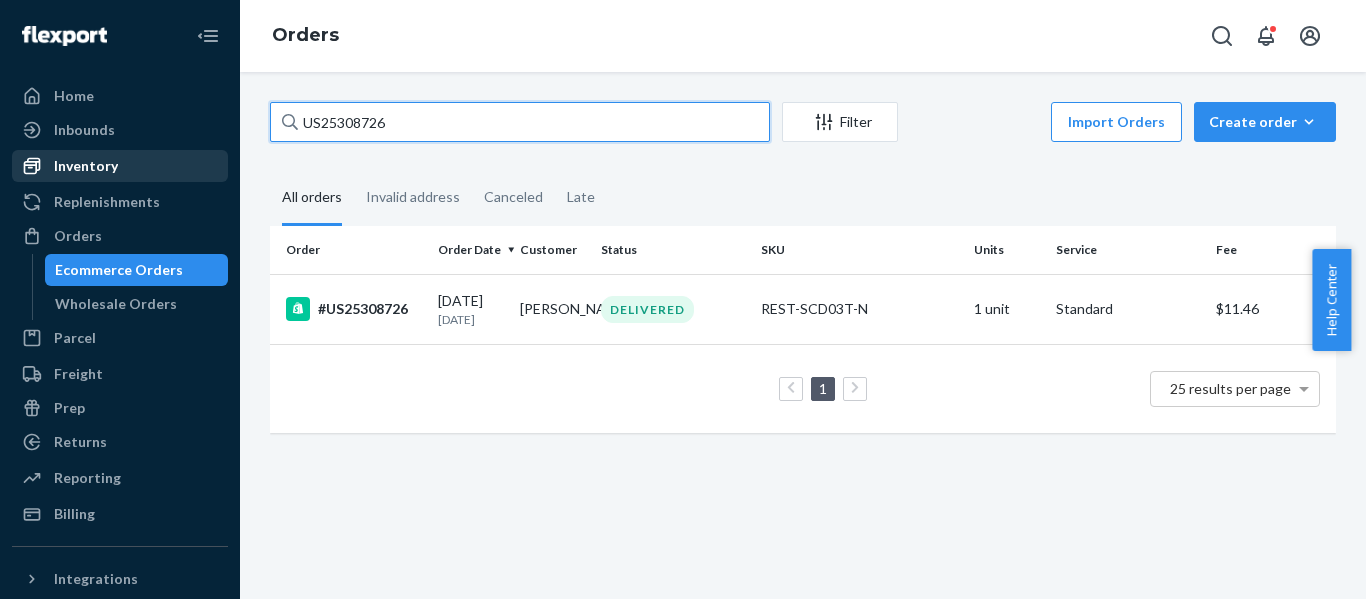 click on "Home Inbounds Shipping Plans Problems Inventory Products Replenishments Orders Ecommerce Orders Wholesale Orders Parcel Parcel orders Integrations Freight Prep Returns All Returns Settings Packages Reporting Reports Analytics Billing Integrations Add Integration Fast Tags Add Fast Tag Settings Talk to Support Help Center Give Feedback Orders US25308726 Filter Import Orders Create order Ecommerce order Removal order All orders Invalid address Canceled Late Order Order Date Customer Status SKU Units Service Fee #US25308726 [DATE] [DATE] [PERSON_NAME] DELIVERED REST-SCD03T-N 1 unit Standard $11.46 1 25 results per page" at bounding box center (683, 299) 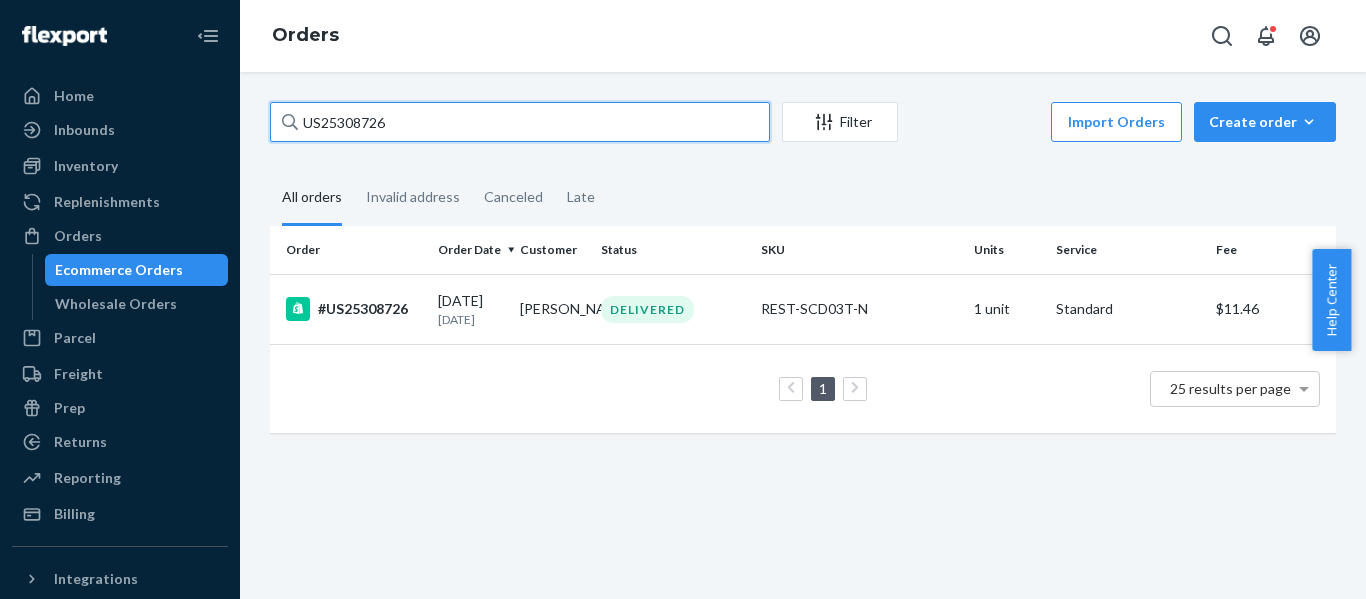 paste on "19" 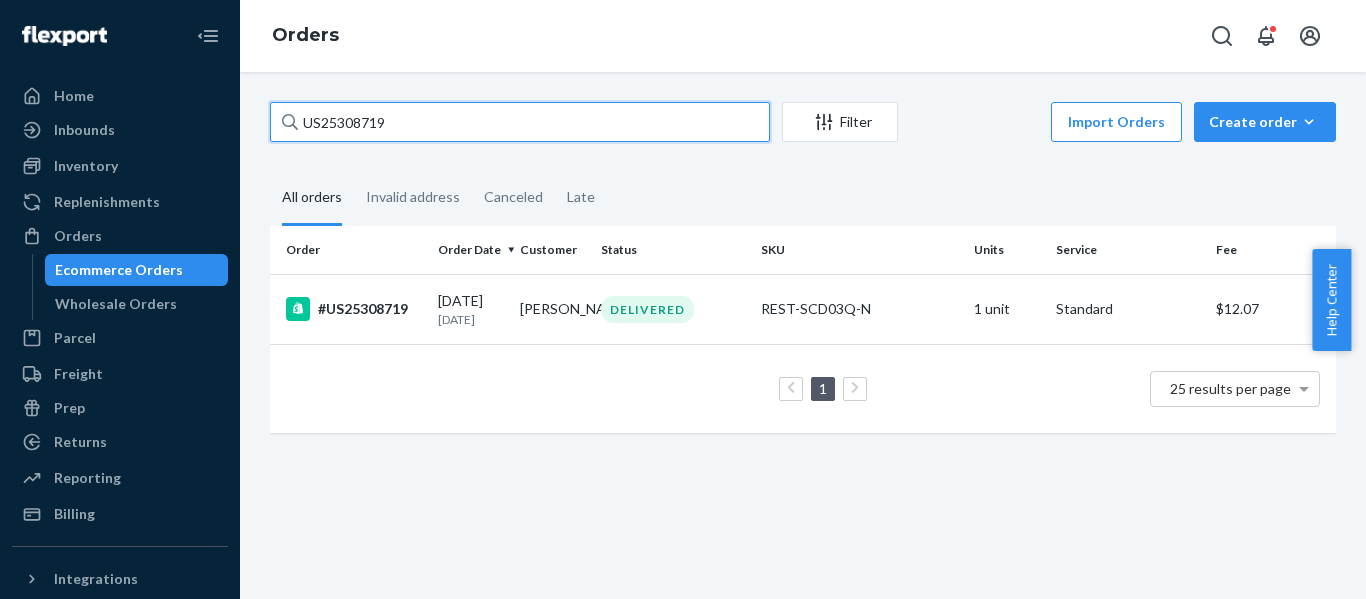 drag, startPoint x: 354, startPoint y: 124, endPoint x: 0, endPoint y: 160, distance: 355.8258 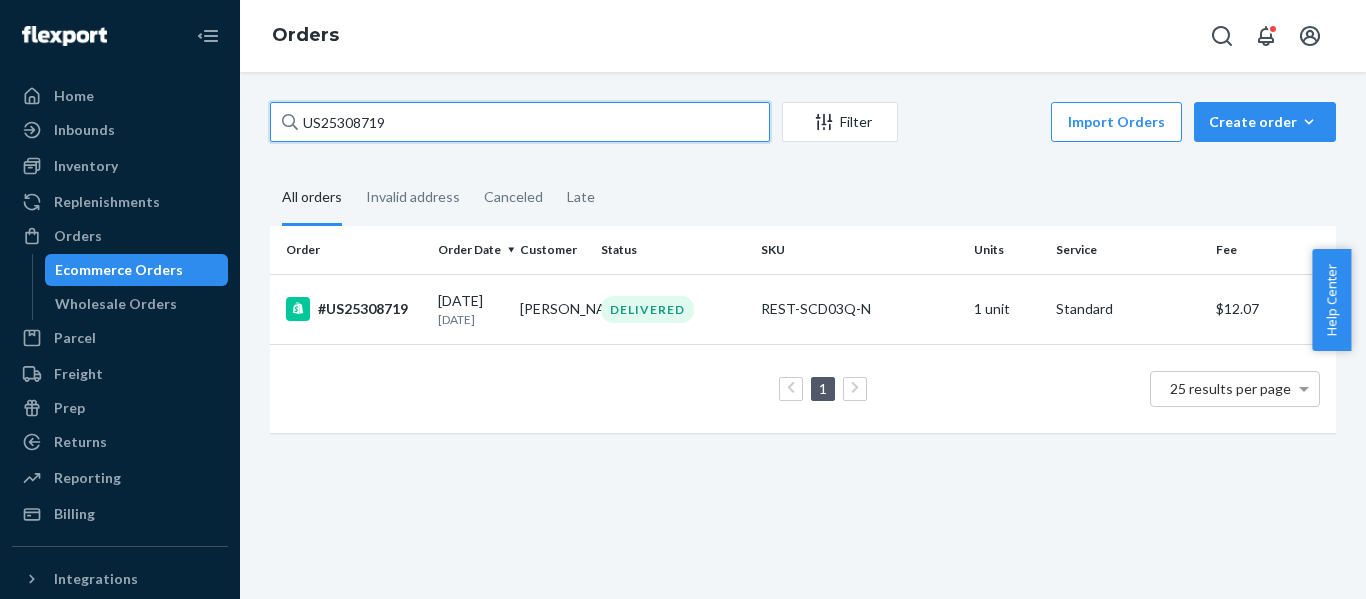 paste on "5" 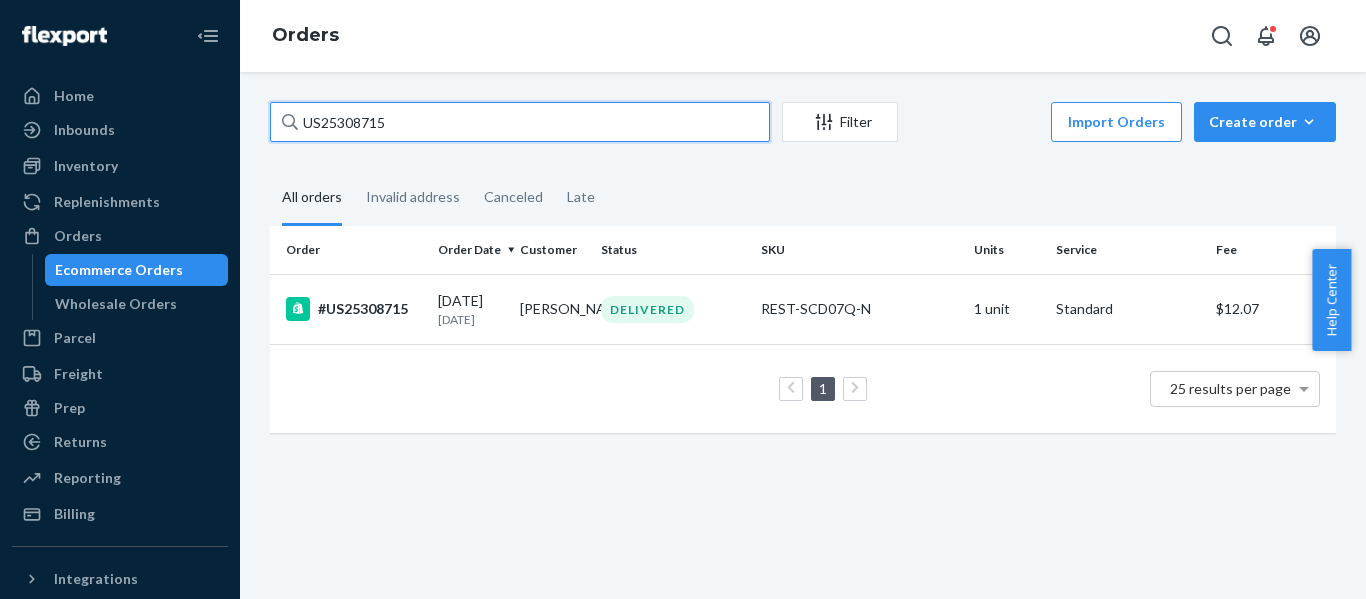 drag, startPoint x: 403, startPoint y: 114, endPoint x: -136, endPoint y: 141, distance: 539.67584 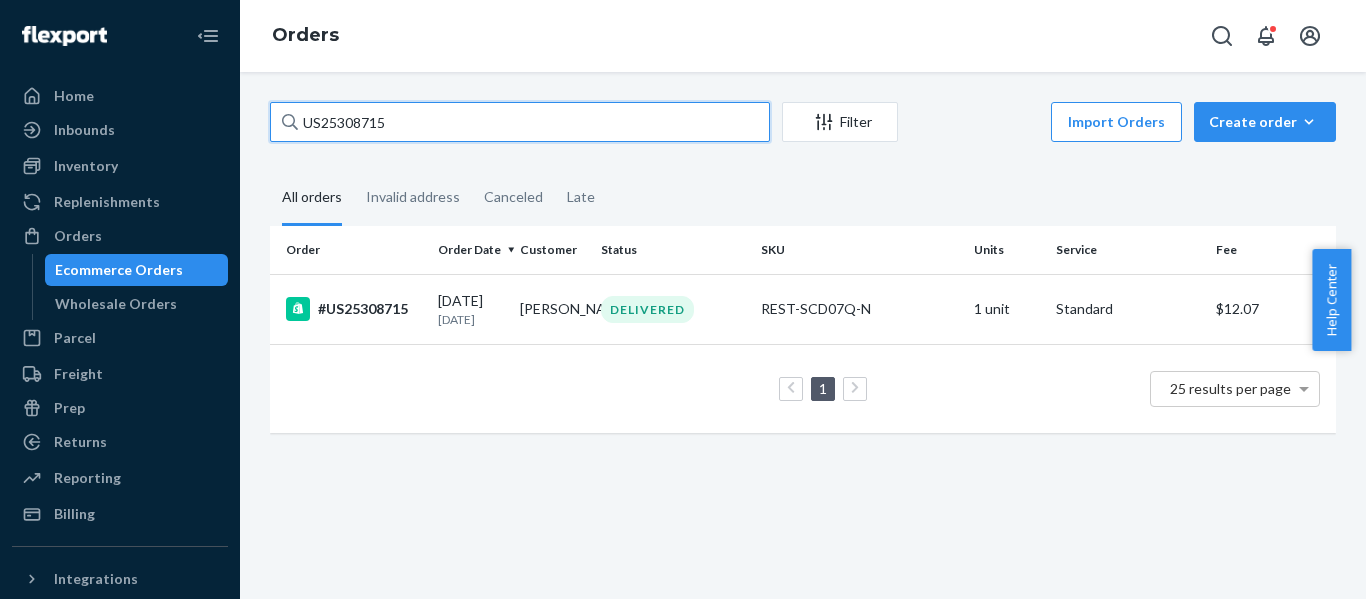 click on "Home Inbounds Shipping Plans Problems Inventory Products Replenishments Orders Ecommerce Orders Wholesale Orders Parcel Parcel orders Integrations Freight Prep Returns All Returns Settings Packages Reporting Reports Analytics Billing Integrations Add Integration Fast Tags Add Fast Tag Settings Talk to Support Help Center Give Feedback Orders US25308715 Filter Import Orders Create order Ecommerce order Removal order All orders Invalid address Canceled Late Order Order Date Customer Status SKU Units Service Fee #US25308715 [DATE] [DATE] [PERSON_NAME] DELIVERED REST-SCD07Q-N 1 unit Standard $12.07 1 25 results per page ×
Help Center" at bounding box center (683, 299) 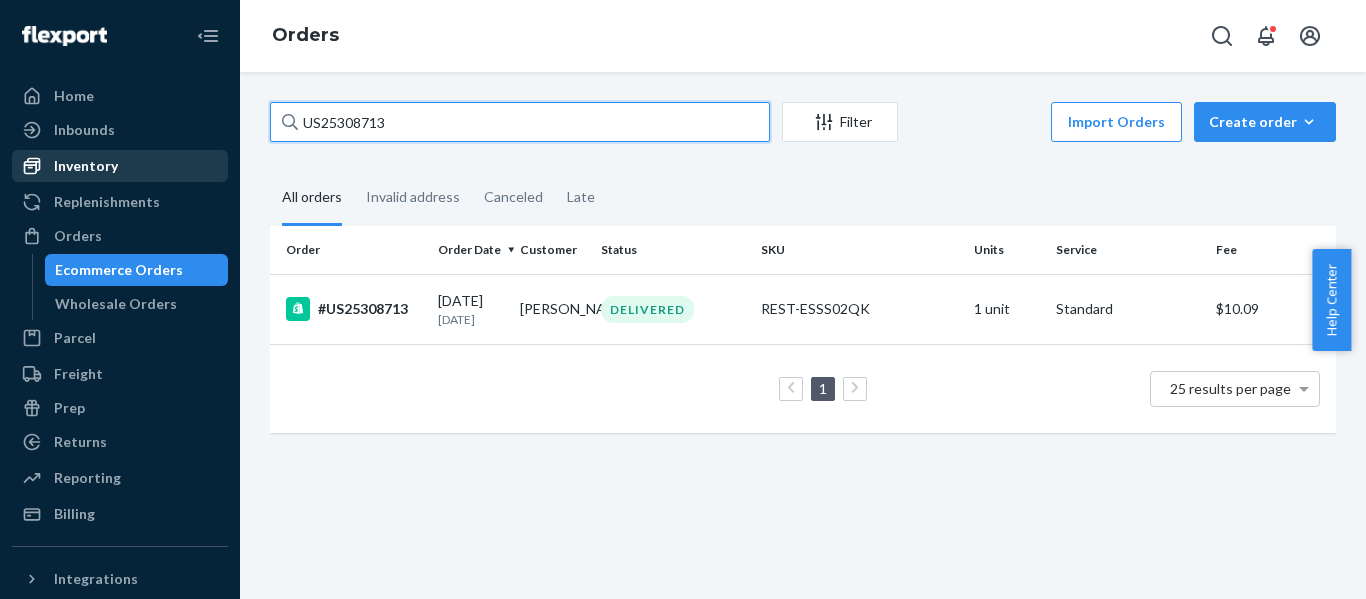 drag, startPoint x: 476, startPoint y: 139, endPoint x: 61, endPoint y: 150, distance: 415.14575 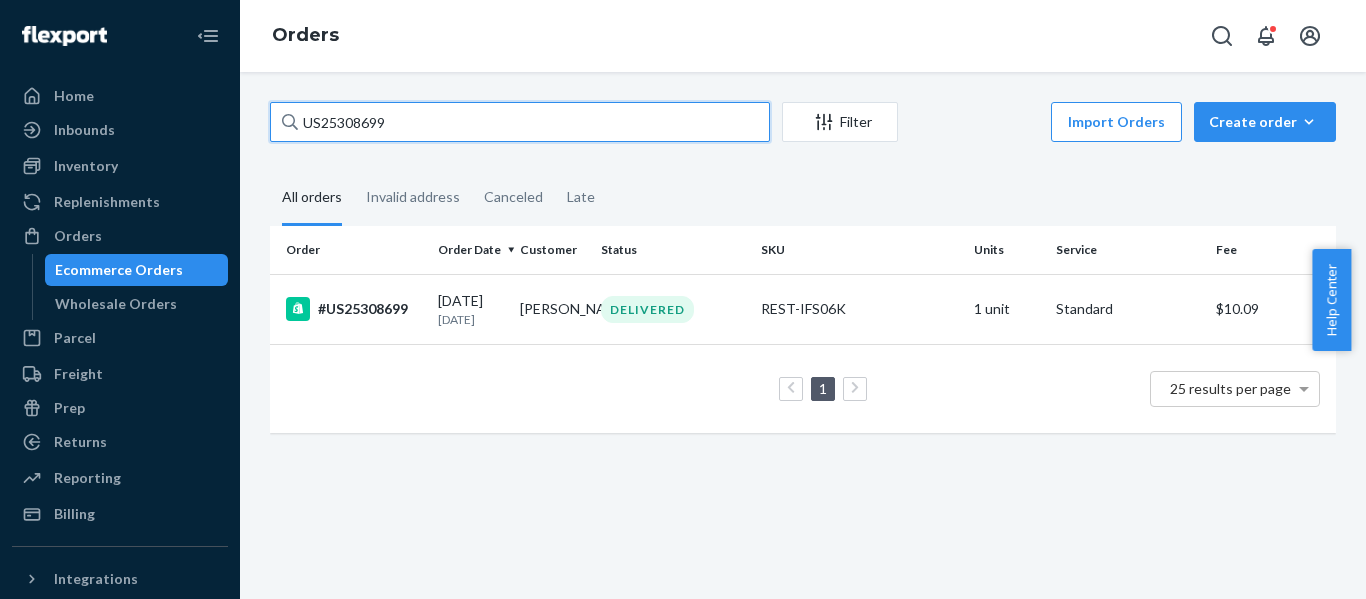 drag, startPoint x: 424, startPoint y: 110, endPoint x: -51, endPoint y: 139, distance: 475.88443 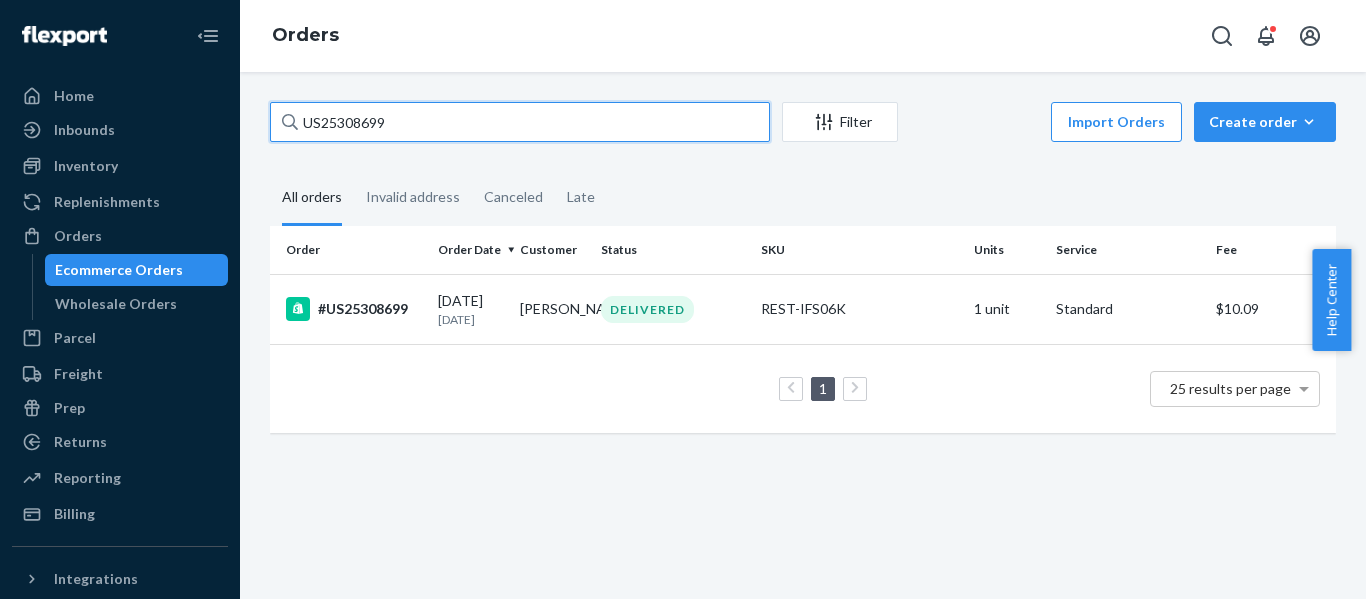 click on "Home Inbounds Shipping Plans Problems Inventory Products Replenishments Orders Ecommerce Orders Wholesale Orders Parcel Parcel orders Integrations Freight Prep Returns All Returns Settings Packages Reporting Reports Analytics Billing Integrations Add Integration Fast Tags Add Fast Tag Settings Talk to Support Help Center Give Feedback Orders US25308699 Filter Import Orders Create order Ecommerce order Removal order All orders Invalid address Canceled Late Order Order Date Customer Status SKU Units Service Fee #US25308699 [DATE] [DATE] [PERSON_NAME] DELIVERED REST-IFS06K 1 unit Standard $10.09 1 25 results per page ×
Help Center" at bounding box center [683, 299] 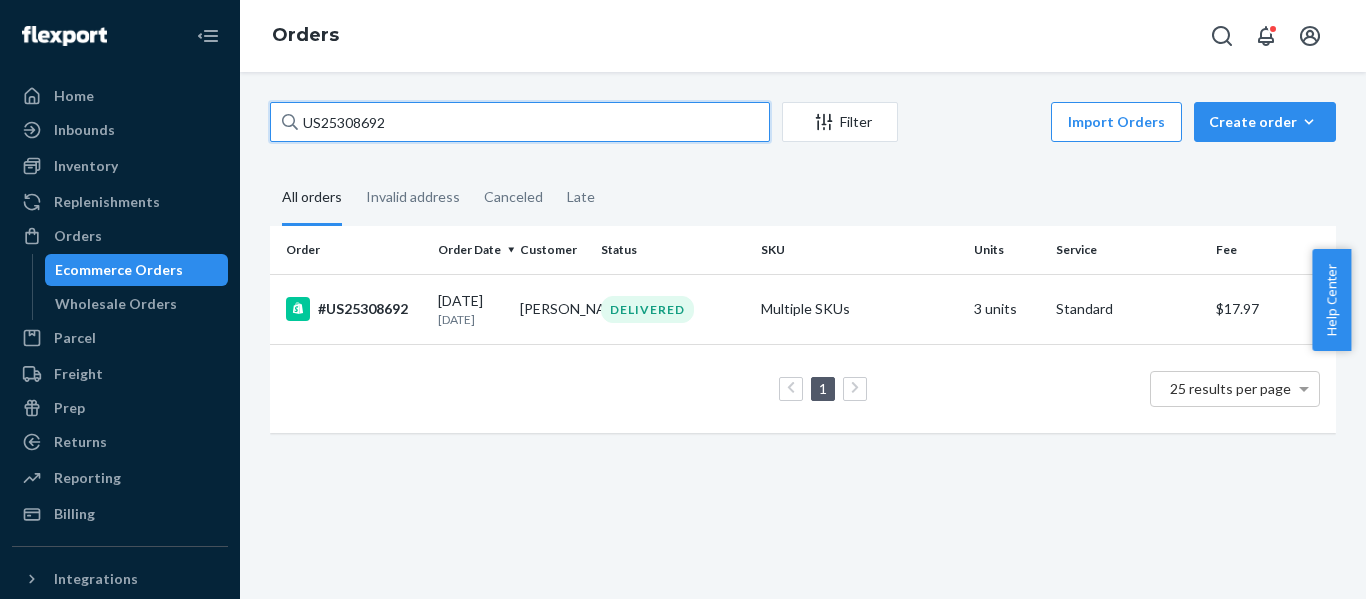 drag, startPoint x: 411, startPoint y: 119, endPoint x: -11, endPoint y: 105, distance: 422.23218 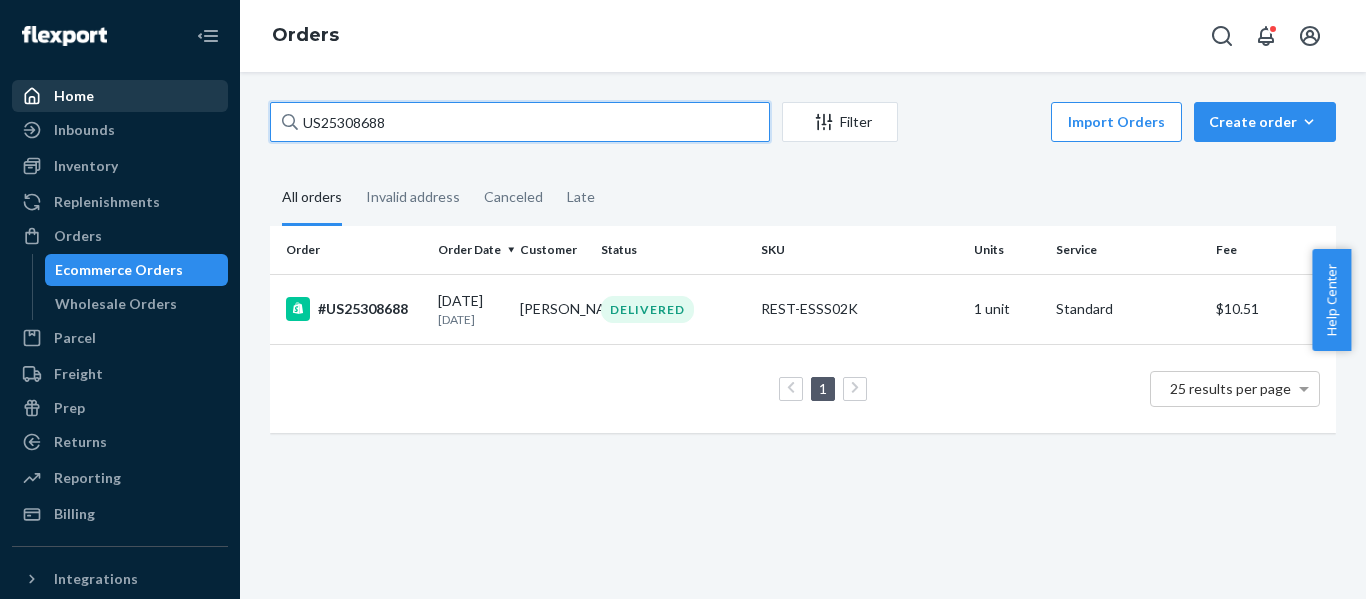 drag, startPoint x: 407, startPoint y: 122, endPoint x: 24, endPoint y: 103, distance: 383.47098 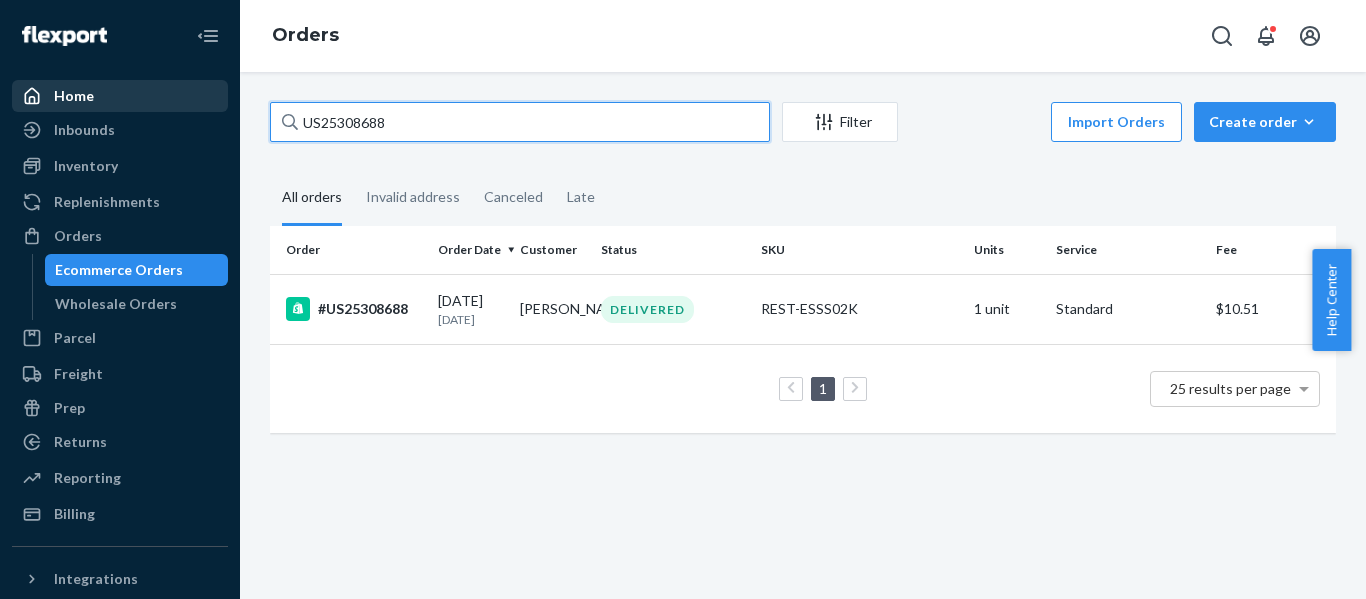 click on "Home Inbounds Shipping Plans Problems Inventory Products Replenishments Orders Ecommerce Orders Wholesale Orders Parcel Parcel orders Integrations Freight Prep Returns All Returns Settings Packages Reporting Reports Analytics Billing Integrations Add Integration Fast Tags Add Fast Tag Settings Talk to Support Help Center Give Feedback Orders US25308688 Filter Import Orders Create order Ecommerce order Removal order All orders Invalid address Canceled Late Order Order Date Customer Status SKU Units Service Fee #US25308688 [DATE] [DATE] [PERSON_NAME] DELIVERED REST-ESSS02K 1 unit Standard $10.51 1 25 results per page" at bounding box center (683, 299) 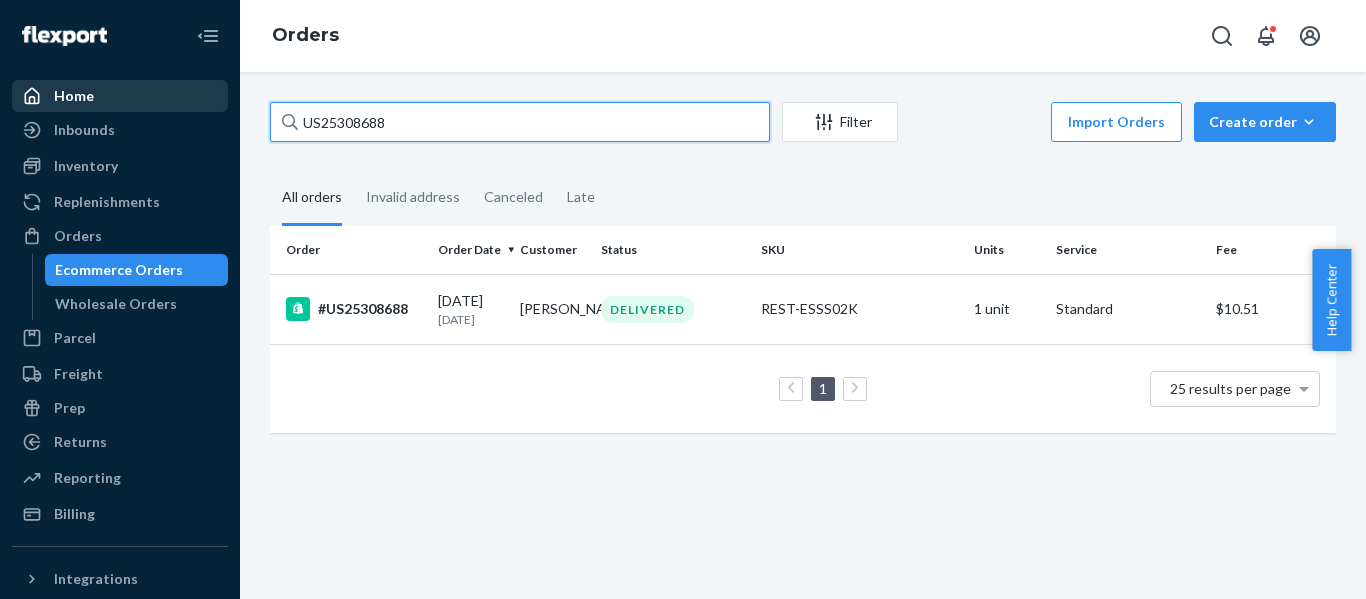 paste on "75" 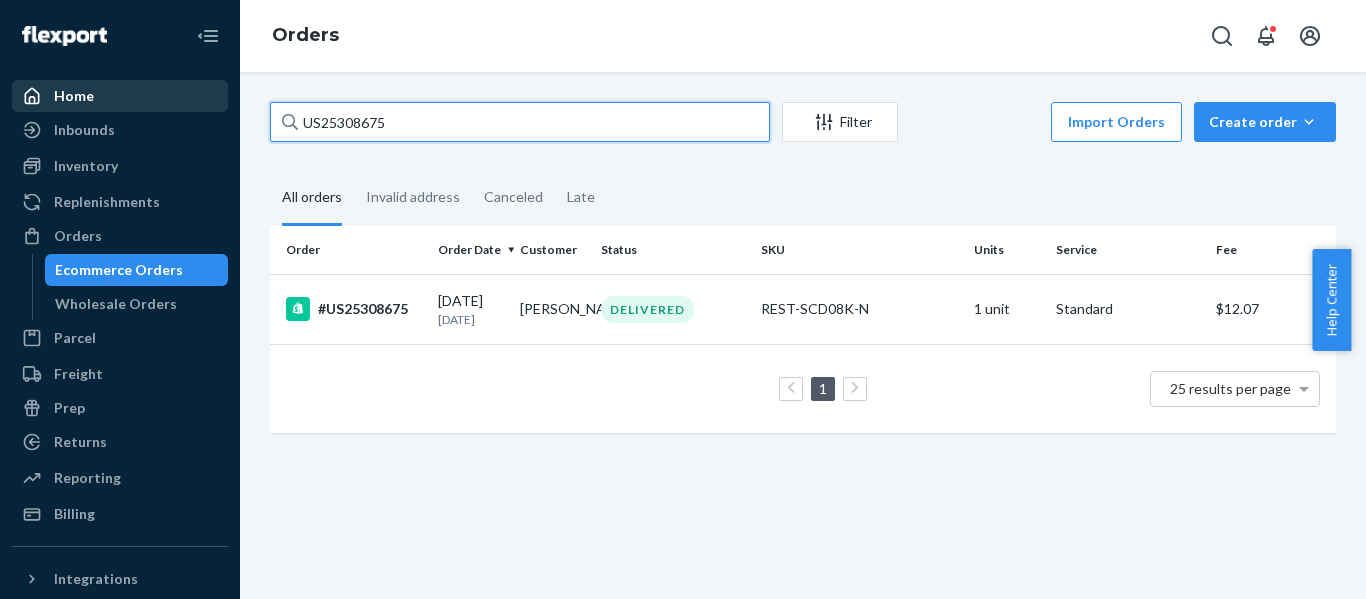 drag, startPoint x: 130, startPoint y: 144, endPoint x: 80, endPoint y: 149, distance: 50.24938 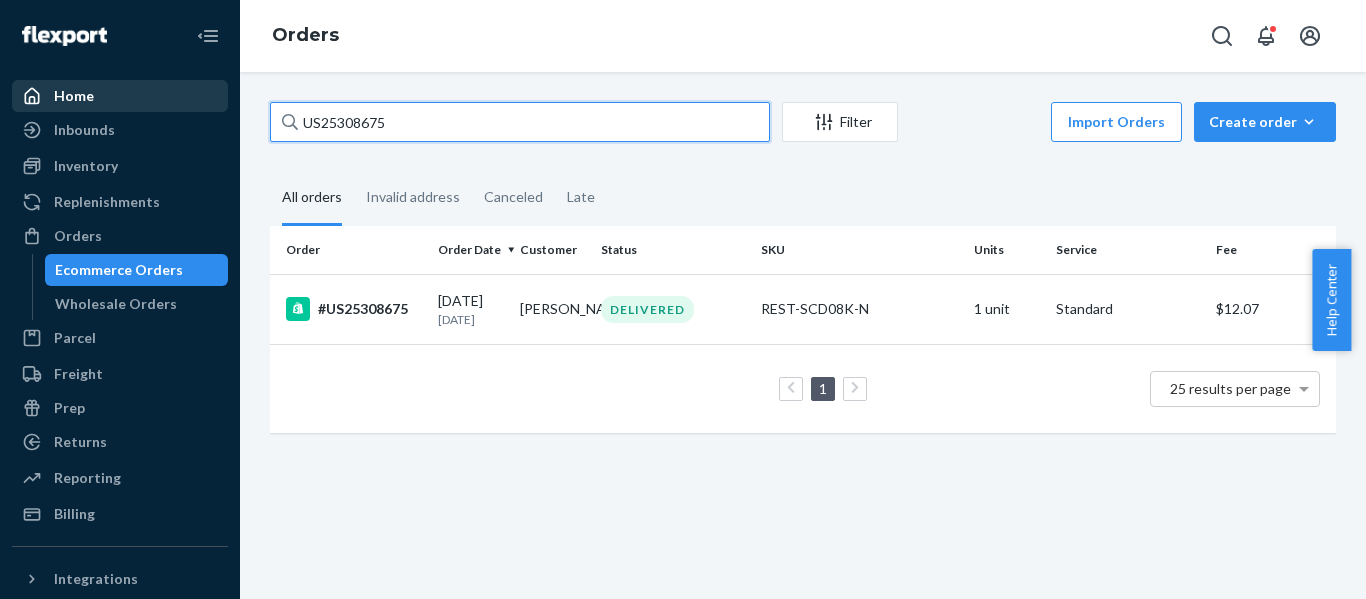 click on "Home Inbounds Shipping Plans Problems Inventory Products Replenishments Orders Ecommerce Orders Wholesale Orders Parcel Parcel orders Integrations Freight Prep Returns All Returns Settings Packages Reporting Reports Analytics Billing Integrations Add Integration Fast Tags Add Fast Tag Settings Talk to Support Help Center Give Feedback Orders US25308675 Filter Import Orders Create order Ecommerce order Removal order All orders Invalid address Canceled Late Order Order Date Customer Status SKU Units Service Fee #US25308675 [DATE] [DATE] [PERSON_NAME] DELIVERED REST-SCD08K-N 1 unit Standard $12.07 1 25 results per page" at bounding box center (683, 299) 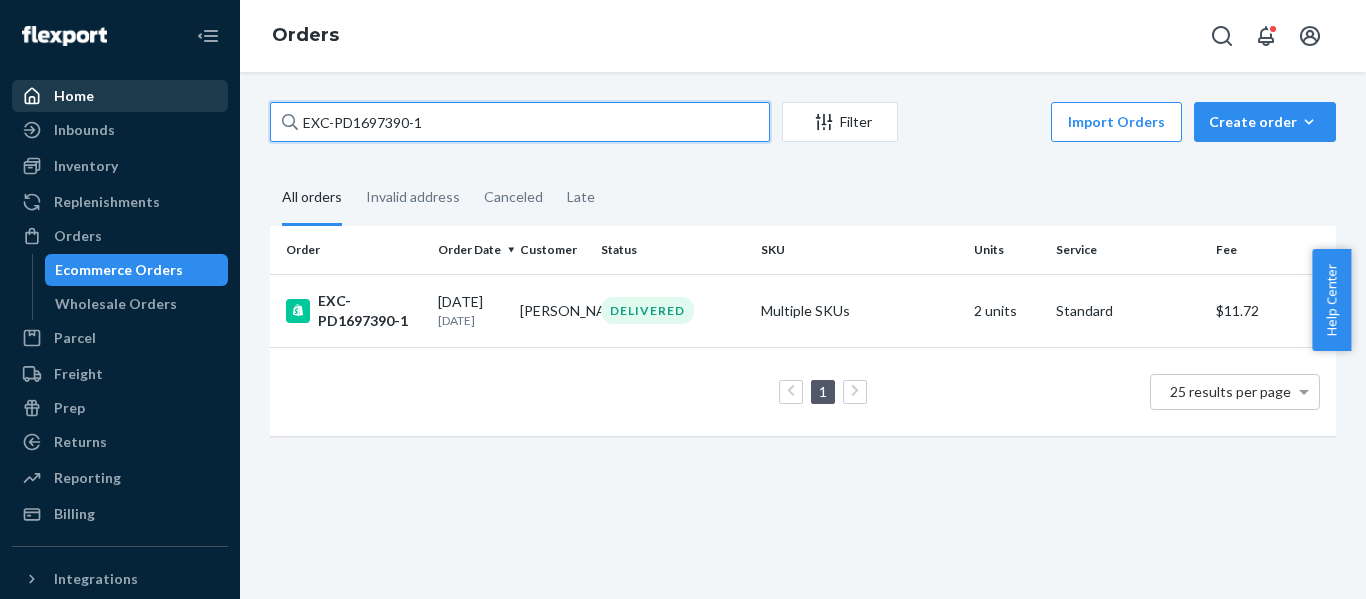 paste on "US25308664" 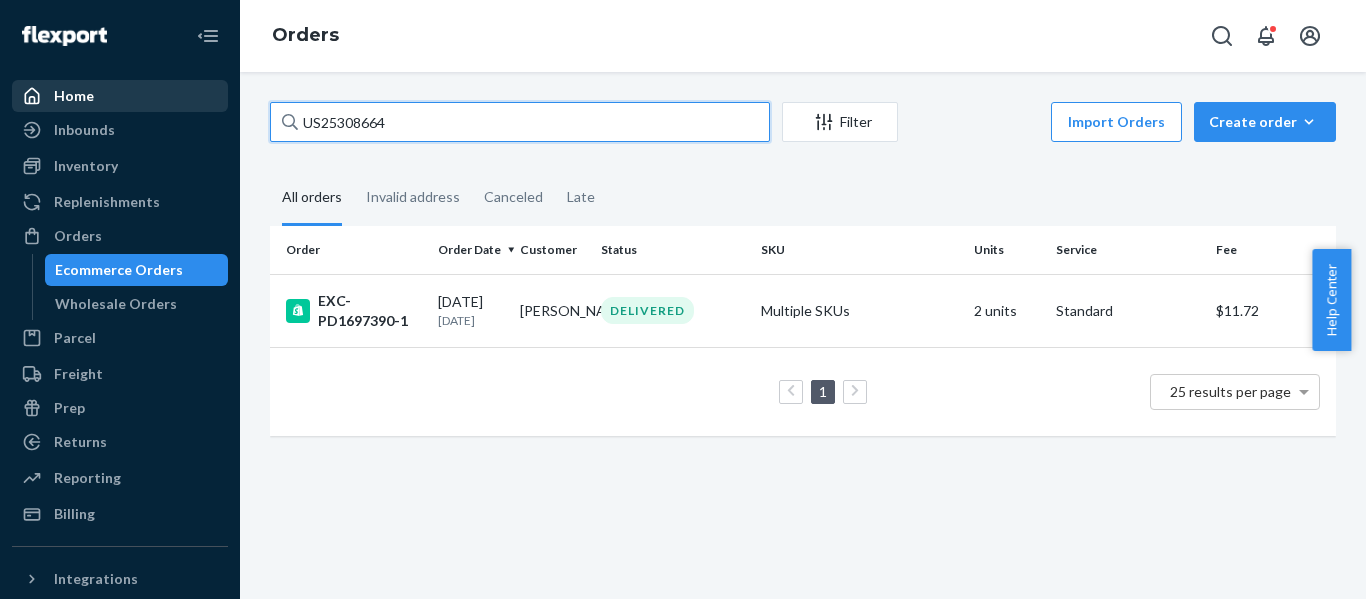 click on "Home Inbounds Shipping Plans Problems Inventory Products Replenishments Orders Ecommerce Orders Wholesale Orders Parcel Parcel orders Integrations Freight Prep Returns All Returns Settings Packages Reporting Reports Analytics Billing Integrations Add Integration Fast Tags Add Fast Tag Settings Talk to Support Help Center Give Feedback Orders US25308664 Filter Import Orders Create order Ecommerce order Removal order All orders Invalid address Canceled Late Order Order Date Customer Status SKU Units Service Fee EXC-PD1697390-1 [DATE] [DATE] [PERSON_NAME] DELIVERED Multiple SKUs 2 units Standard $11.72 1 25 results per page" at bounding box center (683, 299) 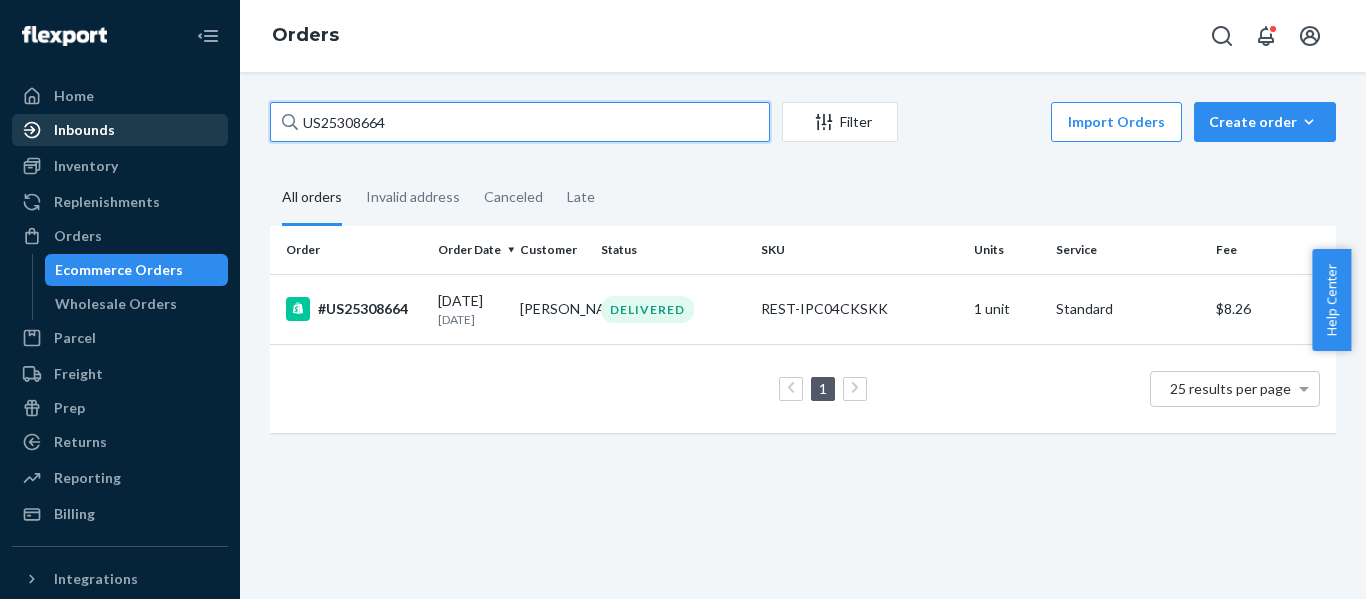 paste on "53" 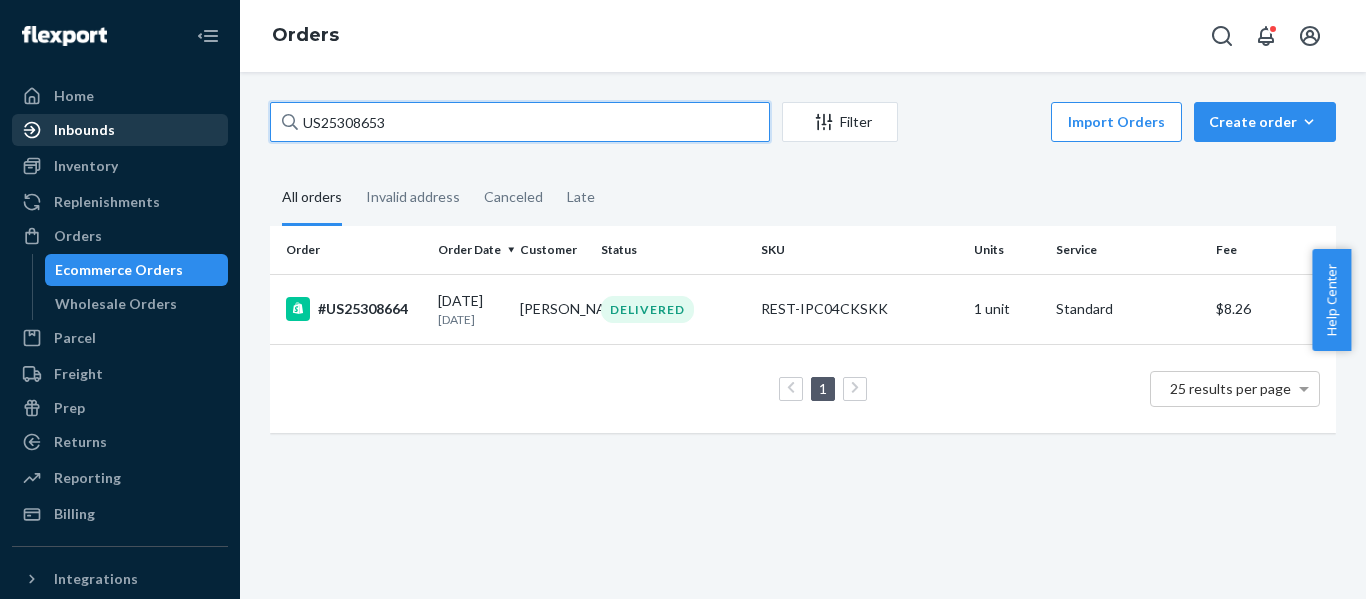 drag, startPoint x: 410, startPoint y: 115, endPoint x: 19, endPoint y: 138, distance: 391.67587 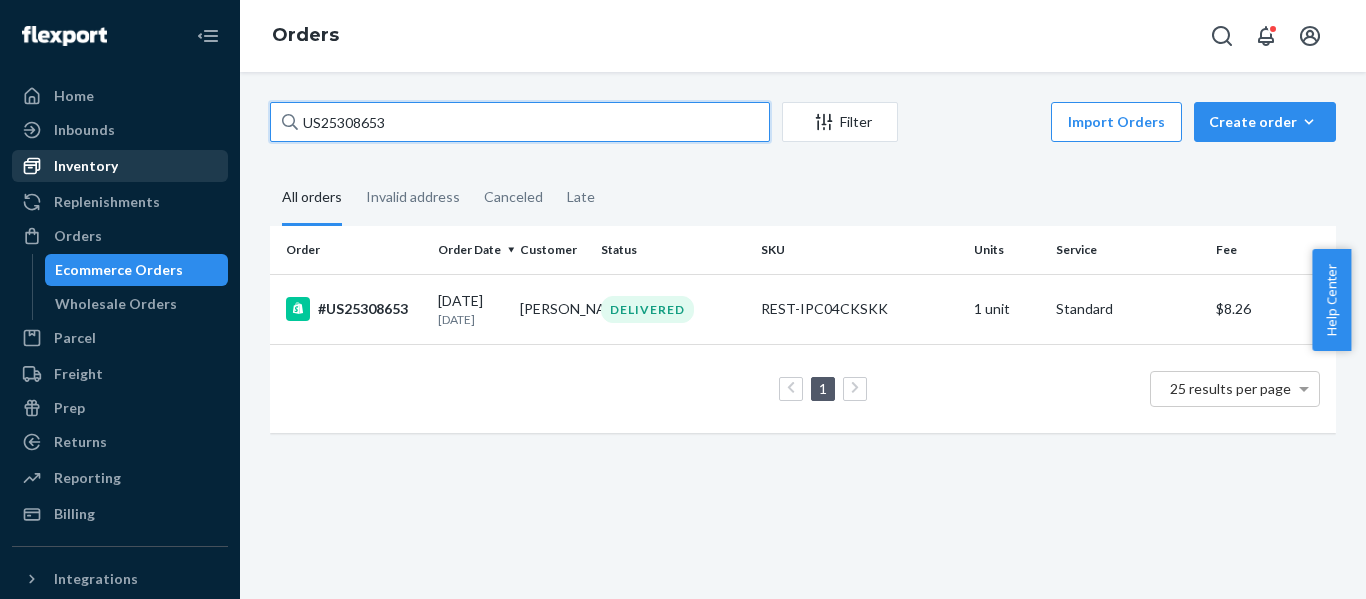 drag, startPoint x: 326, startPoint y: 128, endPoint x: 64, endPoint y: 158, distance: 263.71198 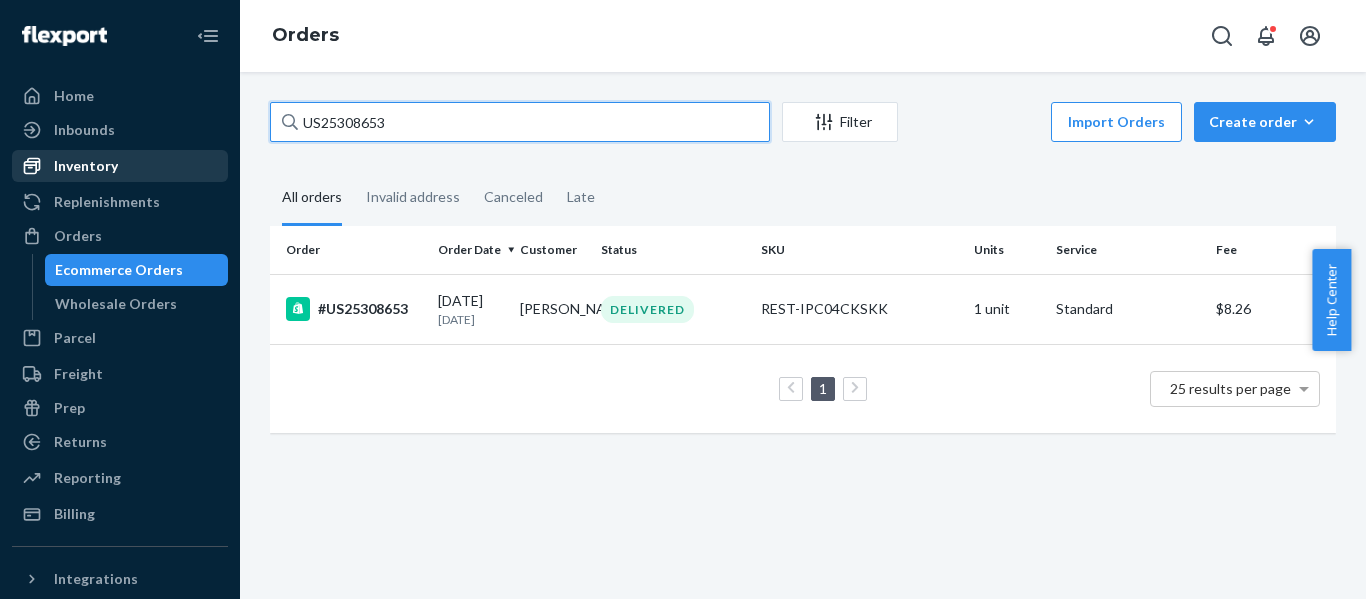 click on "Home Inbounds Shipping Plans Problems Inventory Products Replenishments Orders Ecommerce Orders Wholesale Orders Parcel Parcel orders Integrations Freight Prep Returns All Returns Settings Packages Reporting Reports Analytics Billing Integrations Add Integration Fast Tags Add Fast Tag Settings Talk to Support Help Center Give Feedback Orders US25308653 Filter Import Orders Create order Ecommerce order Removal order All orders Invalid address Canceled Late Order Order Date Customer Status SKU Units Service Fee #US25308653 [DATE] [DATE] [PERSON_NAME] DELIVERED REST-IPC04CKSKK 1 unit Standard $8.26 1 25 results per page" at bounding box center [683, 299] 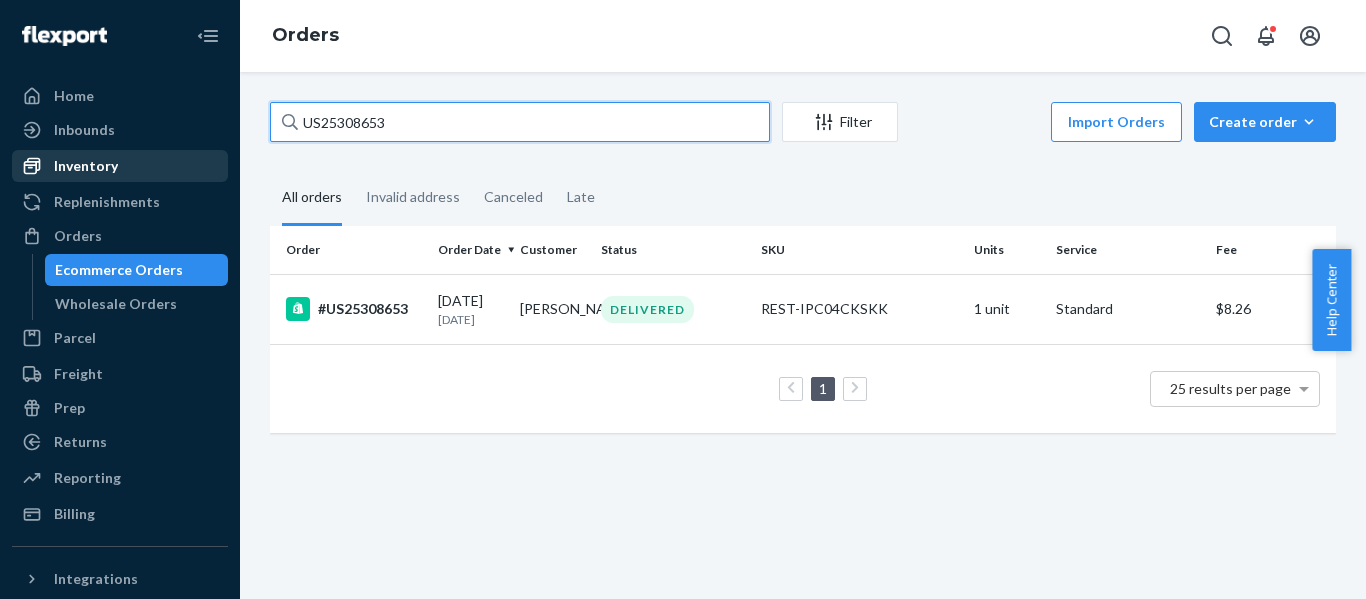 paste on "32" 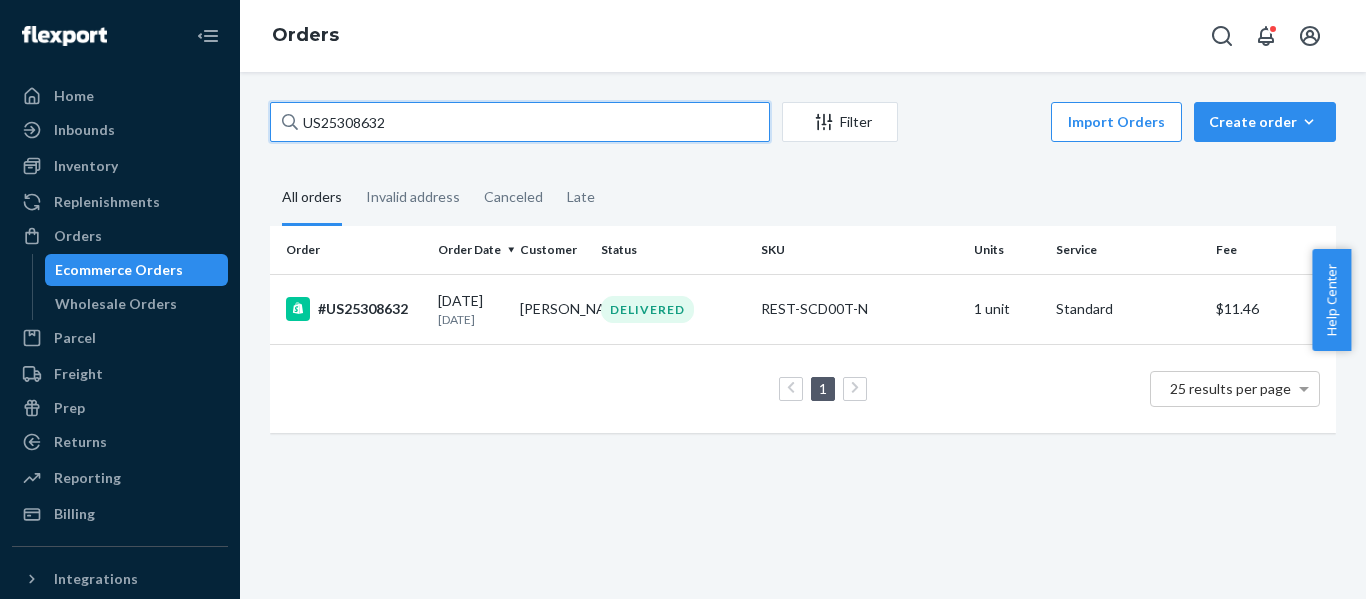 drag, startPoint x: 114, startPoint y: 105, endPoint x: 23, endPoint y: 146, distance: 99.80982 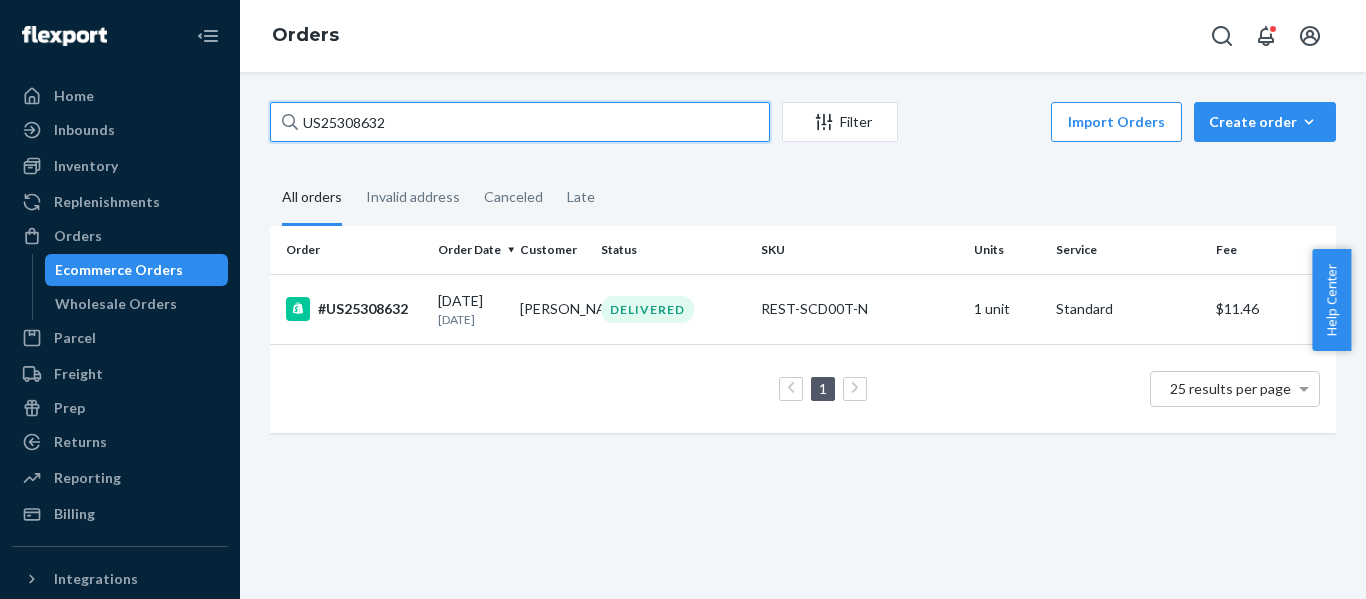 paste on "13" 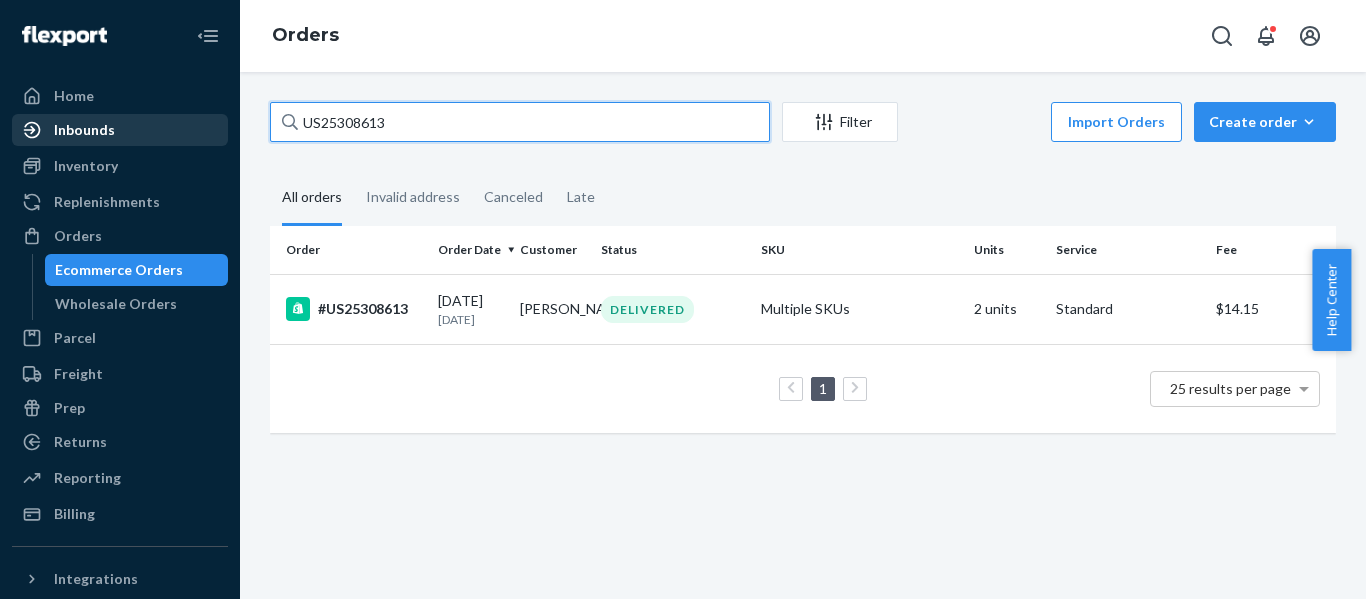 paste on "1" 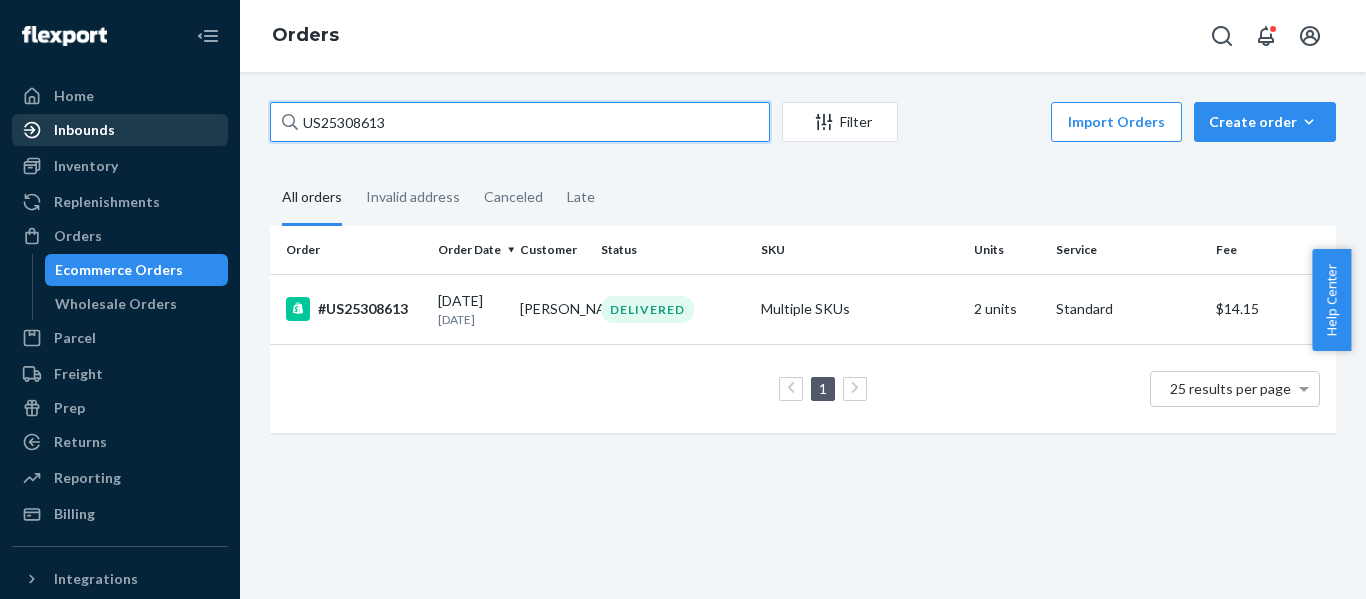 drag, startPoint x: 443, startPoint y: 121, endPoint x: 54, endPoint y: 115, distance: 389.04626 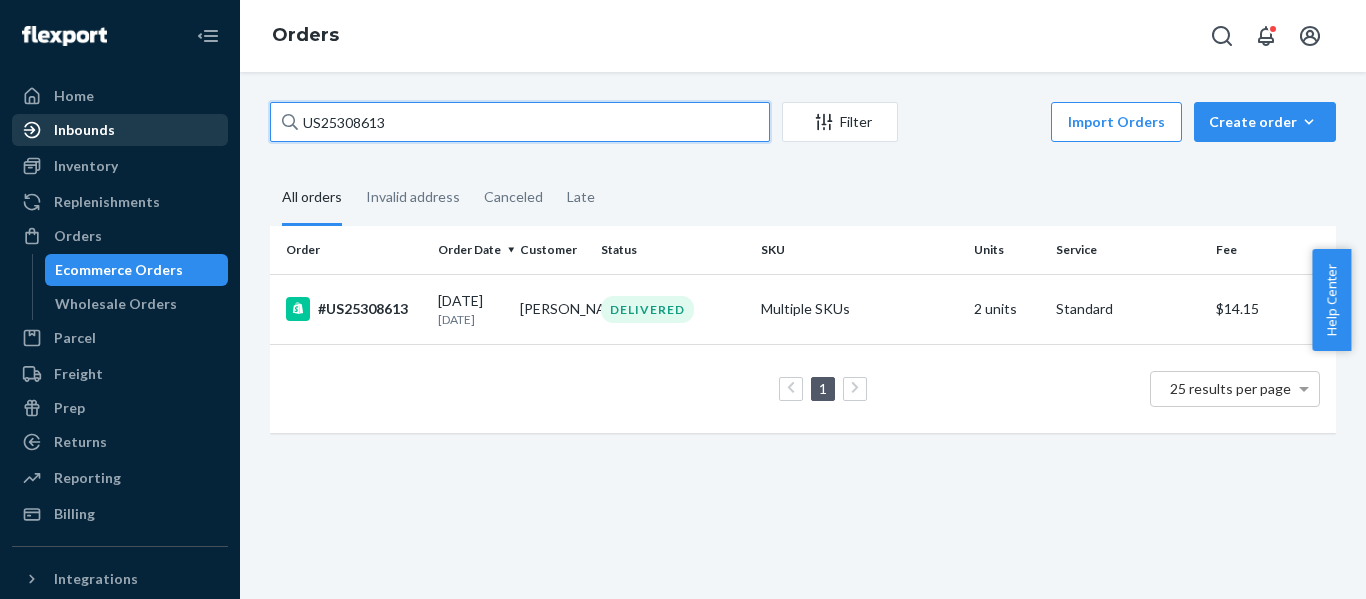 click on "Home Inbounds Shipping Plans Problems Inventory Products Replenishments Orders Ecommerce Orders Wholesale Orders Parcel Parcel orders Integrations Freight Prep Returns All Returns Settings Packages Reporting Reports Analytics Billing Integrations Add Integration Fast Tags Add Fast Tag Settings Talk to Support Help Center Give Feedback Orders US25308613 Filter Import Orders Create order Ecommerce order Removal order All orders Invalid address Canceled Late Order Order Date Customer Status SKU Units Service Fee #US25308613 [DATE] [DATE] [PERSON_NAME] DELIVERED Multiple SKUs 2 units Standard $14.15 1 25 results per page" at bounding box center [683, 299] 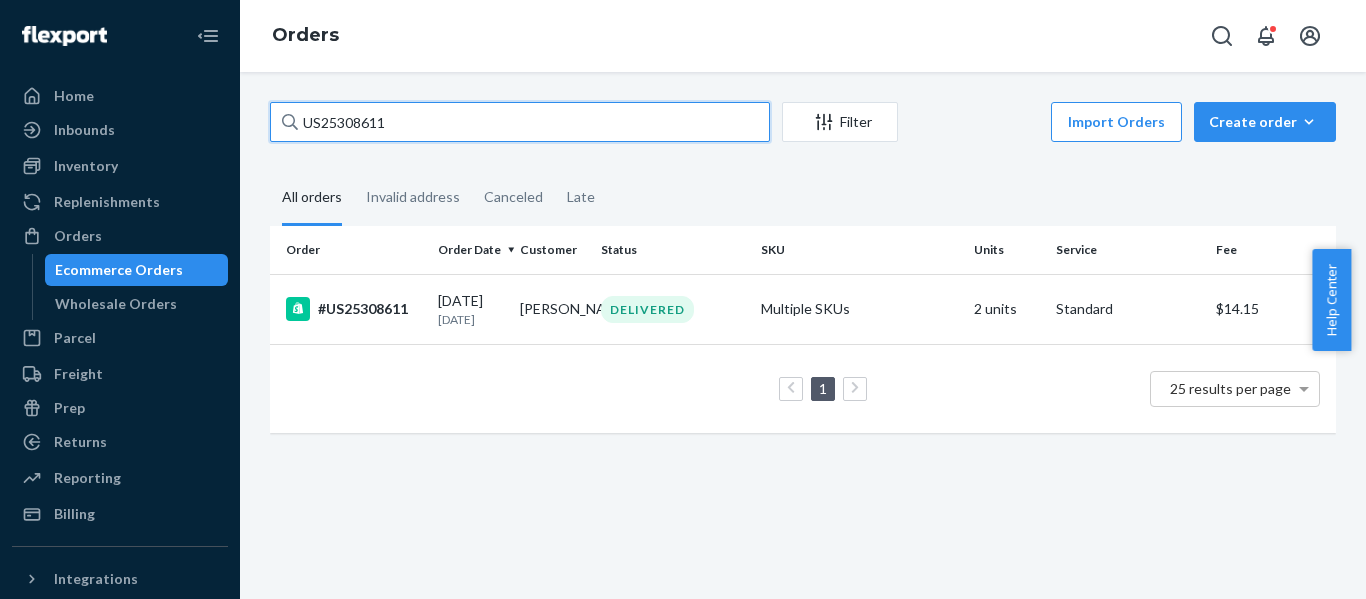 drag, startPoint x: 360, startPoint y: 126, endPoint x: 2, endPoint y: 122, distance: 358.02234 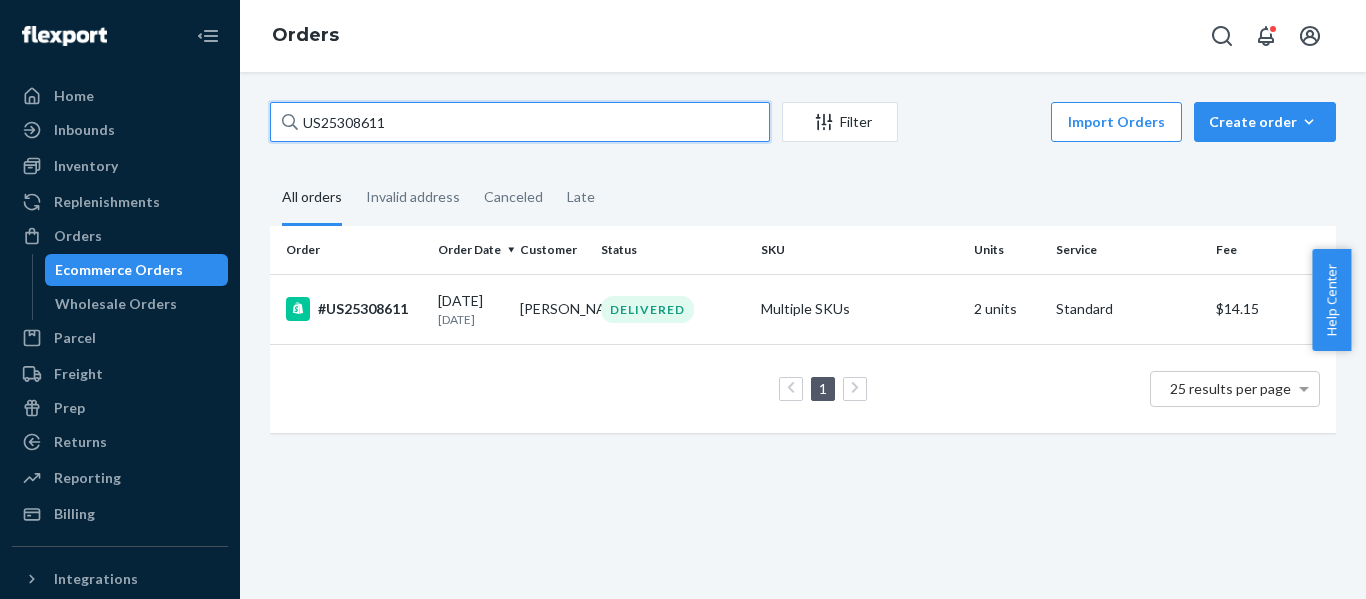 click on "Home Inbounds Shipping Plans Problems Inventory Products Replenishments Orders Ecommerce Orders Wholesale Orders Parcel Parcel orders Integrations Freight Prep Returns All Returns Settings Packages Reporting Reports Analytics Billing Integrations Add Integration Fast Tags Add Fast Tag Settings Talk to Support Help Center Give Feedback Orders US25308611 Filter Import Orders Create order Ecommerce order Removal order All orders Invalid address Canceled Late Order Order Date Customer Status SKU Units Service Fee #US25308611 [DATE] [DATE] [PERSON_NAME] DELIVERED Multiple SKUs 2 units Standard $14.15 1 25 results per page" at bounding box center (683, 299) 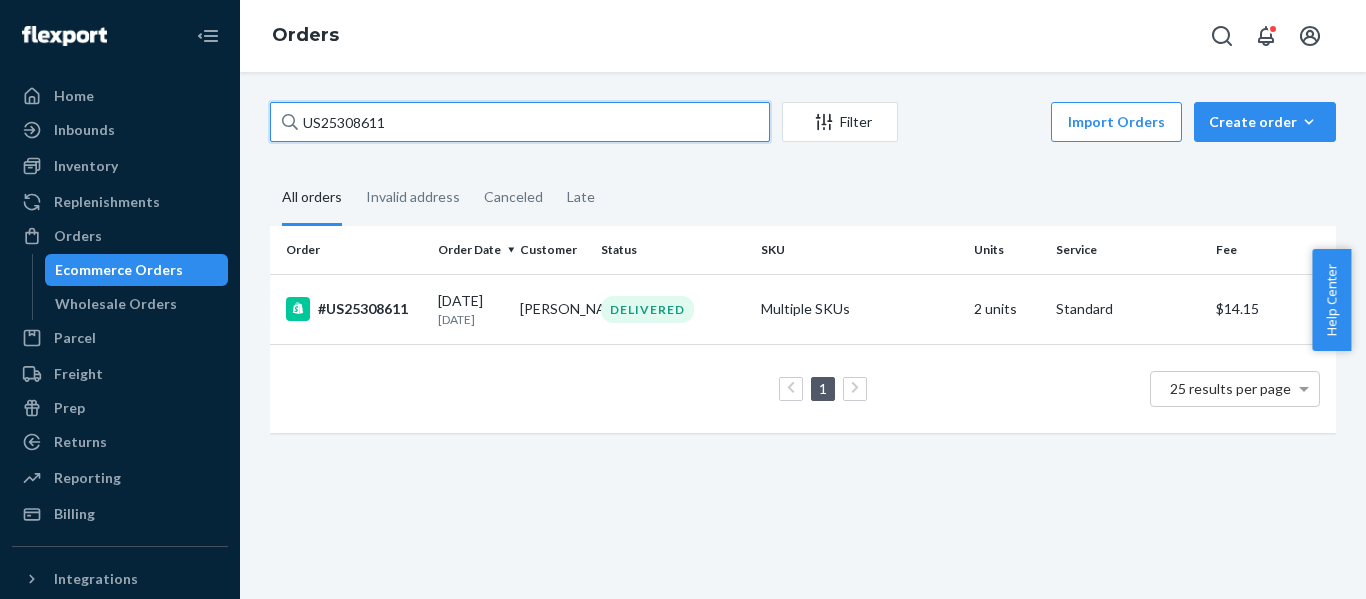 paste on "05" 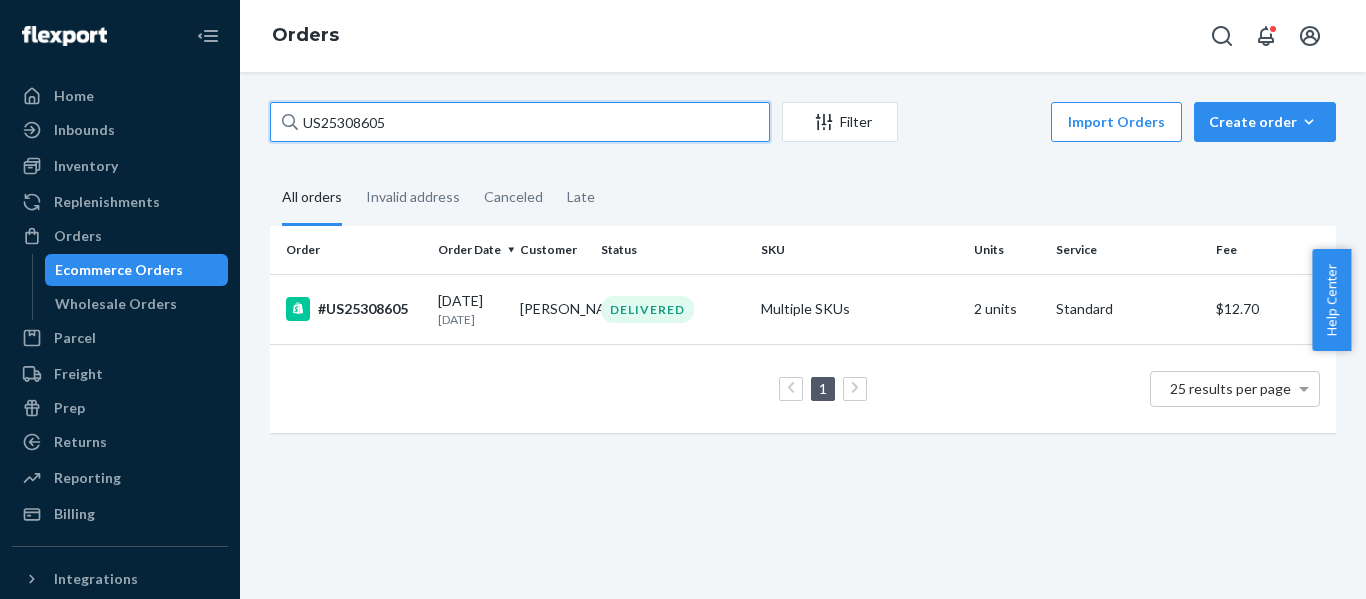 drag, startPoint x: 421, startPoint y: 116, endPoint x: 31, endPoint y: 113, distance: 390.01154 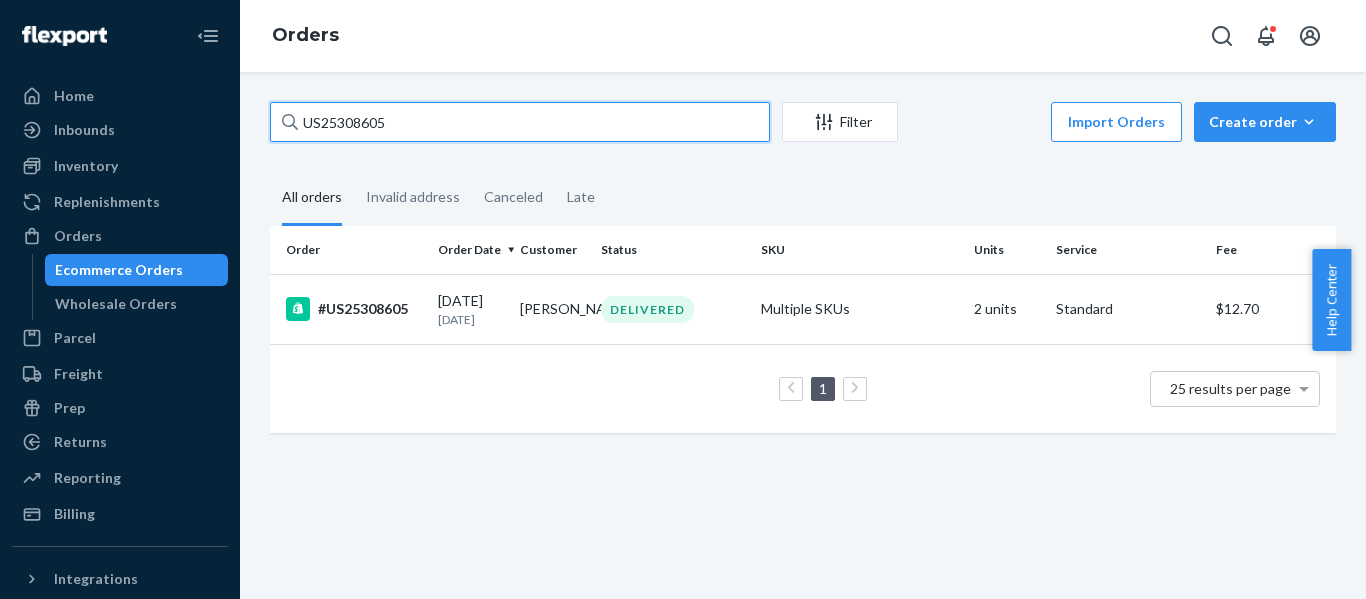 click on "Home Inbounds Shipping Plans Problems Inventory Products Replenishments Orders Ecommerce Orders Wholesale Orders Parcel Parcel orders Integrations Freight Prep Returns All Returns Settings Packages Reporting Reports Analytics Billing Integrations Add Integration Fast Tags Add Fast Tag Settings Talk to Support Help Center Give Feedback Orders US25308605 Filter Import Orders Create order Ecommerce order Removal order All orders Invalid address Canceled Late Order Order Date Customer Status SKU Units Service Fee #US25308605 [DATE] [DATE] [PERSON_NAME] DELIVERED Multiple SKUs 2 units Standard $12.70 1 25 results per page" at bounding box center [683, 299] 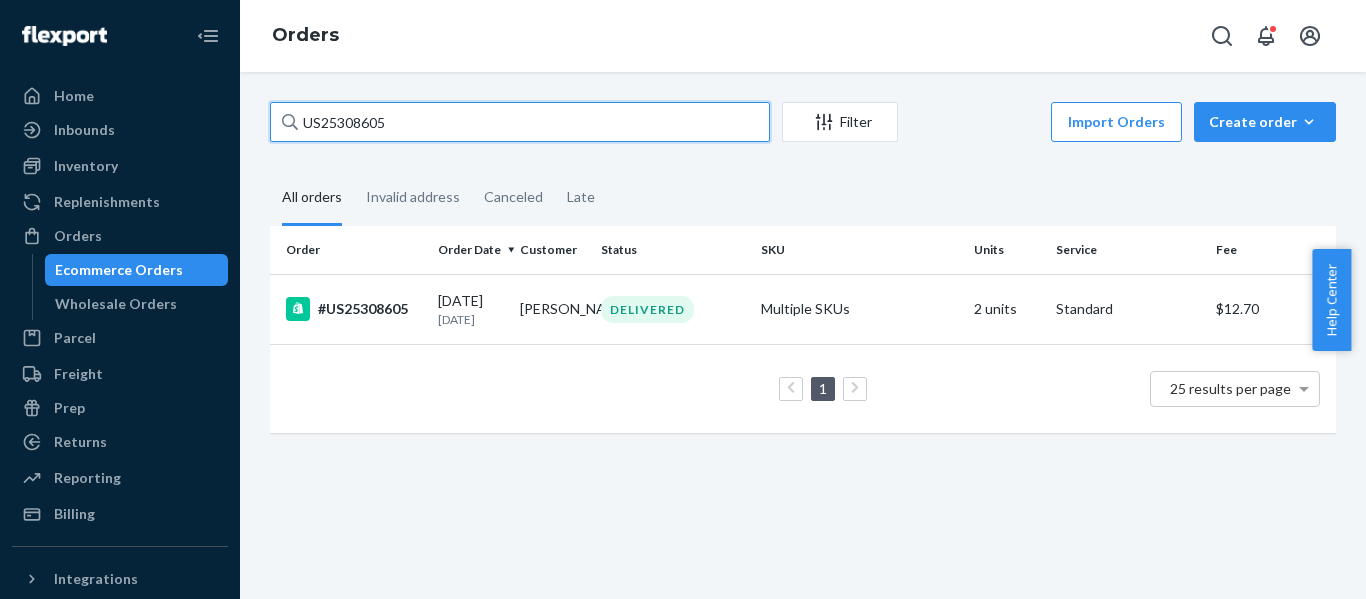 paste on "3" 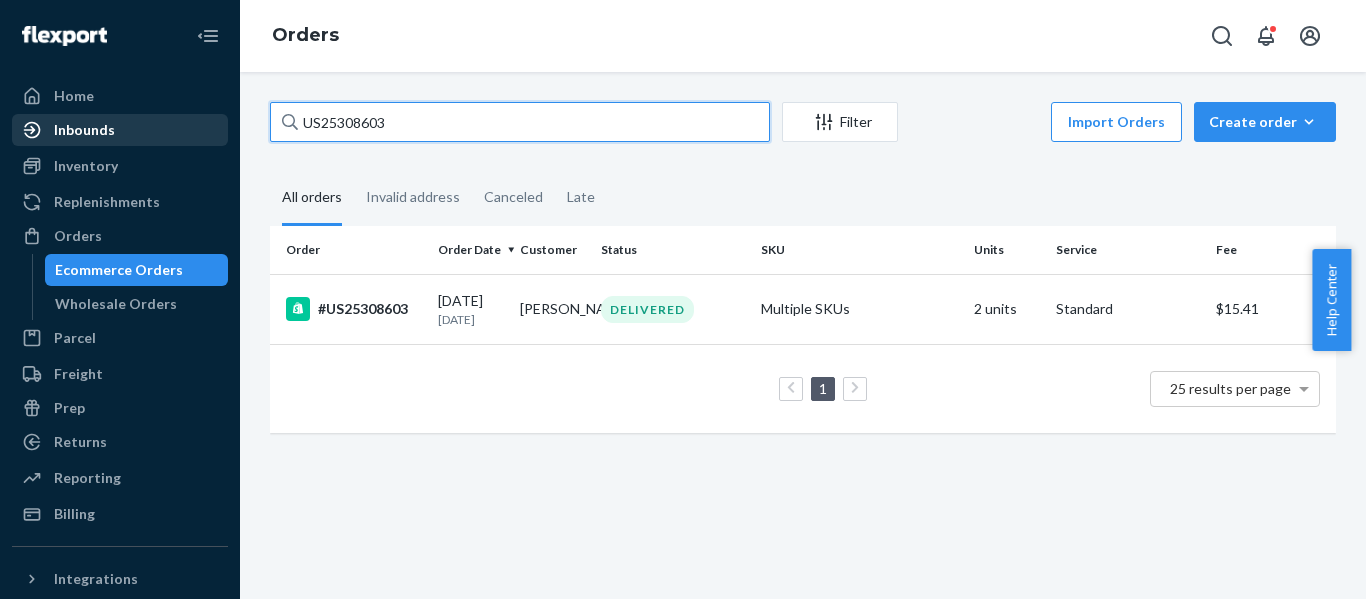 drag, startPoint x: 424, startPoint y: 132, endPoint x: 23, endPoint y: 138, distance: 401.0449 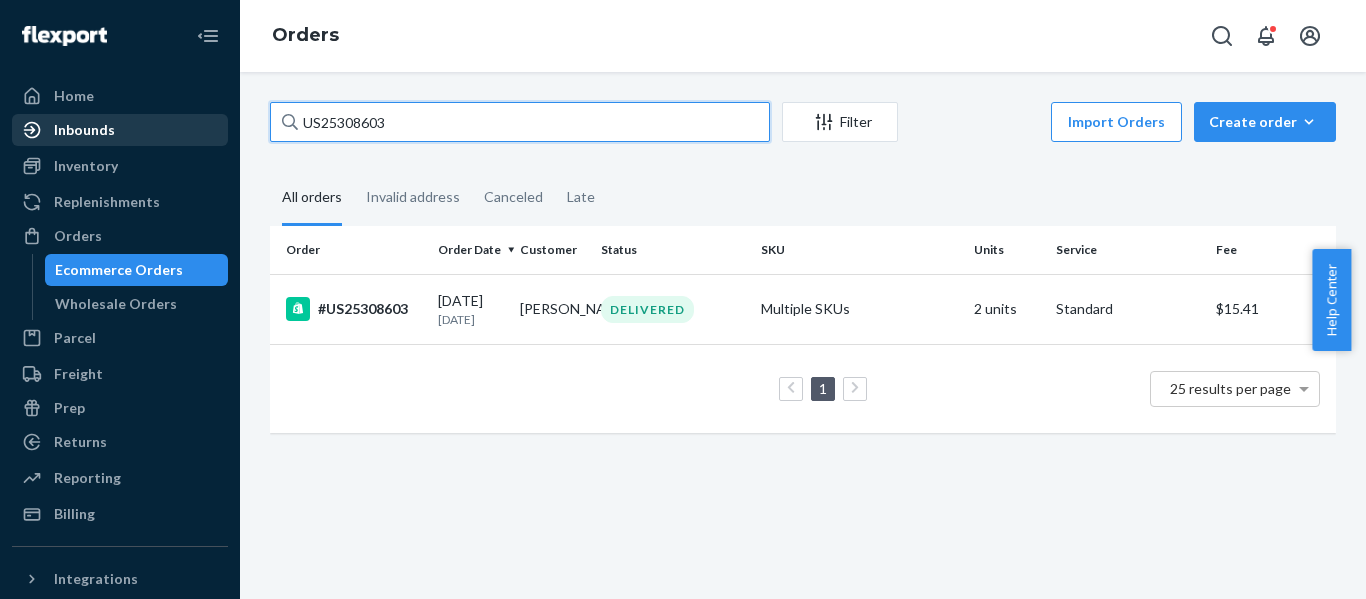 click on "Home Inbounds Shipping Plans Problems Inventory Products Replenishments Orders Ecommerce Orders Wholesale Orders Parcel Parcel orders Integrations Freight Prep Returns All Returns Settings Packages Reporting Reports Analytics Billing Integrations Add Integration Fast Tags Add Fast Tag Settings Talk to Support Help Center Give Feedback Orders US25308603 Filter Import Orders Create order Ecommerce order Removal order All orders Invalid address Canceled Late Order Order Date Customer Status SKU Units Service Fee #US25308603 [DATE] [DATE] [PERSON_NAME] DELIVERED Multiple SKUs 2 units Standard $15.41 1 25 results per page" at bounding box center [683, 299] 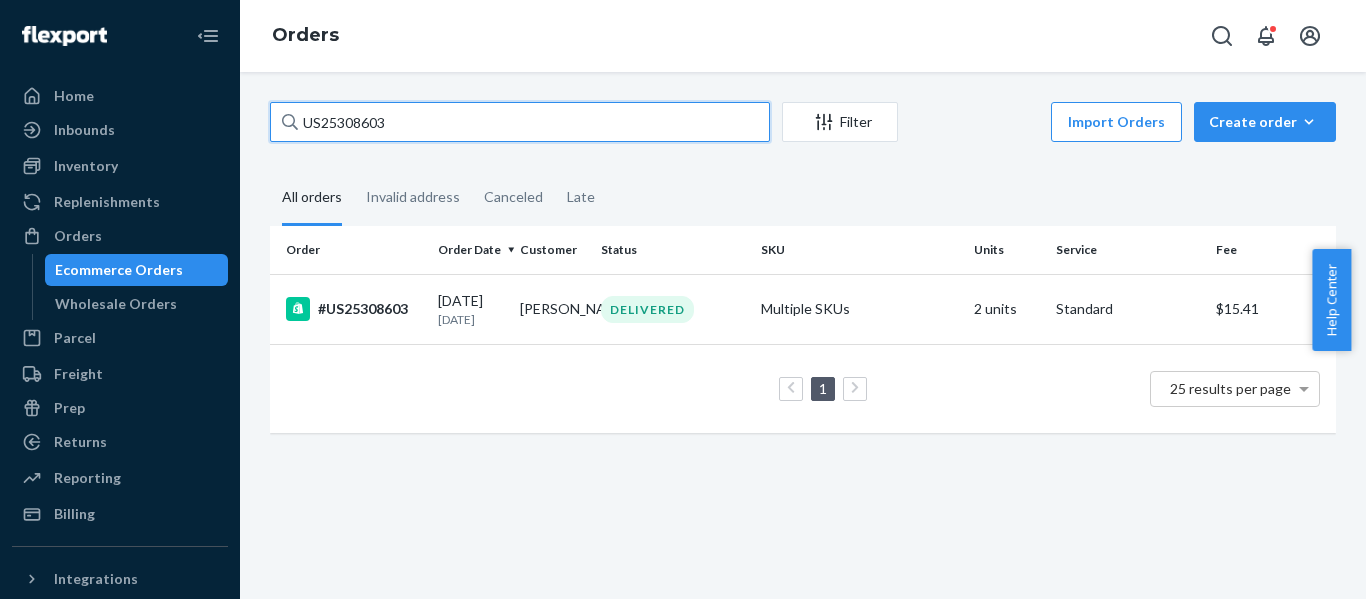 paste on "2" 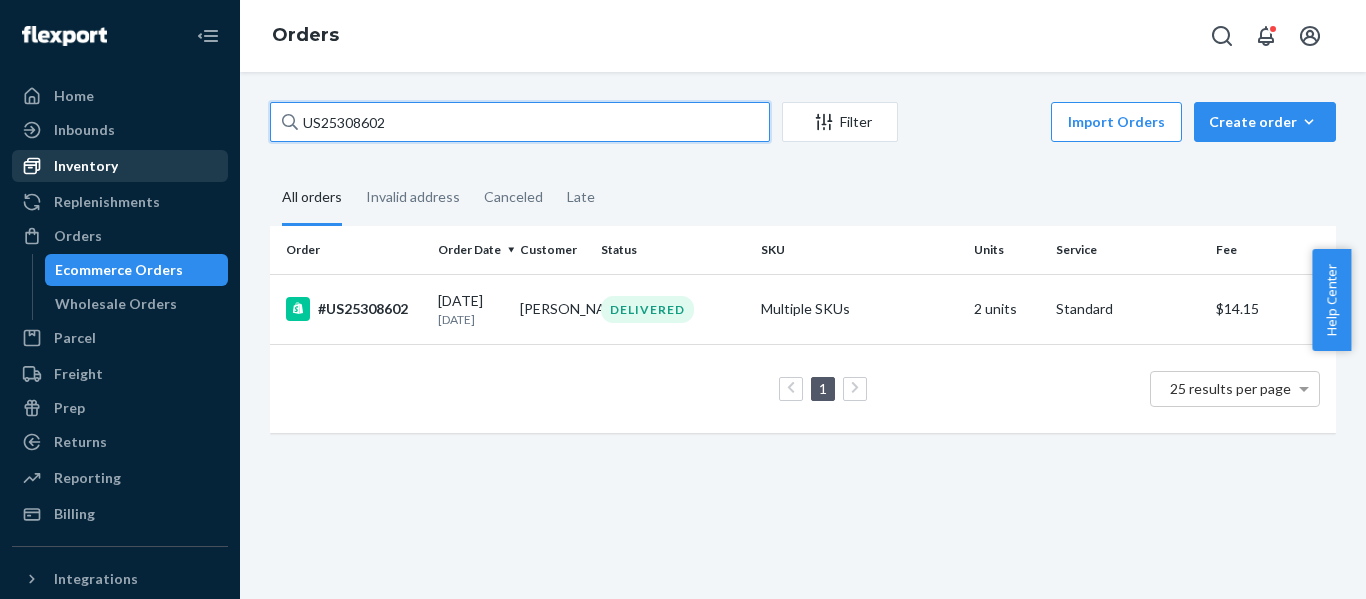 drag, startPoint x: 417, startPoint y: 118, endPoint x: 167, endPoint y: 170, distance: 255.35074 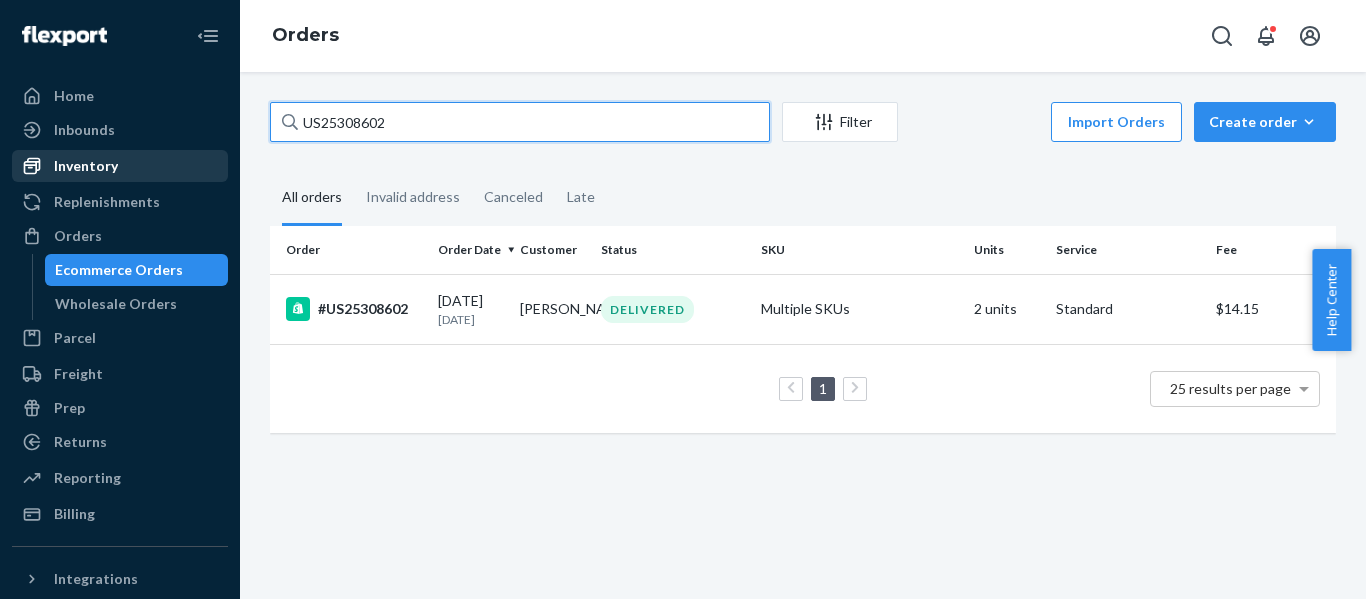 click on "Home Inbounds Shipping Plans Problems Inventory Products Replenishments Orders Ecommerce Orders Wholesale Orders Parcel Parcel orders Integrations Freight Prep Returns All Returns Settings Packages Reporting Reports Analytics Billing Integrations Add Integration Fast Tags Add Fast Tag Settings Talk to Support Help Center Give Feedback Orders US25308602 Filter Import Orders Create order Ecommerce order Removal order All orders Invalid address Canceled Late Order Order Date Customer Status SKU Units Service Fee #US25308602 [DATE] [DATE] [PERSON_NAME] DELIVERED Multiple SKUs 2 units Standard $14.15 1 25 results per page" at bounding box center [683, 299] 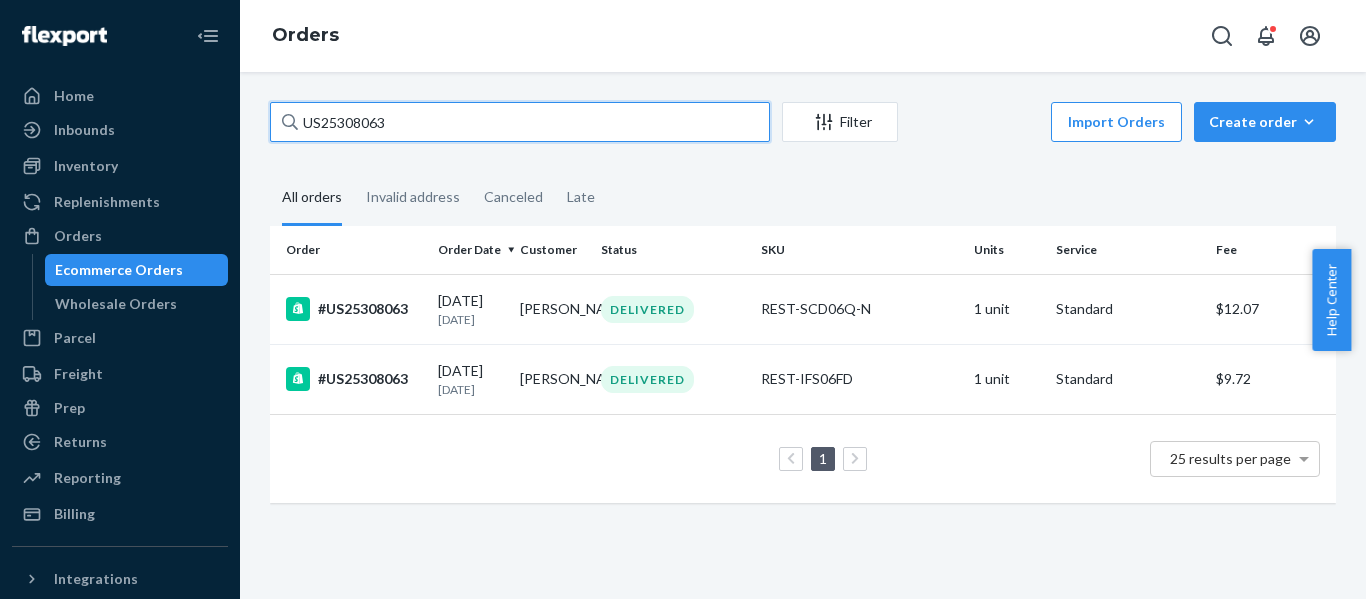 drag, startPoint x: 440, startPoint y: 126, endPoint x: 143, endPoint y: 146, distance: 297.67264 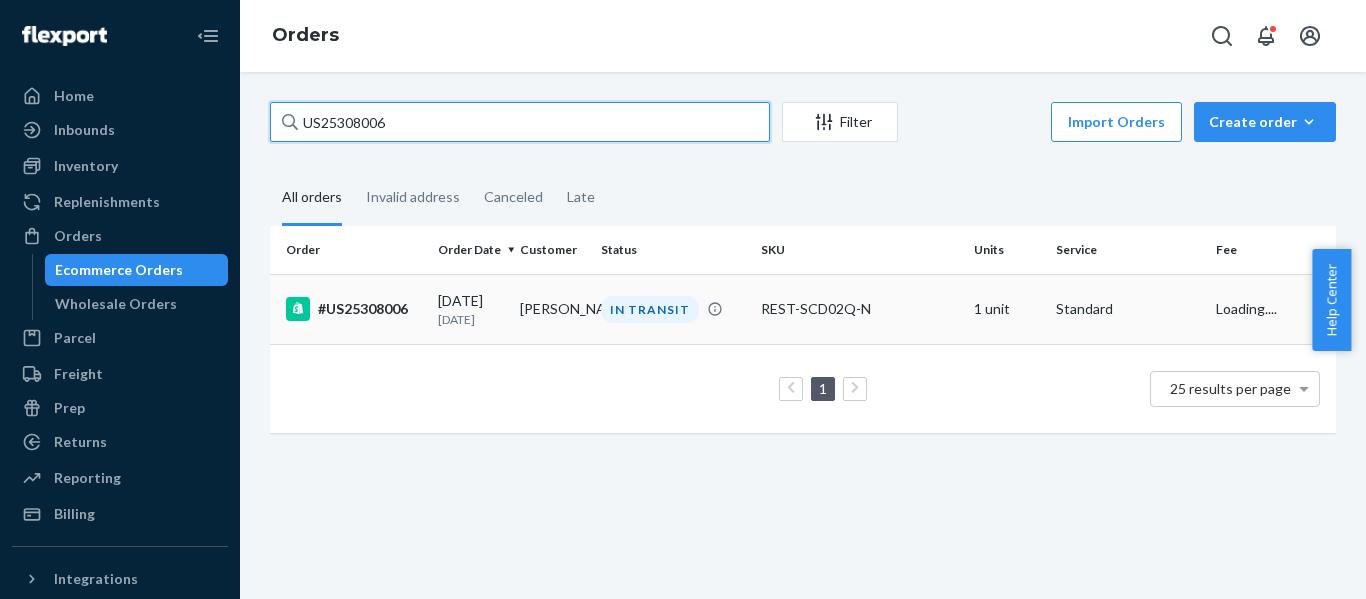 type on "US25308006" 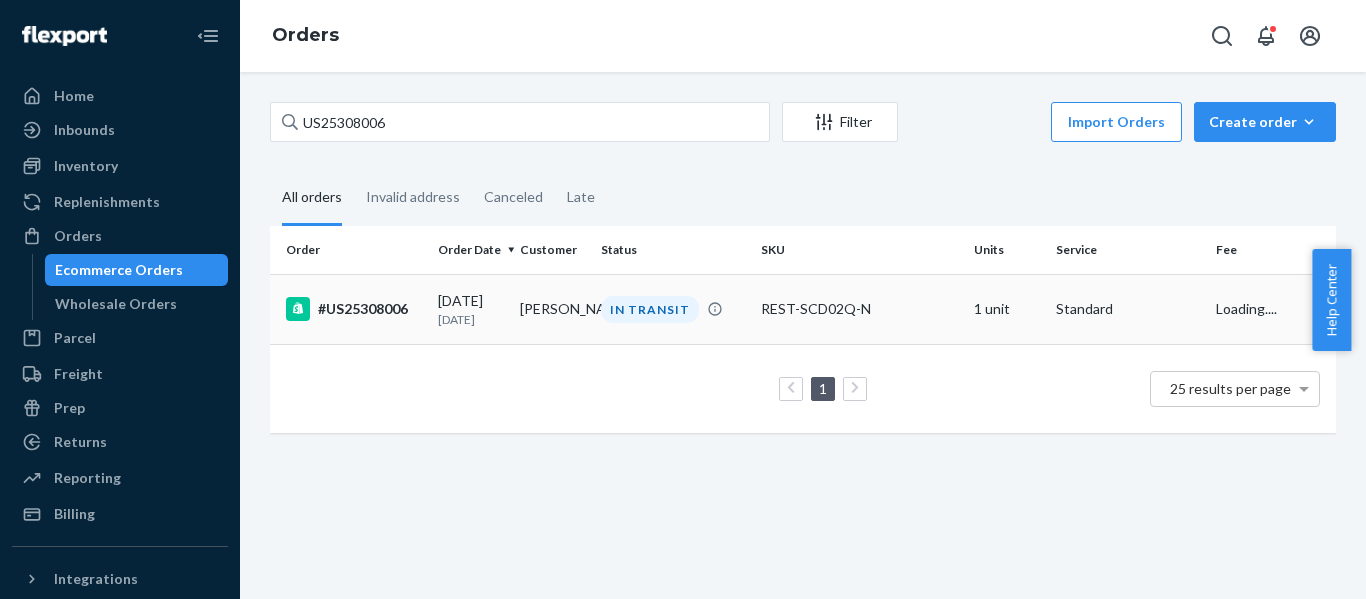 click on "#US25308006" at bounding box center (354, 309) 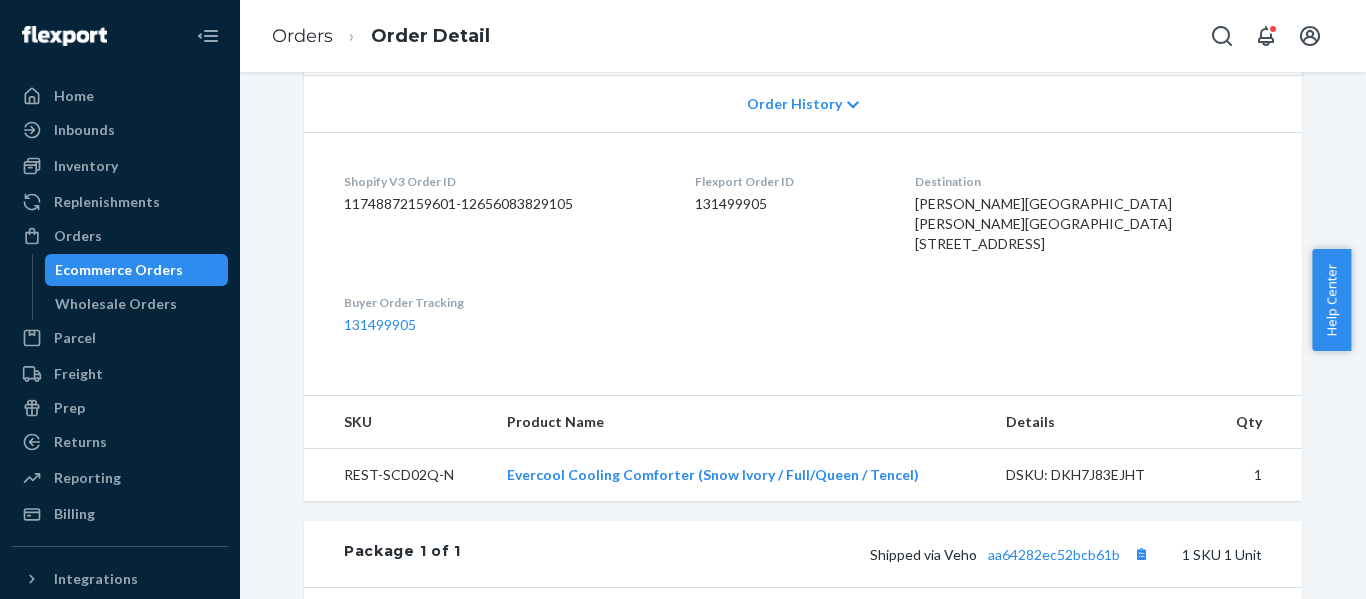 scroll, scrollTop: 500, scrollLeft: 0, axis: vertical 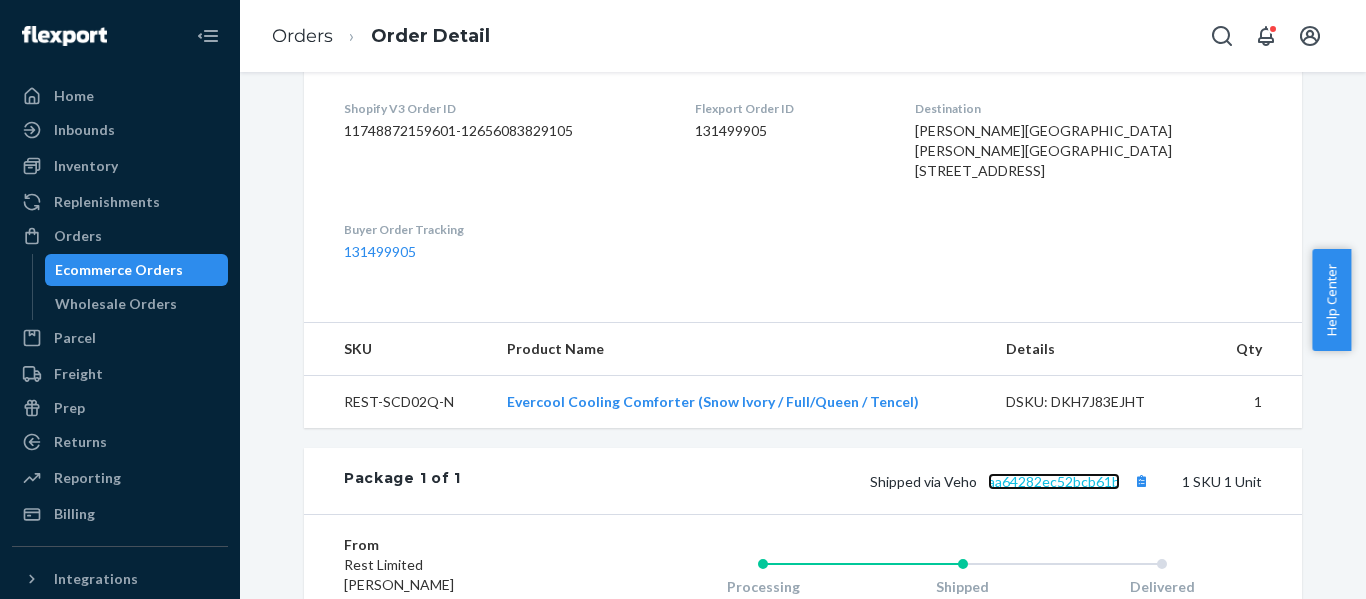 click on "aa64282ec52bcb61b" at bounding box center (1054, 481) 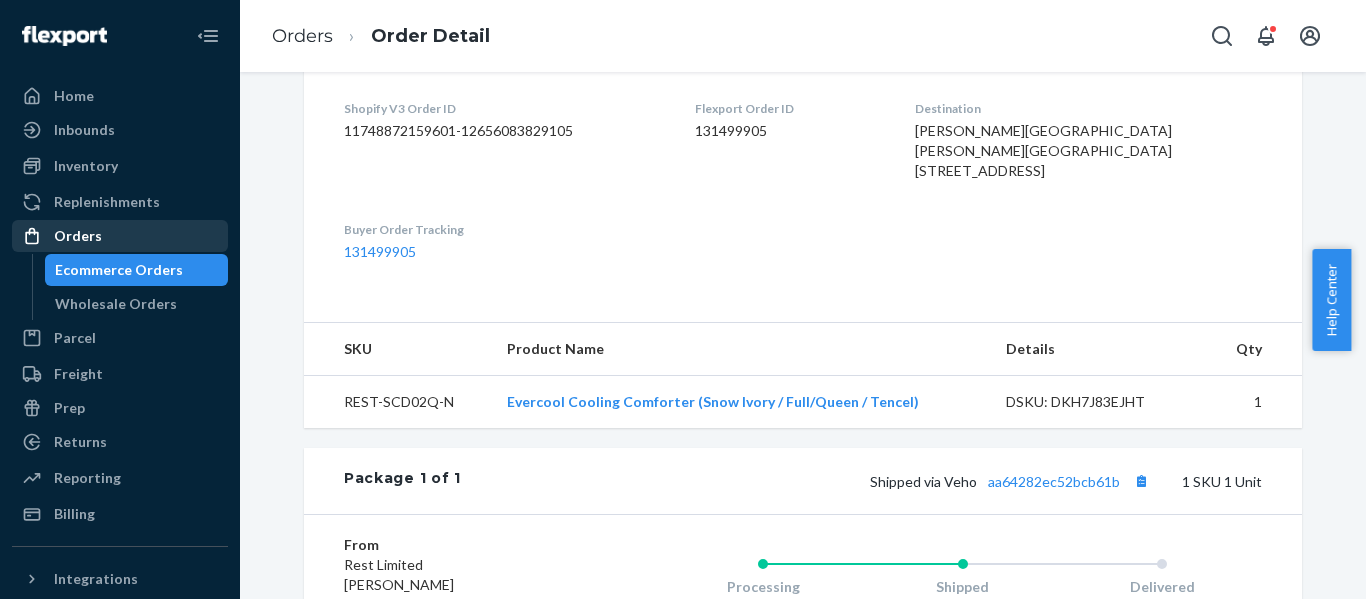 click on "Orders" at bounding box center (78, 236) 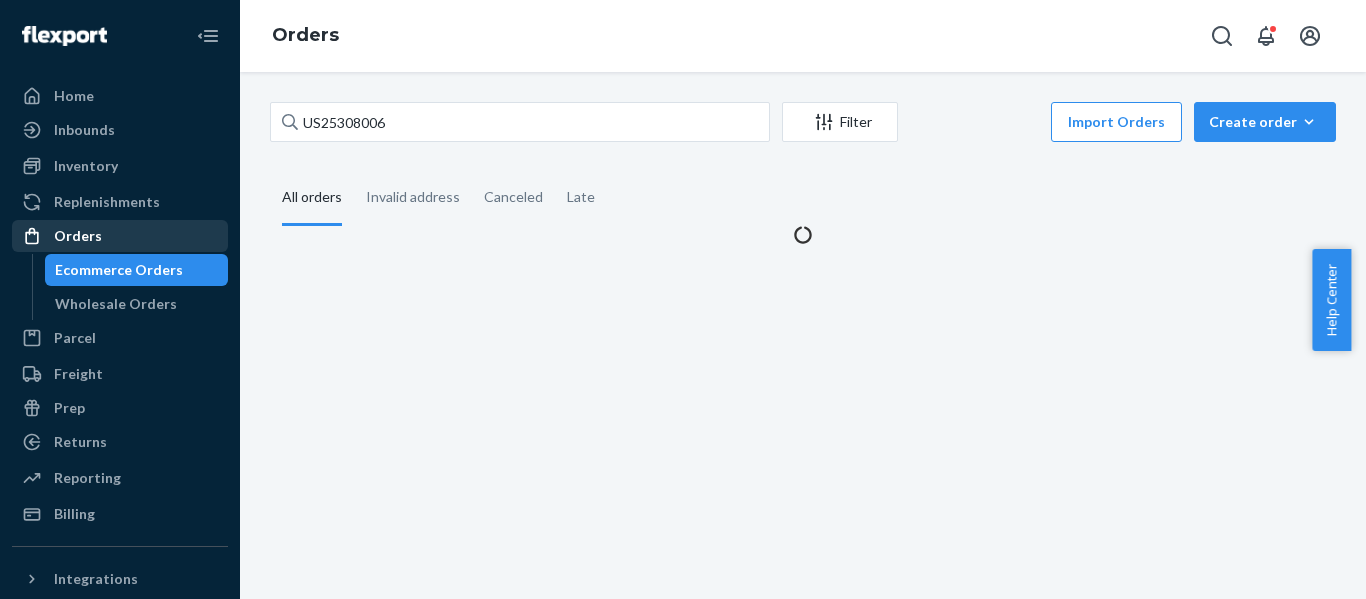 scroll, scrollTop: 0, scrollLeft: 0, axis: both 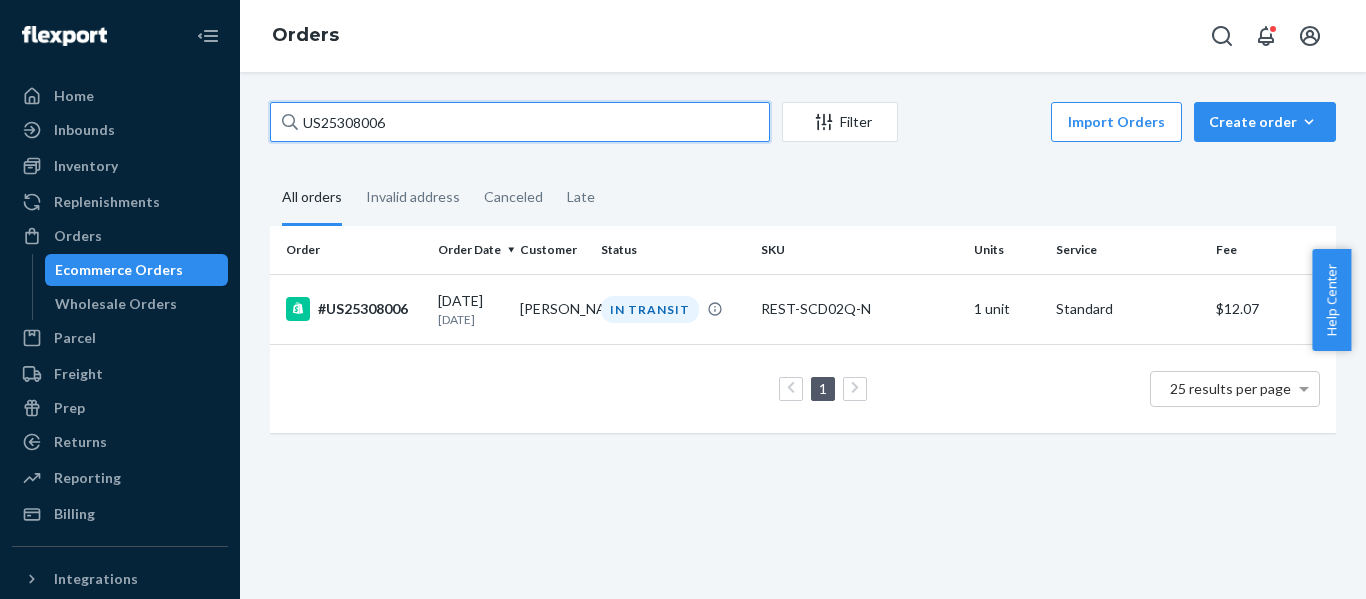 drag, startPoint x: 412, startPoint y: 117, endPoint x: -94, endPoint y: 135, distance: 506.32007 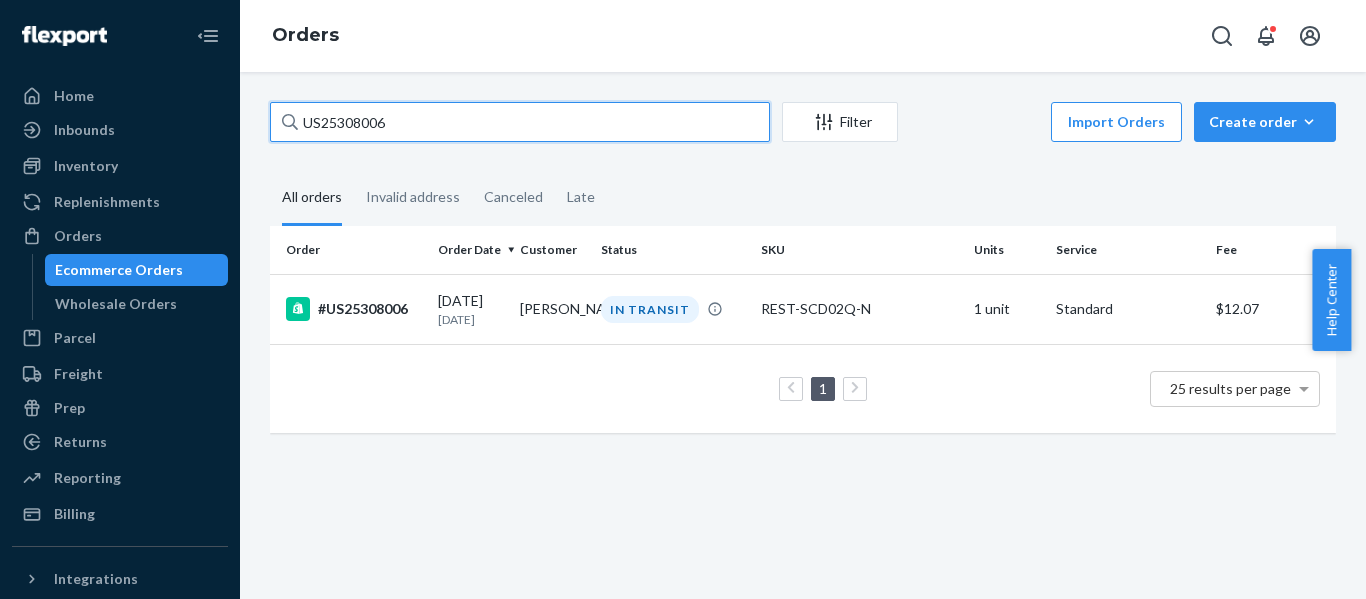 click on "Home Inbounds Shipping Plans Problems Inventory Products Replenishments Orders Ecommerce Orders Wholesale Orders Parcel Parcel orders Integrations Freight Prep Returns All Returns Settings Packages Reporting Reports Analytics Billing Integrations Add Integration Fast Tags Add Fast Tag Settings Talk to Support Help Center Give Feedback Orders US25308006 Filter Import Orders Create order Ecommerce order Removal order All orders Invalid address Canceled Late Order Order Date Customer Status SKU Units Service Fee #US25308006 [DATE] [DATE] [PERSON_NAME] IN TRANSIT REST-SCD02Q-N 1 unit Standard $12.07 1 25 results per page ×
Help Center" at bounding box center [683, 299] 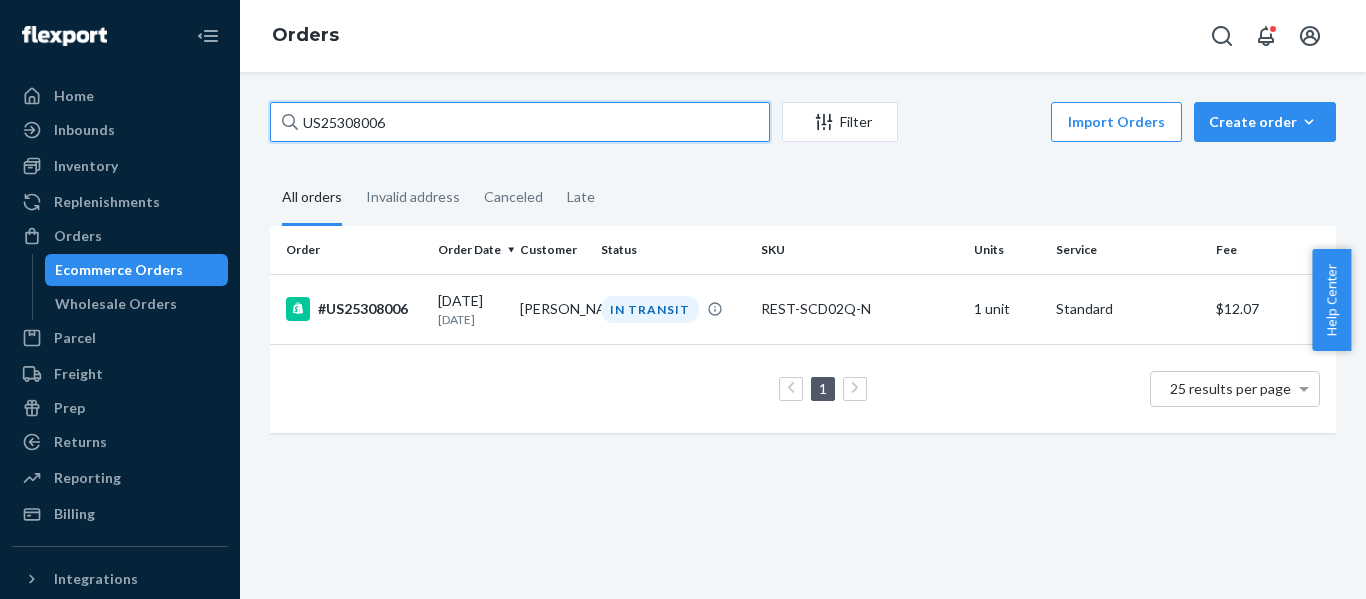 paste on "347" 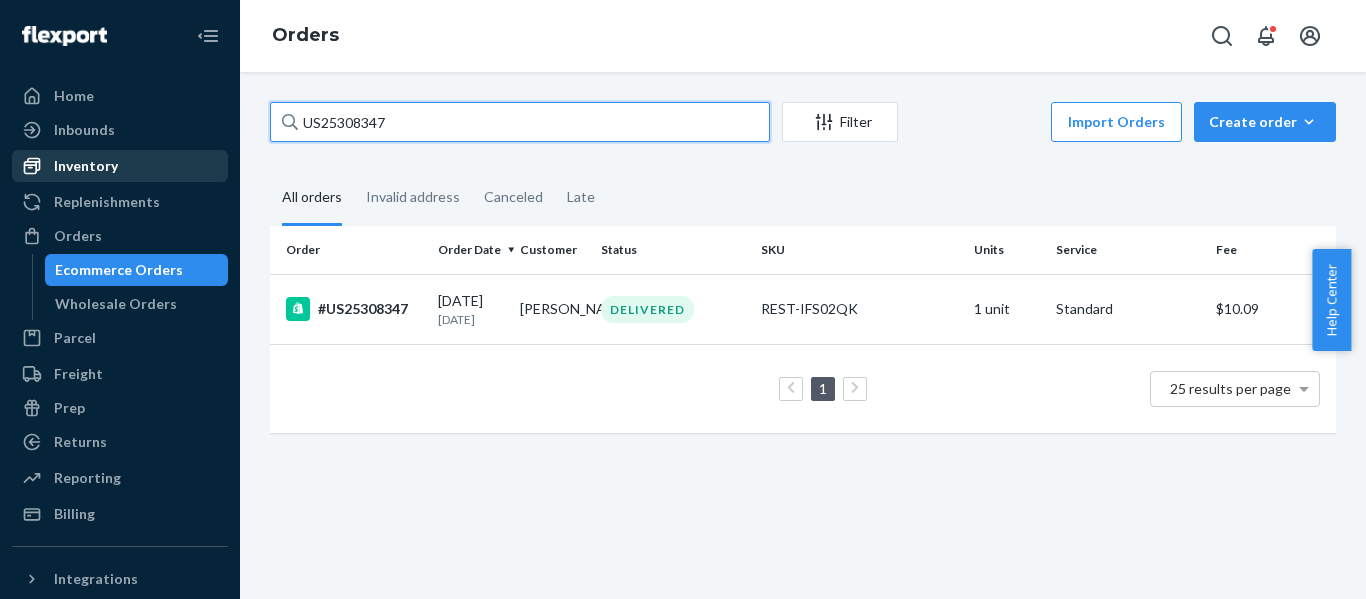 drag, startPoint x: 445, startPoint y: 126, endPoint x: 159, endPoint y: 176, distance: 290.33774 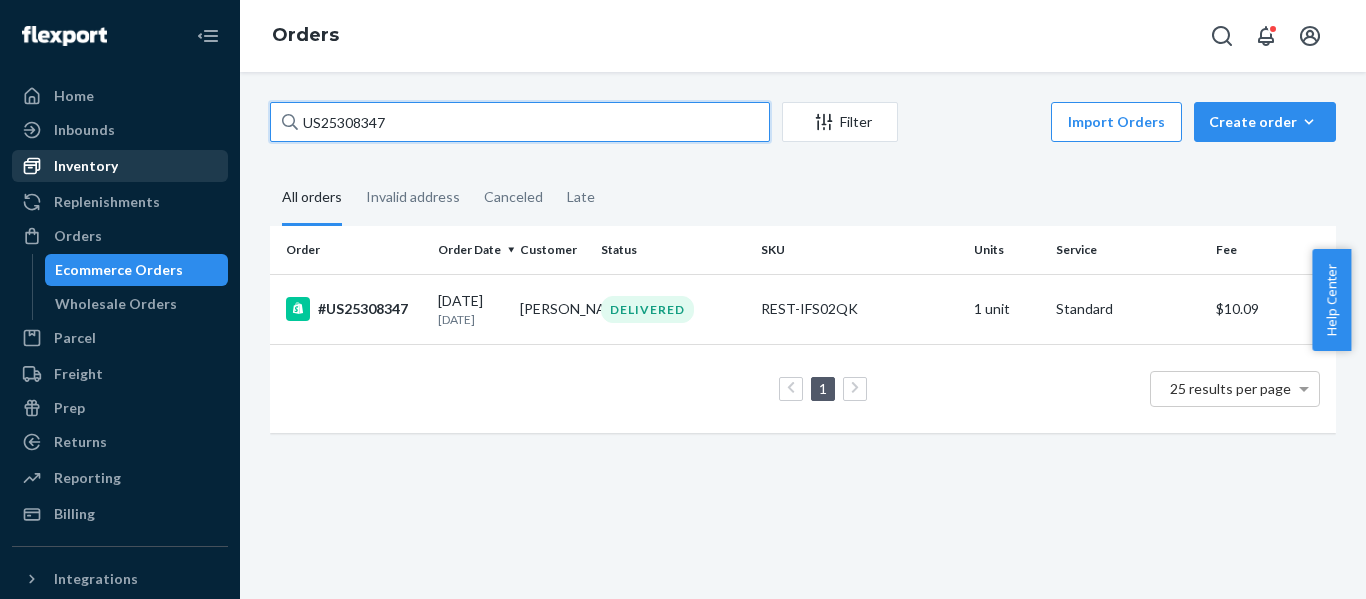 click on "Home Inbounds Shipping Plans Problems Inventory Products Replenishments Orders Ecommerce Orders Wholesale Orders Parcel Parcel orders Integrations Freight Prep Returns All Returns Settings Packages Reporting Reports Analytics Billing Integrations Add Integration Fast Tags Add Fast Tag Settings Talk to Support Help Center Give Feedback Orders US25308347 Filter Import Orders Create order Ecommerce order Removal order All orders Invalid address Canceled Late Order Order Date Customer Status SKU Units Service Fee #US25308347 [DATE] [DATE] [PERSON_NAME] DELIVERED REST-IFS02QK 1 unit Standard $10.09 1 25 results per page" at bounding box center (683, 299) 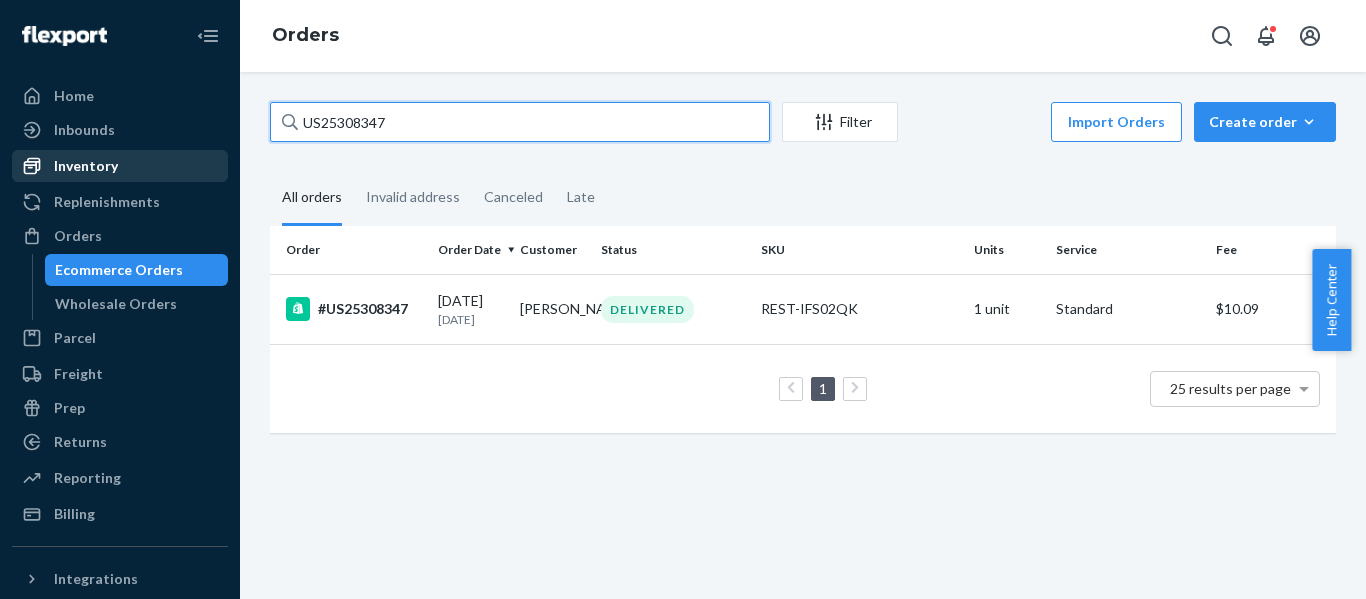 paste on "6" 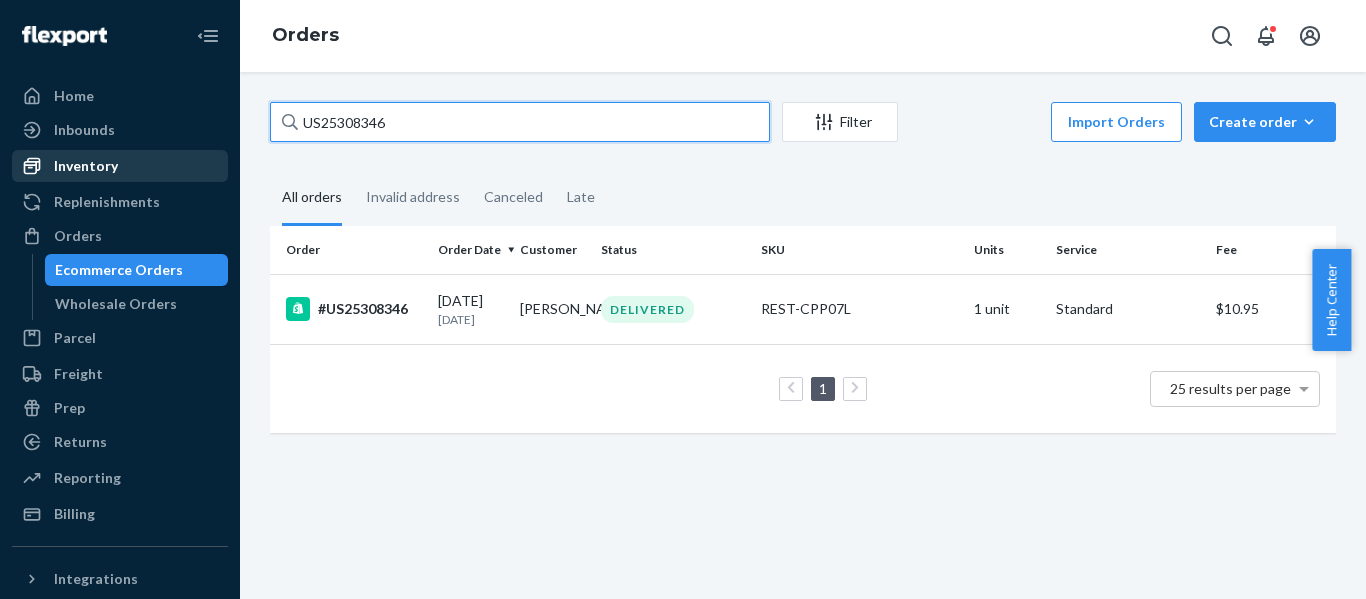 drag, startPoint x: 339, startPoint y: 132, endPoint x: 18, endPoint y: 150, distance: 321.50427 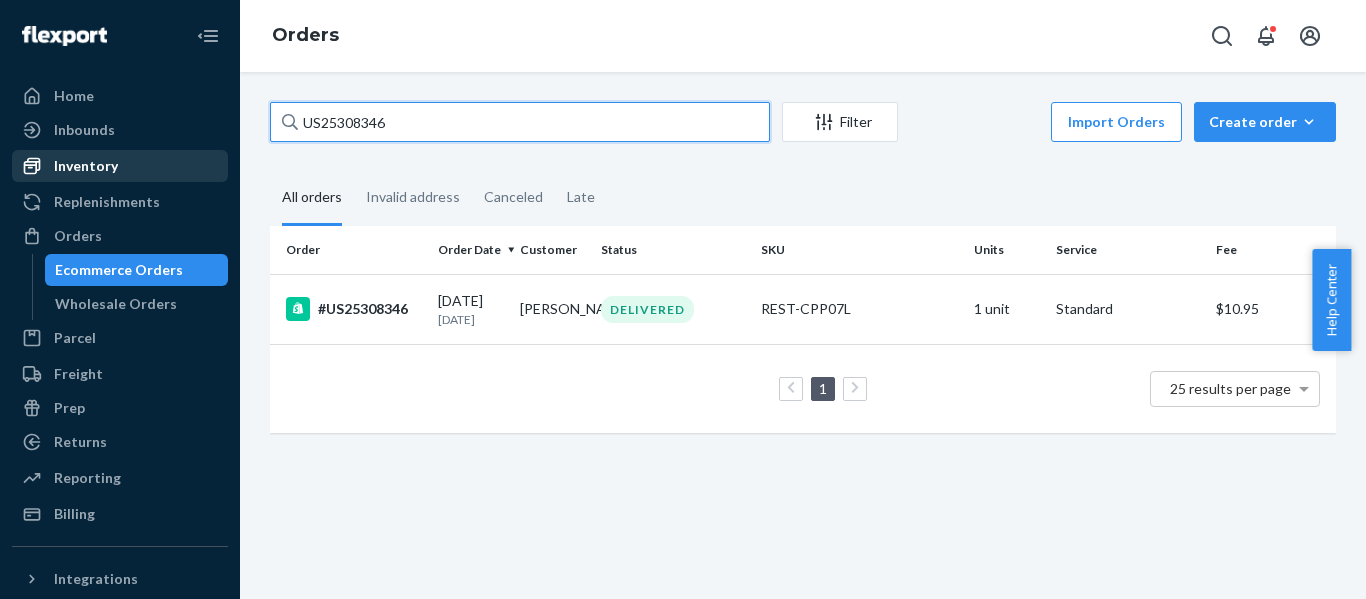 click on "Home Inbounds Shipping Plans Problems Inventory Products Replenishments Orders Ecommerce Orders Wholesale Orders Parcel Parcel orders Integrations Freight Prep Returns All Returns Settings Packages Reporting Reports Analytics Billing Integrations Add Integration Fast Tags Add Fast Tag Settings Talk to Support Help Center Give Feedback Orders US25308346 Filter Import Orders Create order Ecommerce order Removal order All orders Invalid address Canceled Late Order Order Date Customer Status SKU Units Service Fee #US25308346 [DATE] [DATE] [PERSON_NAME] DELIVERED REST-CPP07L 1 unit Standard $10.95 1 25 results per page" at bounding box center (683, 299) 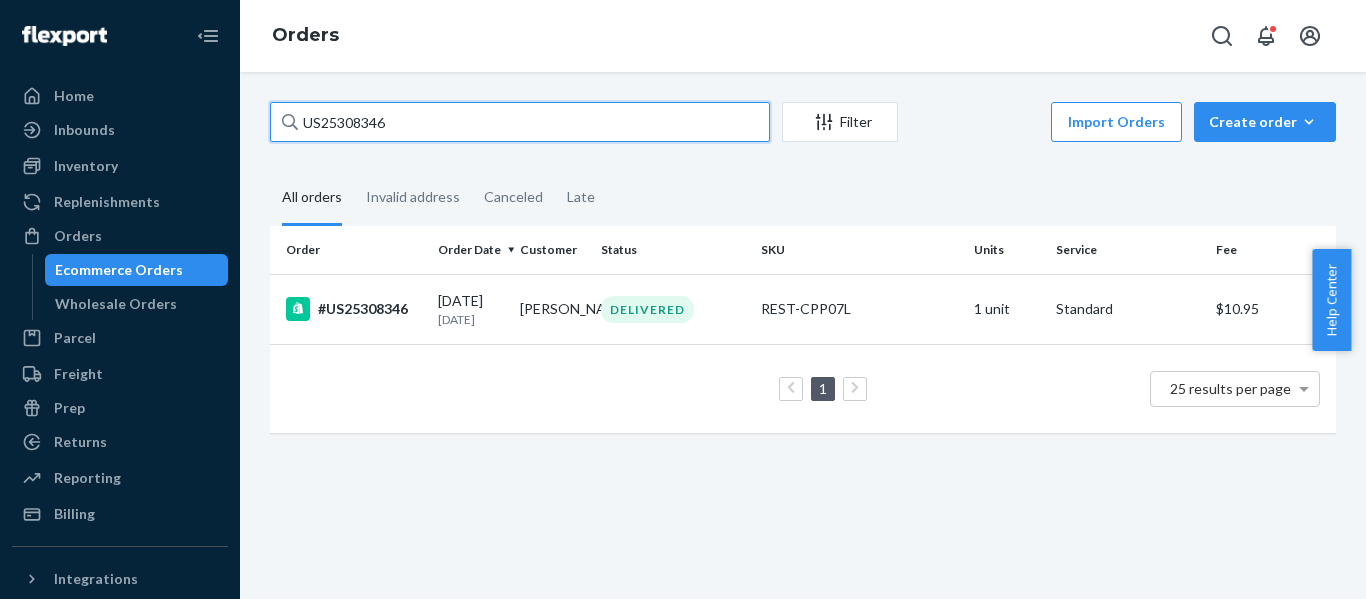 paste on "34" 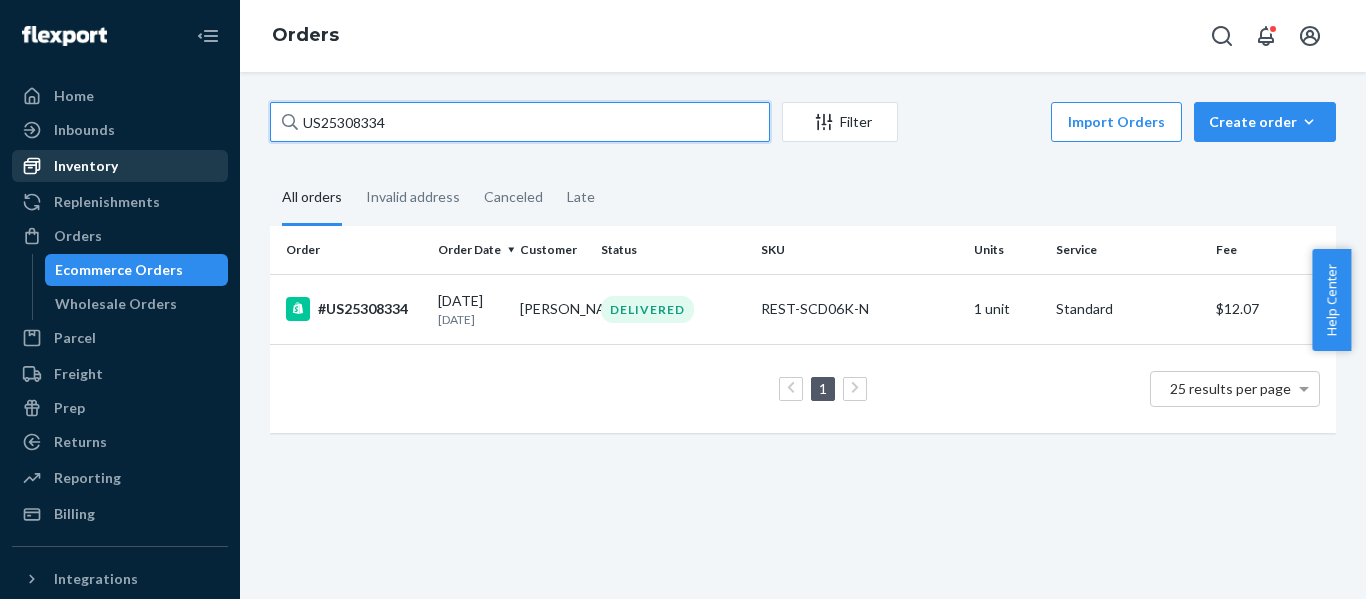 drag, startPoint x: 143, startPoint y: 164, endPoint x: 64, endPoint y: 169, distance: 79.15807 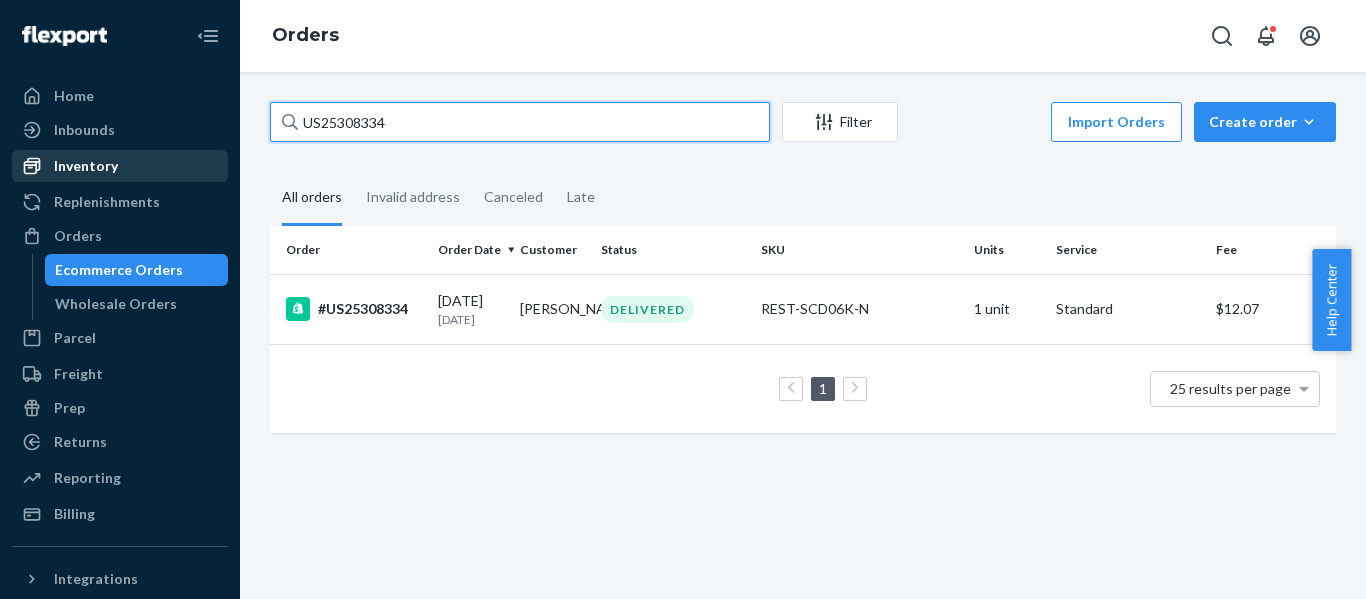 click on "Home Inbounds Shipping Plans Problems Inventory Products Replenishments Orders Ecommerce Orders Wholesale Orders Parcel Parcel orders Integrations Freight Prep Returns All Returns Settings Packages Reporting Reports Analytics Billing Integrations Add Integration Fast Tags Add Fast Tag Settings Talk to Support Help Center Give Feedback Orders US25308334 Filter Import Orders Create order Ecommerce order Removal order All orders Invalid address Canceled Late Order Order Date Customer Status SKU Units Service Fee #US25308334 [DATE] [DATE] [PERSON_NAME] DELIVERED REST-SCD06K-N 1 unit Standard $12.07 1 25 results per page" at bounding box center (683, 299) 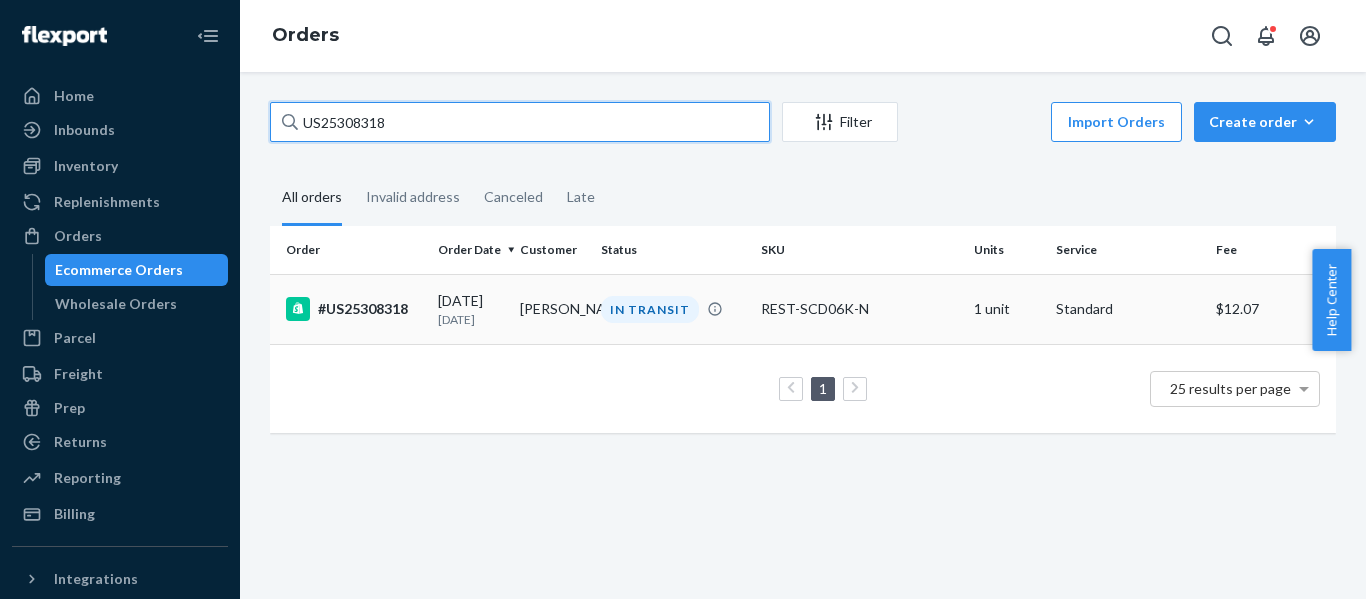type on "US25308318" 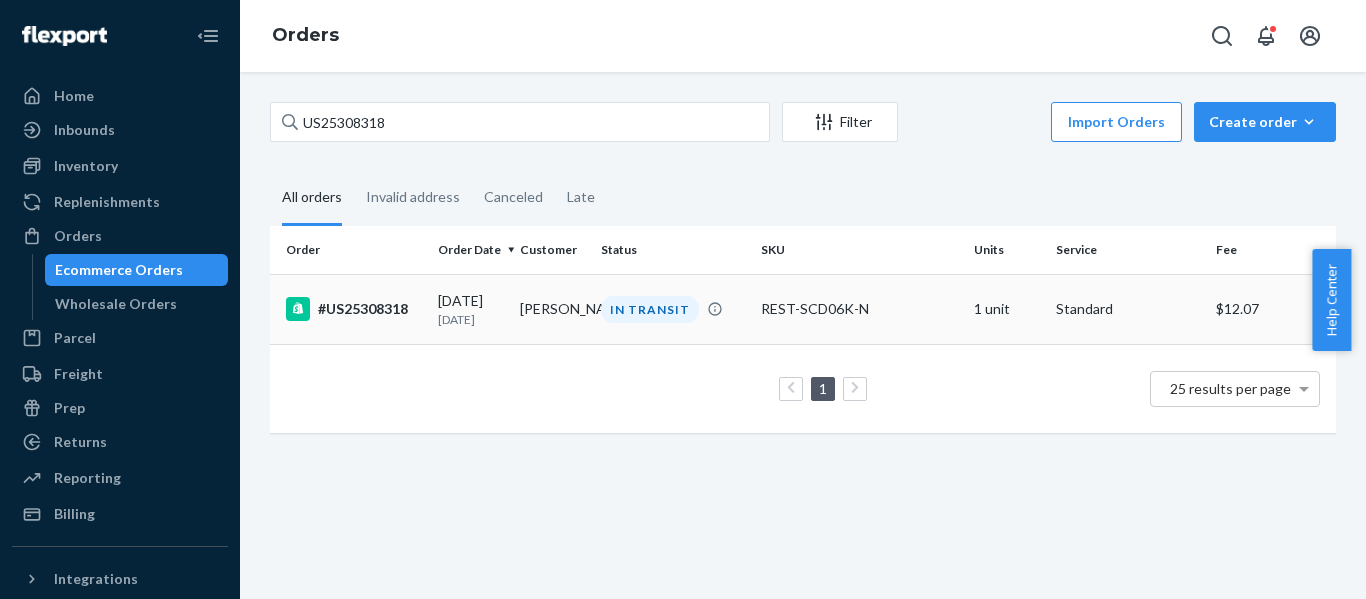 click on "#US25308318" at bounding box center [354, 309] 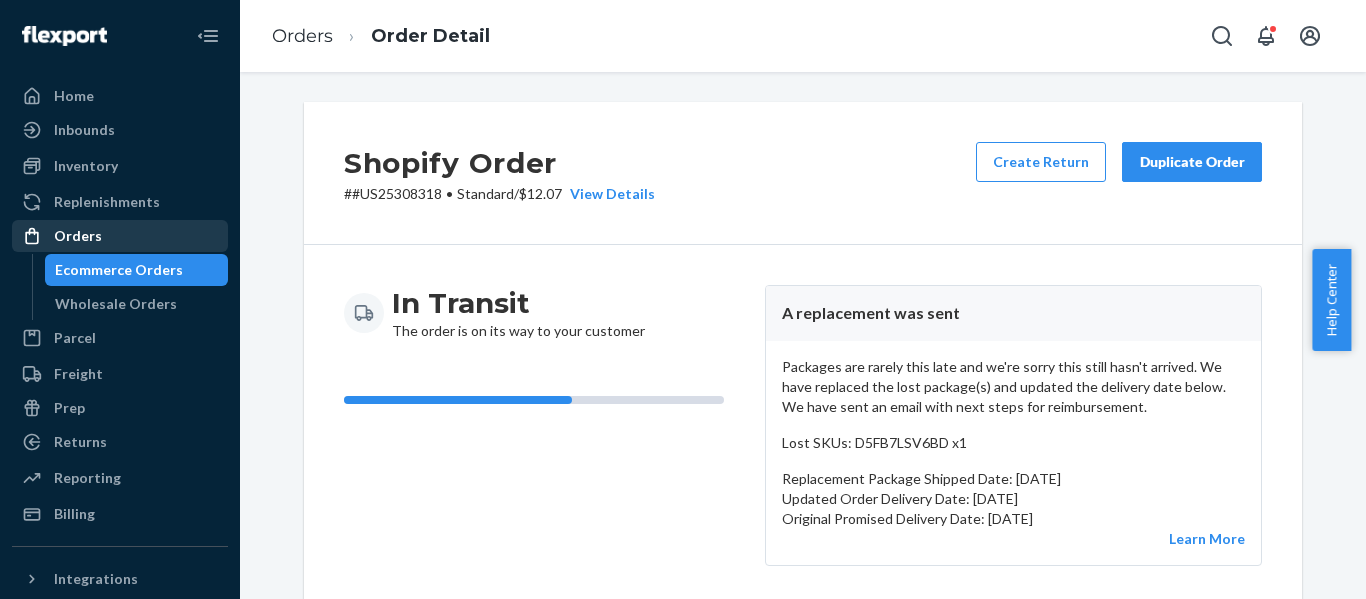 click on "Orders" at bounding box center [78, 236] 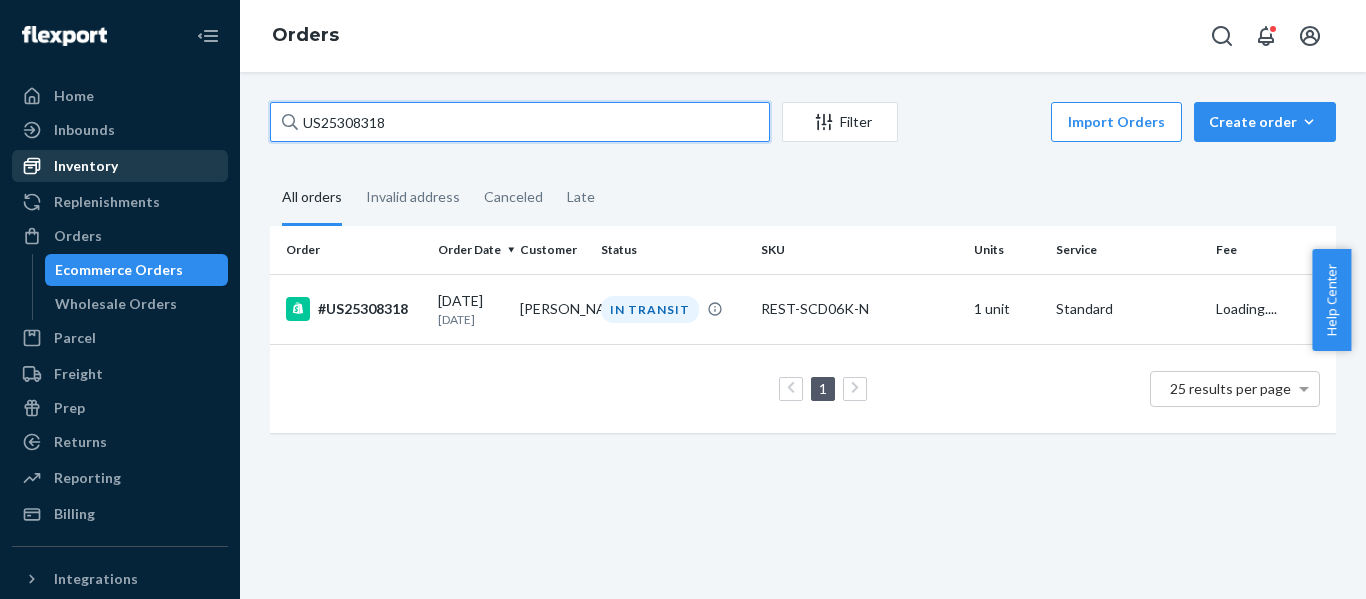 drag, startPoint x: 425, startPoint y: 119, endPoint x: 86, endPoint y: 166, distance: 342.2426 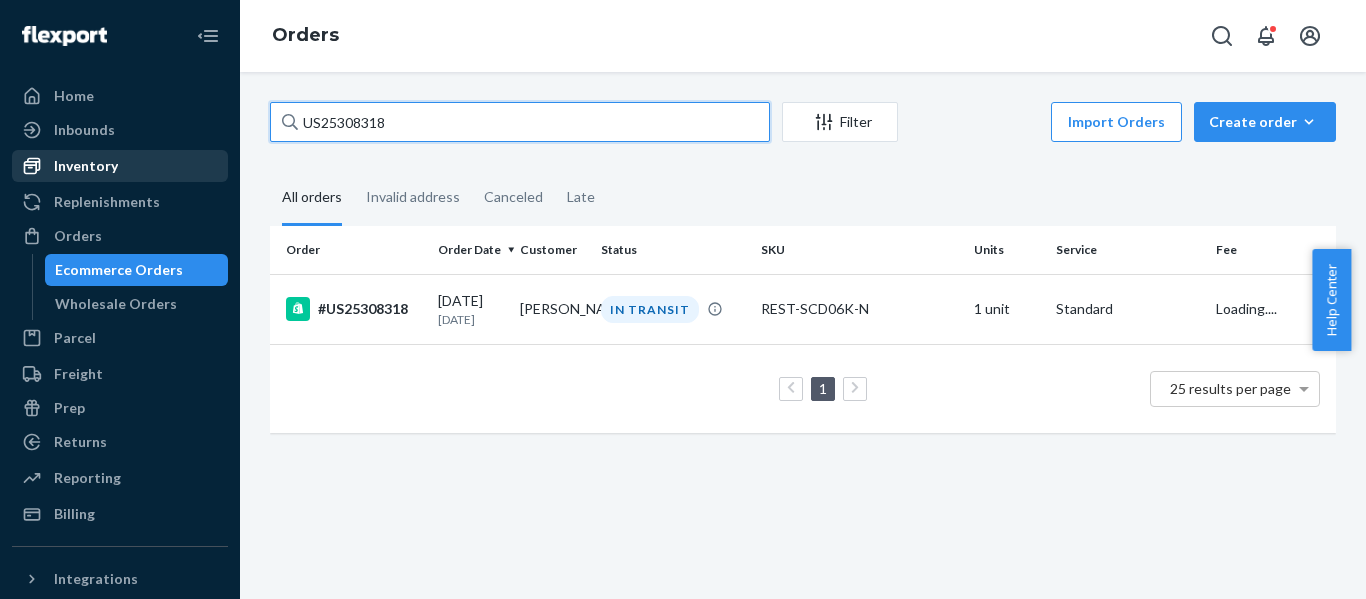 click on "Home Inbounds Shipping Plans Problems Inventory Products Replenishments Orders Ecommerce Orders Wholesale Orders Parcel Parcel orders Integrations Freight Prep Returns All Returns Settings Packages Reporting Reports Analytics Billing Integrations Add Integration Fast Tags Add Fast Tag Settings Talk to Support Help Center Give Feedback Orders US25308318 Filter Import Orders Create order Ecommerce order Removal order All orders Invalid address Canceled Late Order Order Date Customer Status SKU Units Service Fee #US25308318 [DATE] [DATE] [PERSON_NAME] IN TRANSIT REST-SCD06K-N 1 unit Standard Loading.... 1 25 results per page" at bounding box center (683, 299) 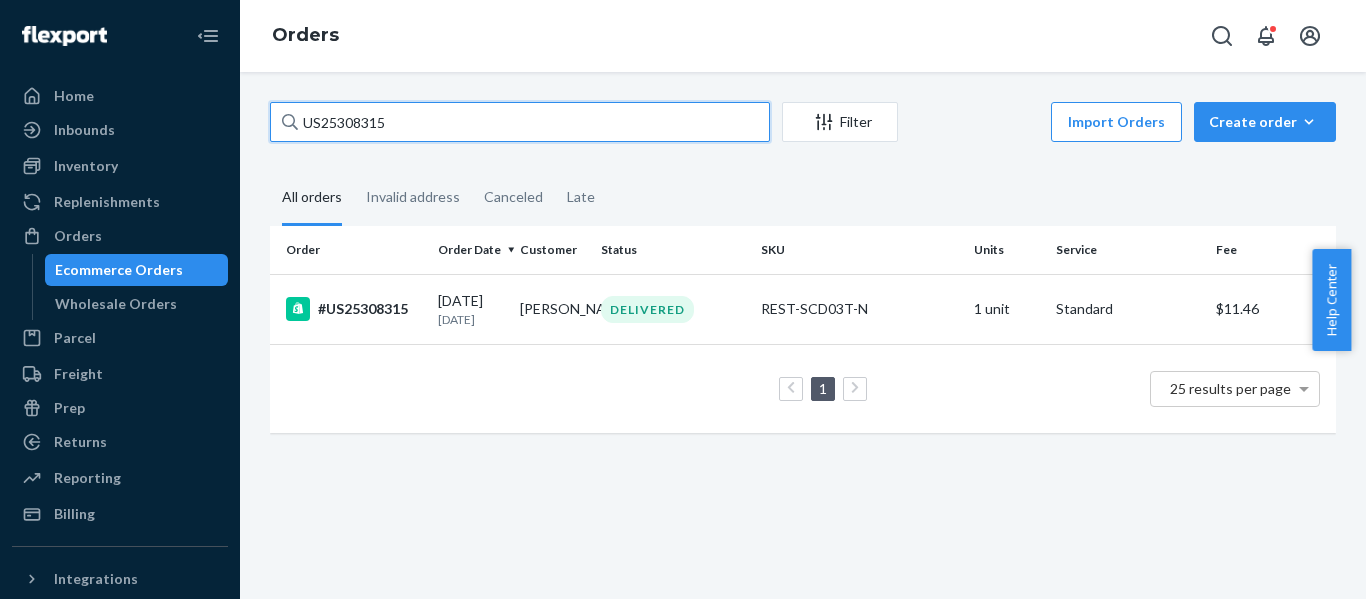 drag, startPoint x: 424, startPoint y: 118, endPoint x: 1, endPoint y: 136, distance: 423.3828 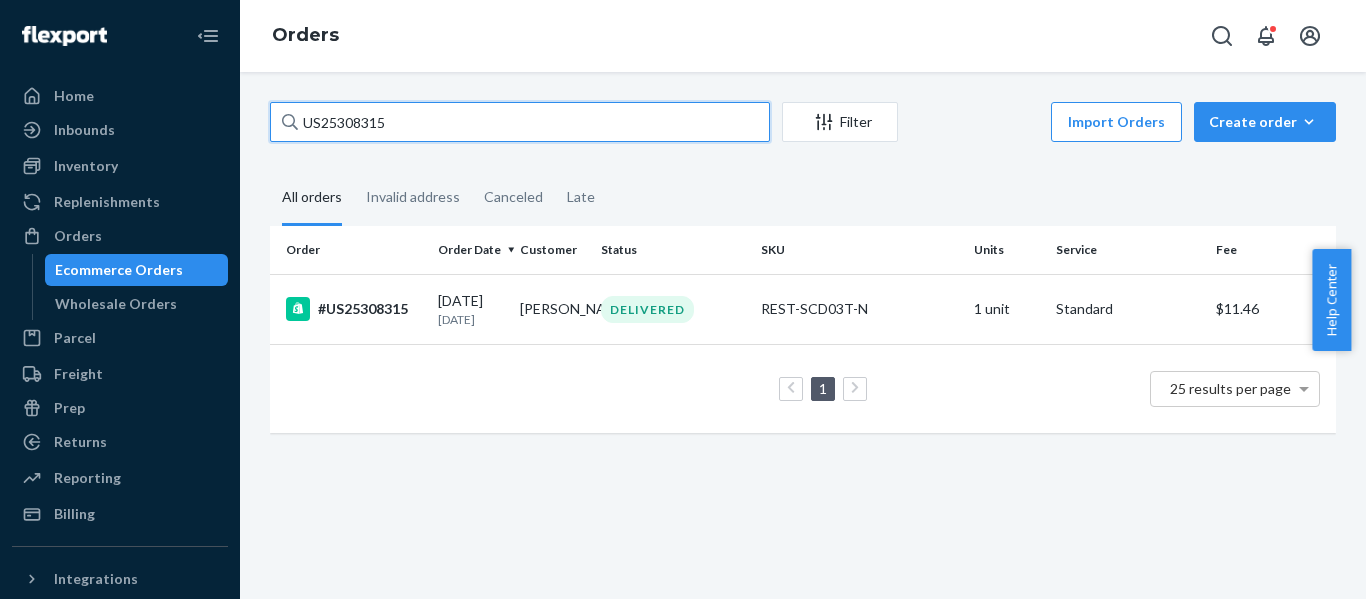 click on "Home Inbounds Shipping Plans Problems Inventory Products Replenishments Orders Ecommerce Orders Wholesale Orders Parcel Parcel orders Integrations Freight Prep Returns All Returns Settings Packages Reporting Reports Analytics Billing Integrations Add Integration Fast Tags Add Fast Tag Settings Talk to Support Help Center Give Feedback Orders US25308315 Filter Import Orders Create order Ecommerce order Removal order All orders Invalid address Canceled Late Order Order Date Customer Status SKU Units Service Fee #US25308315 [DATE] [DATE] Aya Ivacic DELIVERED REST-SCD03T-N 1 unit Standard $11.46 1 25 results per page" at bounding box center [683, 299] 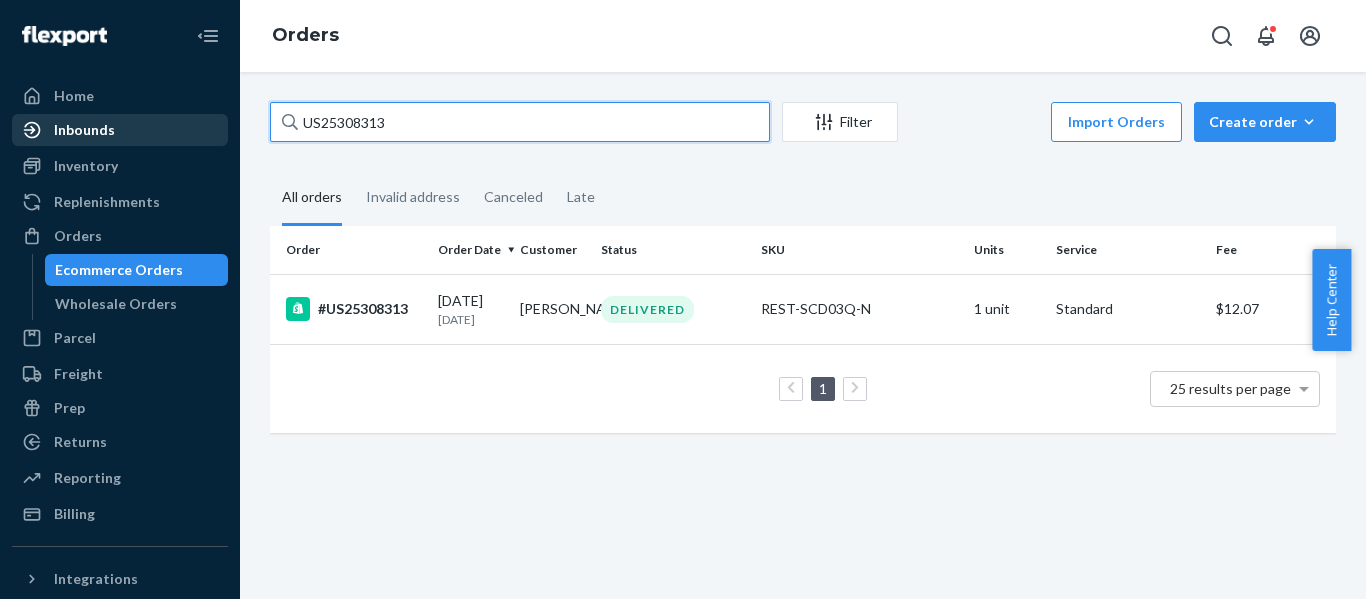drag, startPoint x: 128, startPoint y: 120, endPoint x: 94, endPoint y: 129, distance: 35.17101 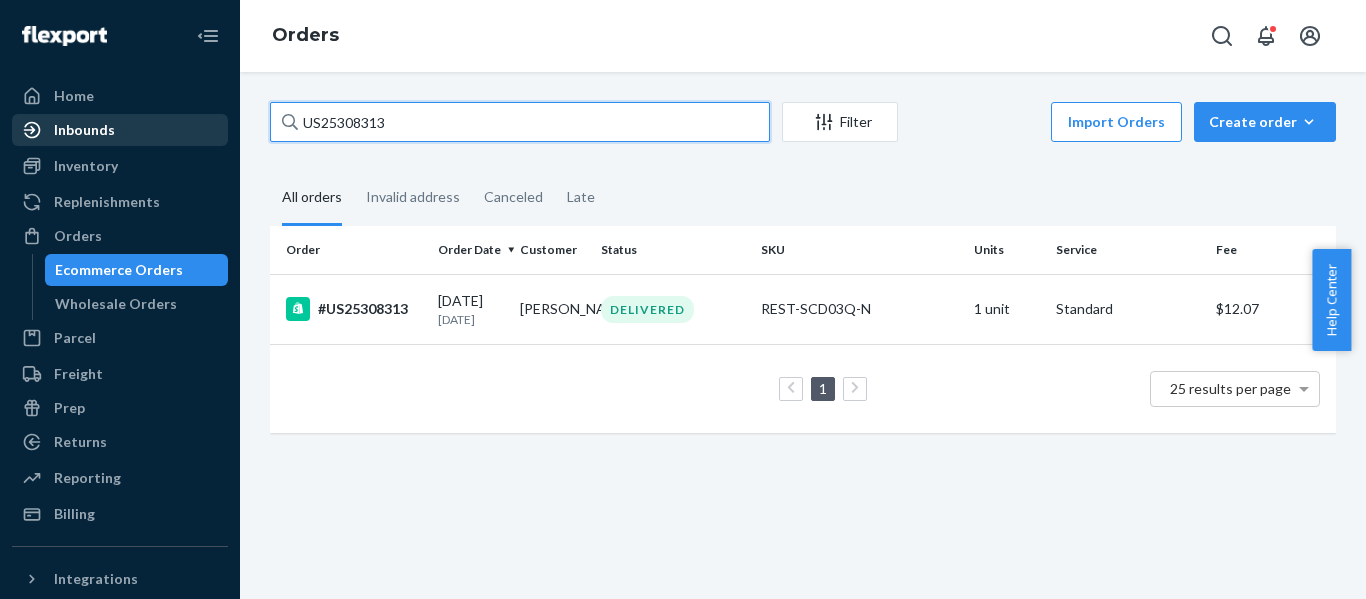click on "Home Inbounds Shipping Plans Problems Inventory Products Replenishments Orders Ecommerce Orders Wholesale Orders Parcel Parcel orders Integrations Freight Prep Returns All Returns Settings Packages Reporting Reports Analytics Billing Integrations Add Integration Fast Tags Add Fast Tag Settings Talk to Support Help Center Give Feedback Orders US25308313 Filter Import Orders Create order Ecommerce order Removal order All orders Invalid address Canceled Late Order Order Date Customer Status SKU Units Service Fee #US25308313 [DATE] [DATE] [PERSON_NAME] DELIVERED REST-SCD03Q-N 1 unit Standard $12.07 1 25 results per page" at bounding box center [683, 299] 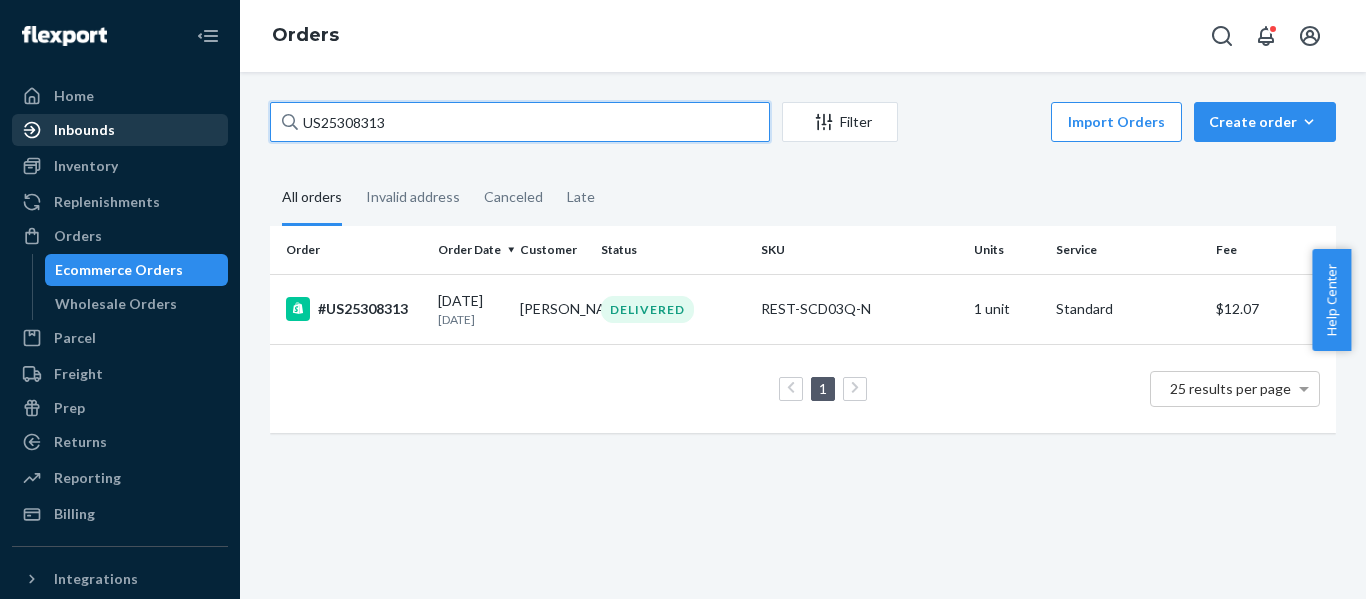 paste on "1" 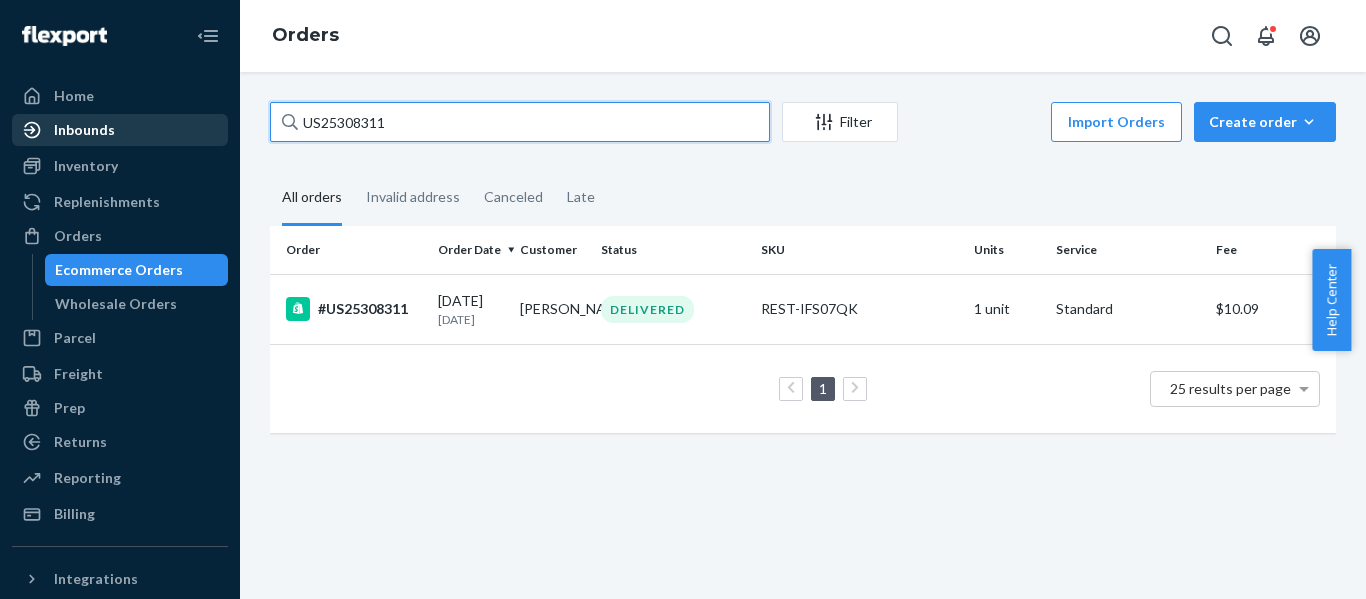 drag, startPoint x: 252, startPoint y: 123, endPoint x: 52, endPoint y: 123, distance: 200 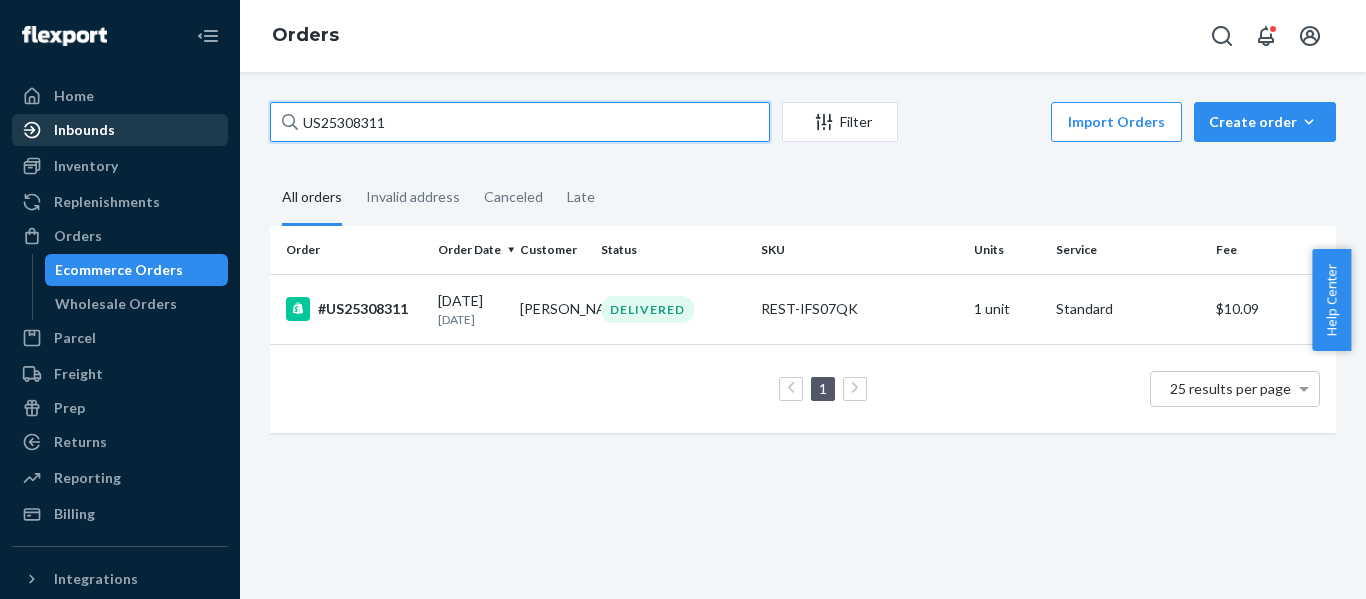 click on "Home Inbounds Shipping Plans Problems Inventory Products Replenishments Orders Ecommerce Orders Wholesale Orders Parcel Parcel orders Integrations Freight Prep Returns All Returns Settings Packages Reporting Reports Analytics Billing Integrations Add Integration Fast Tags Add Fast Tag Settings Talk to Support Help Center Give Feedback Orders US25308311 Filter Import Orders Create order Ecommerce order Removal order All orders Invalid address Canceled Late Order Order Date Customer Status SKU Units Service Fee #US25308311 [DATE] [DATE] [PERSON_NAME] DELIVERED REST-IFS07QK 1 unit Standard $10.09 1 25 results per page" at bounding box center (683, 299) 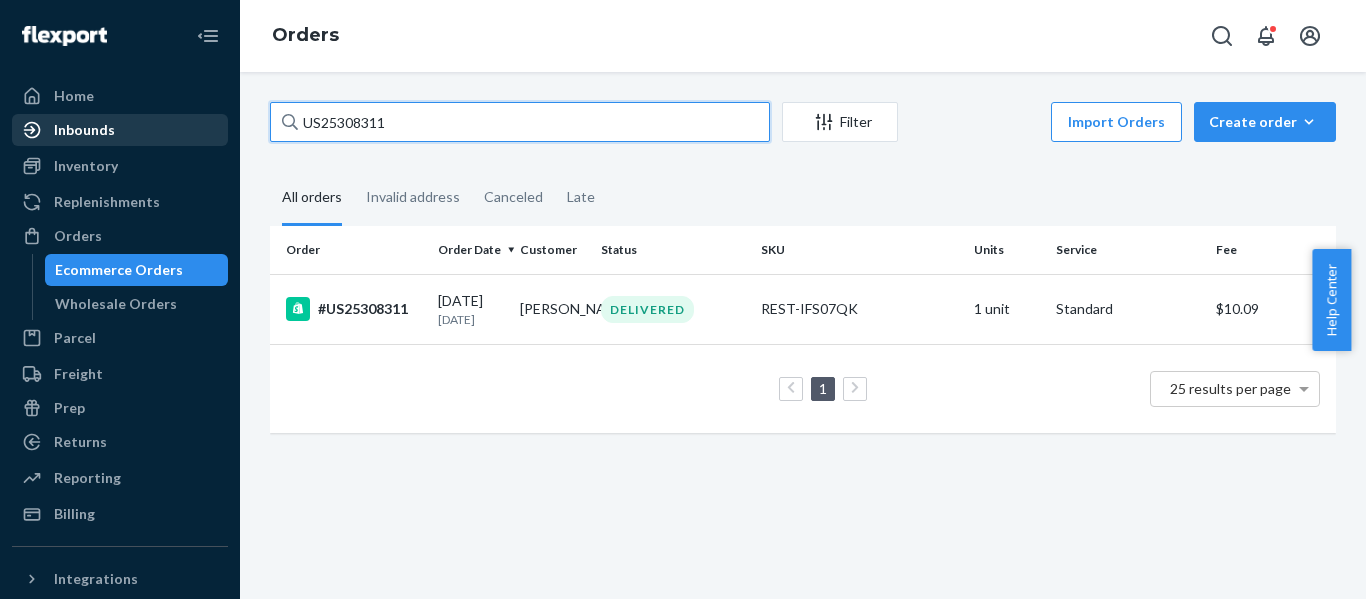 paste on "272" 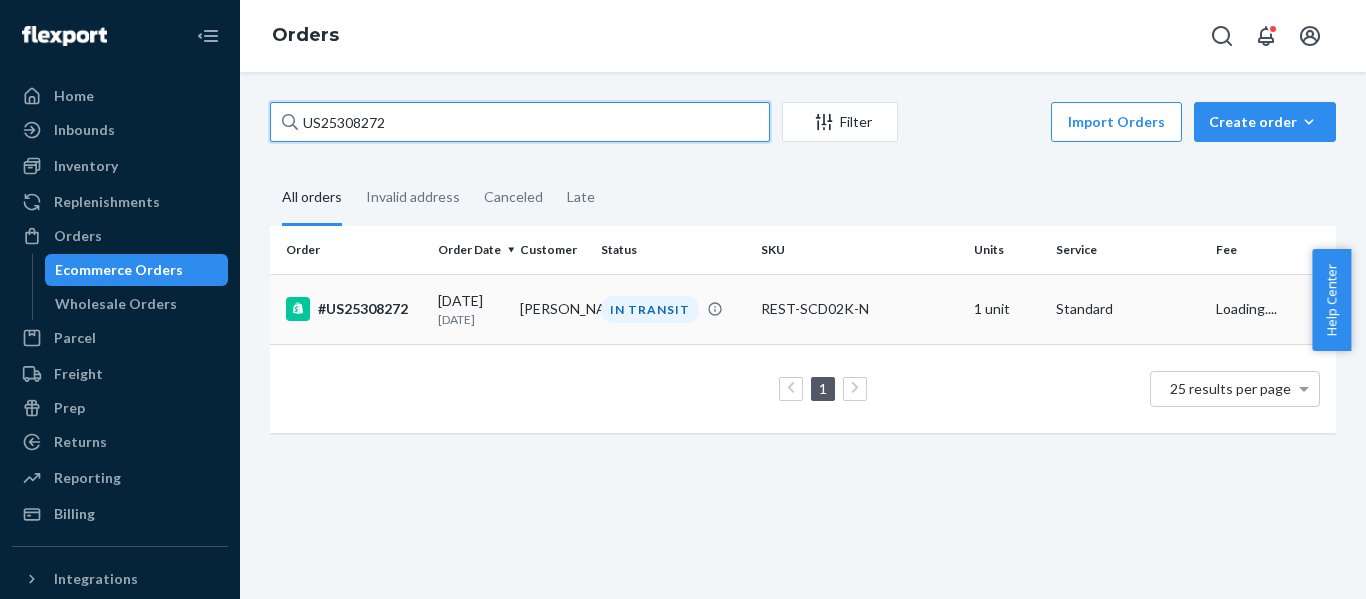 type on "US25308272" 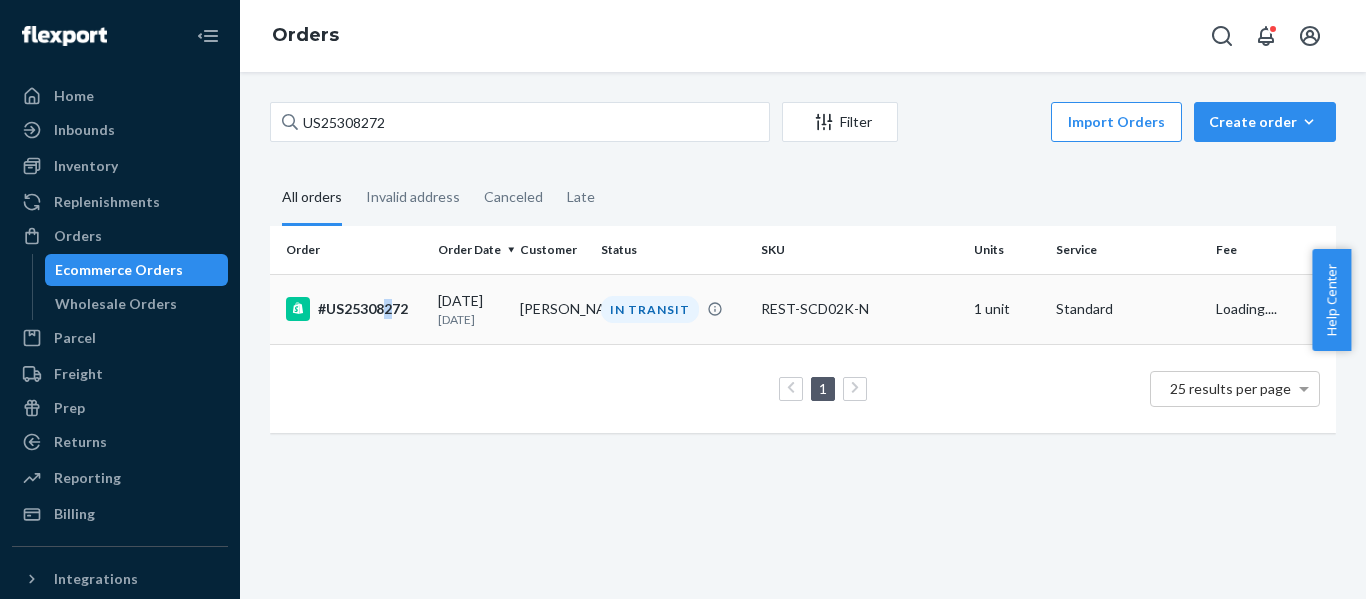 click on "#US25308272" at bounding box center [350, 309] 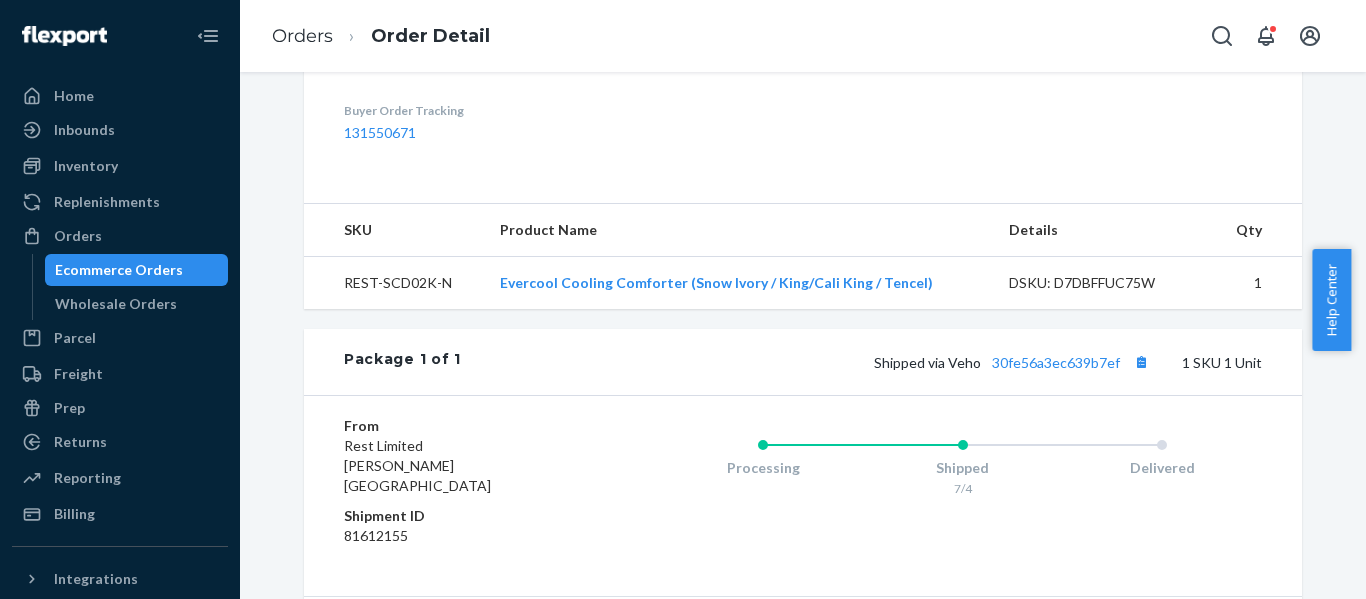 scroll, scrollTop: 667, scrollLeft: 0, axis: vertical 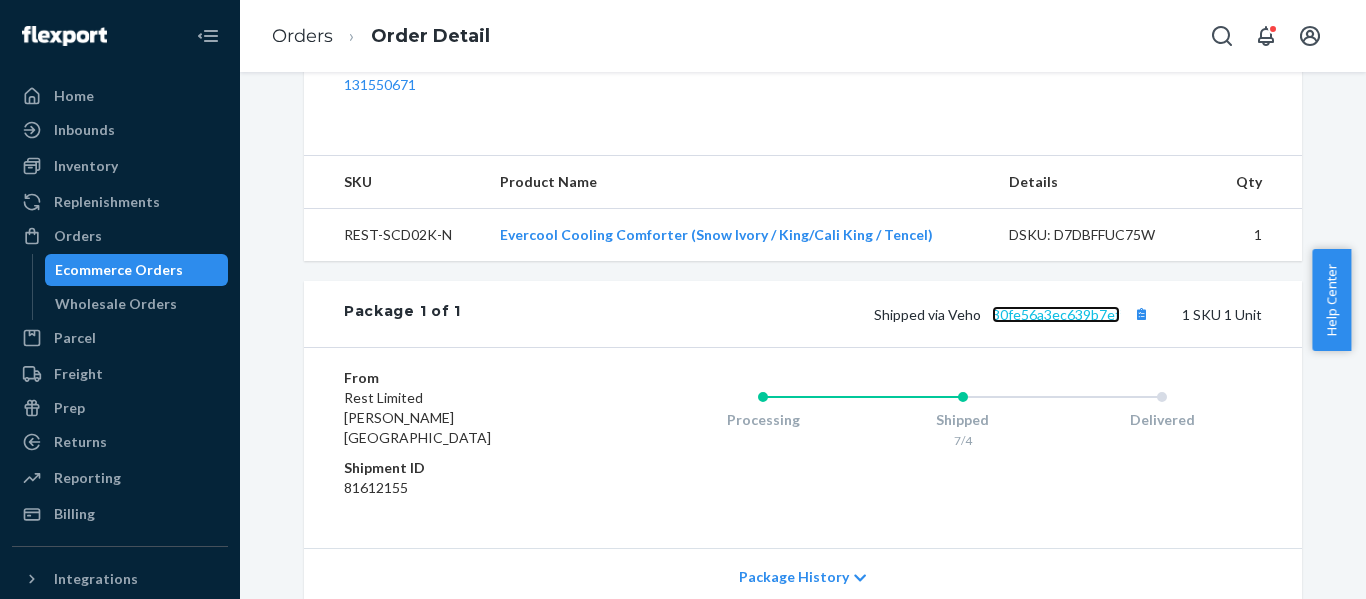 click on "30fe56a3ec639b7ef" at bounding box center [1056, 314] 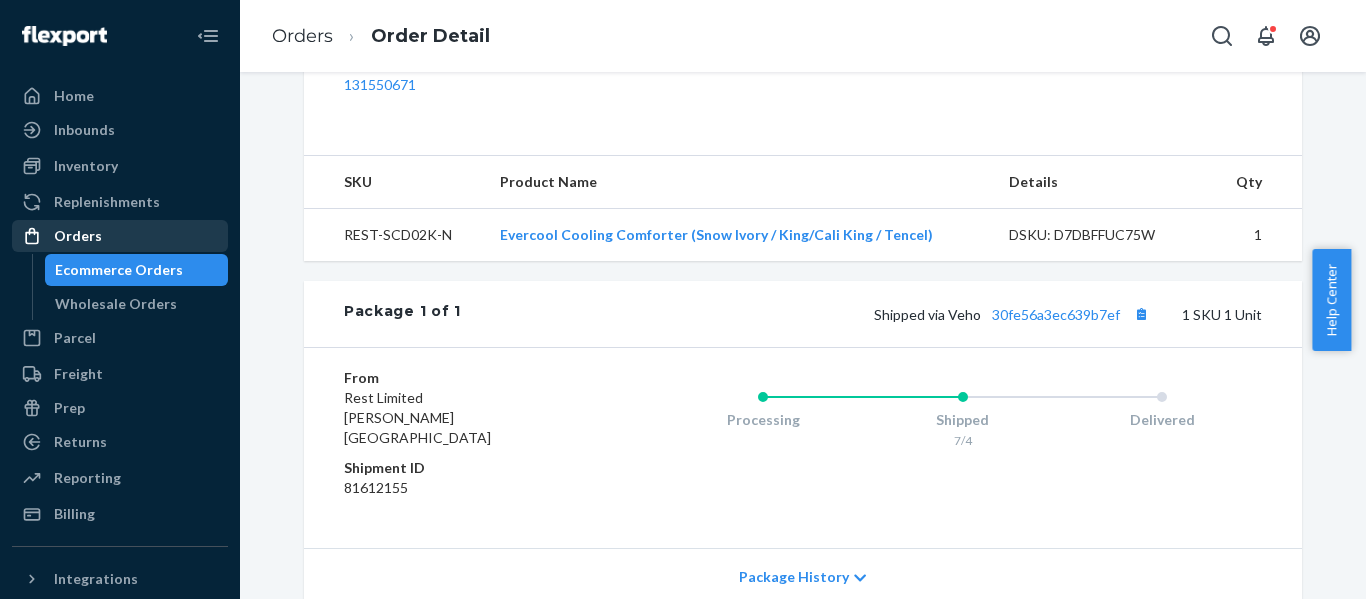 click on "Orders" at bounding box center [78, 236] 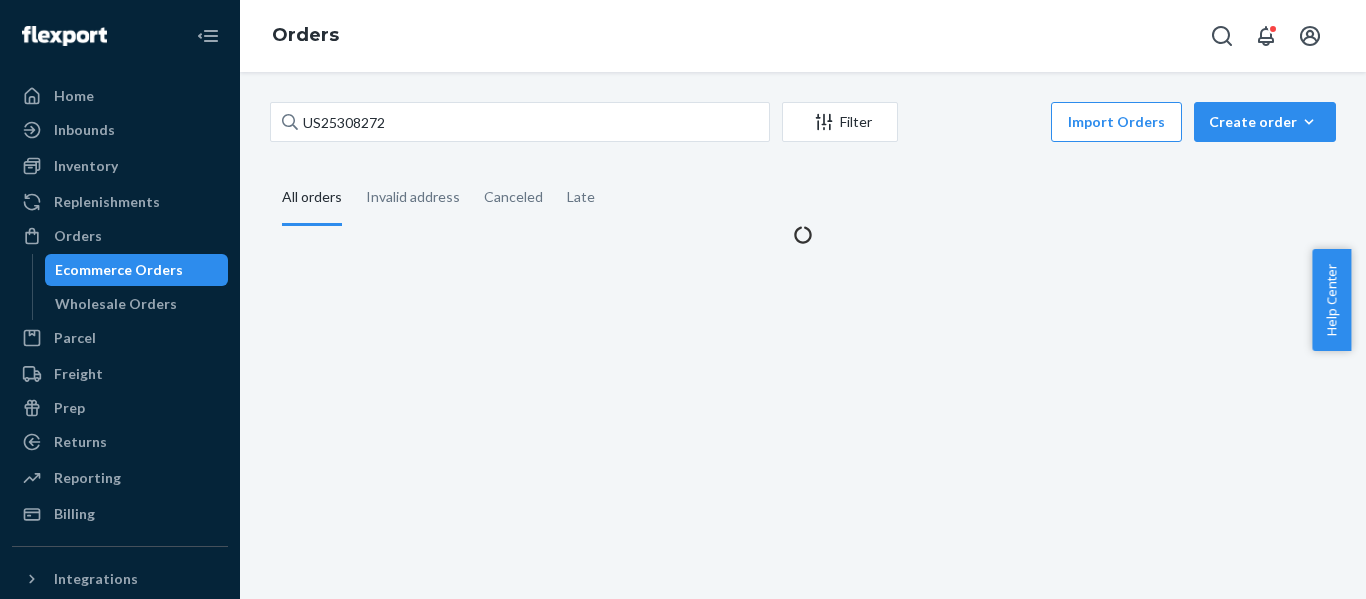 scroll, scrollTop: 0, scrollLeft: 0, axis: both 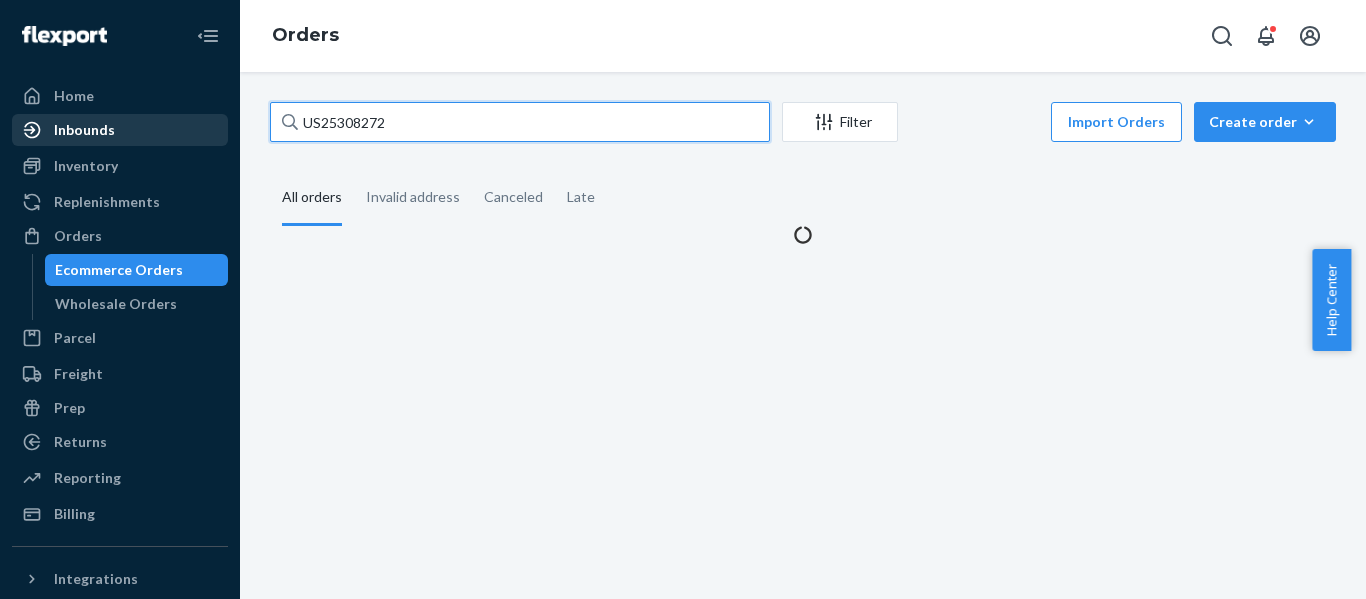 drag, startPoint x: 416, startPoint y: 128, endPoint x: 128, endPoint y: 139, distance: 288.21 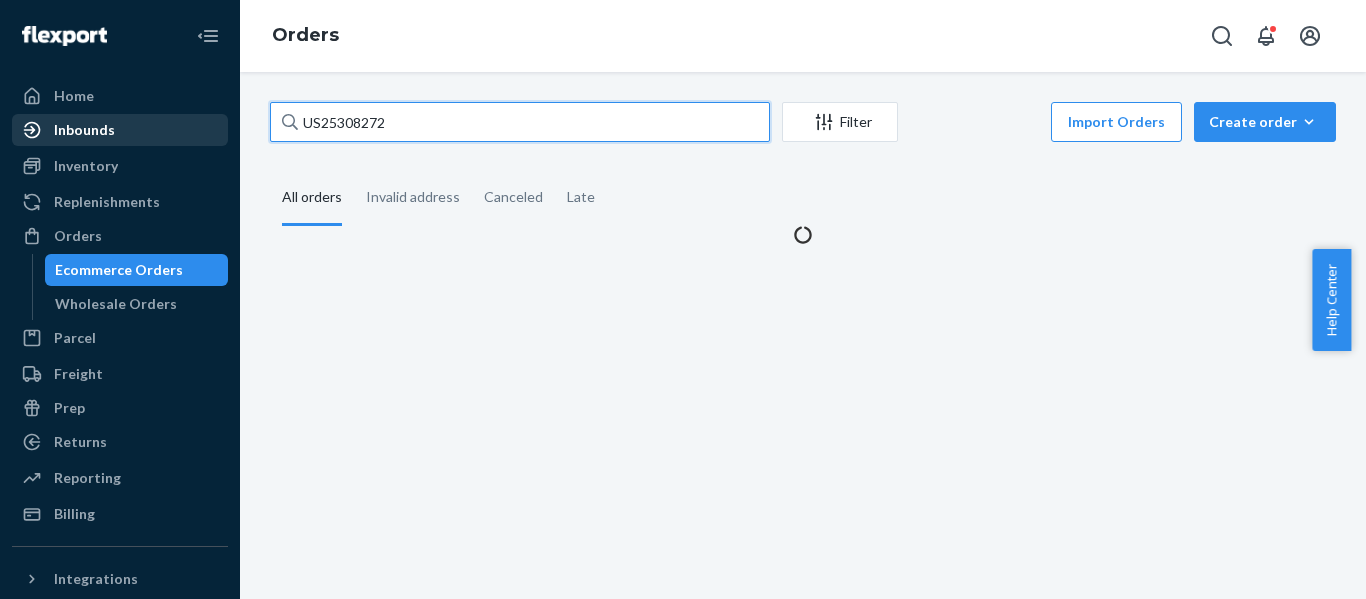 click on "Home Inbounds Shipping Plans Problems Inventory Products Replenishments Orders Ecommerce Orders Wholesale Orders Parcel Parcel orders Integrations Freight Prep Returns All Returns Settings Packages Reporting Reports Analytics Billing Integrations Add Integration Fast Tags Add Fast Tag Settings Talk to Support Help Center Give Feedback Orders US25308272 Filter Import Orders Create order Ecommerce order Removal order All orders Invalid address Canceled Late" at bounding box center [683, 299] 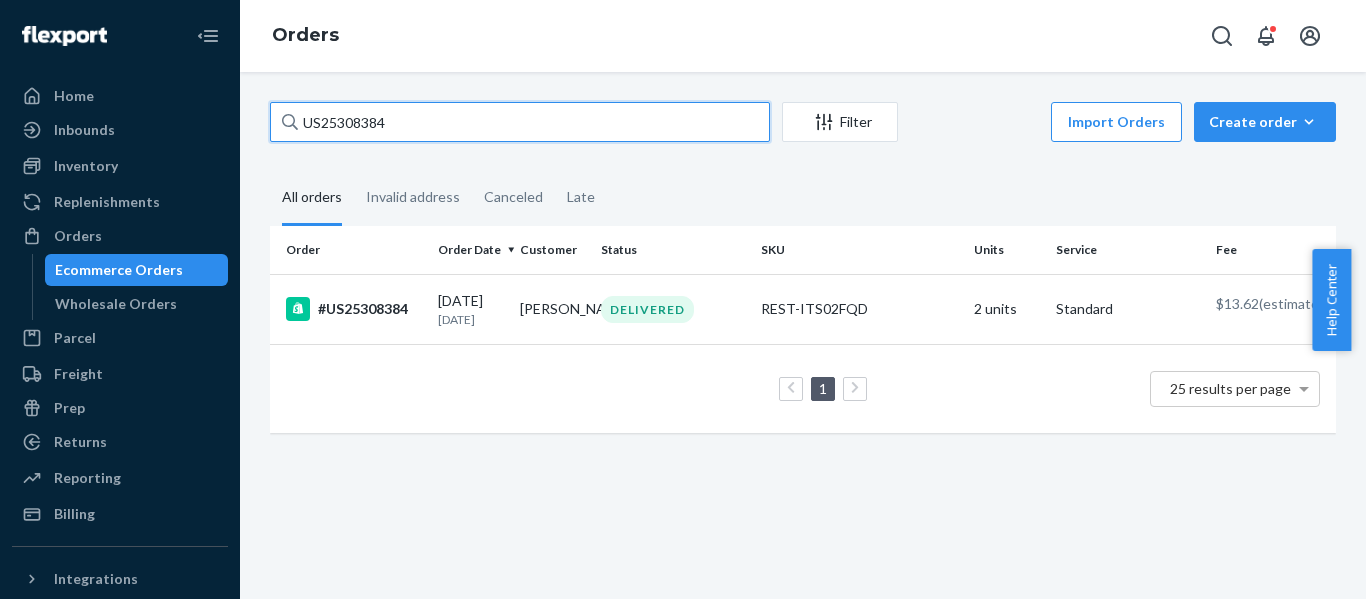 drag, startPoint x: 392, startPoint y: 124, endPoint x: 32, endPoint y: 147, distance: 360.73398 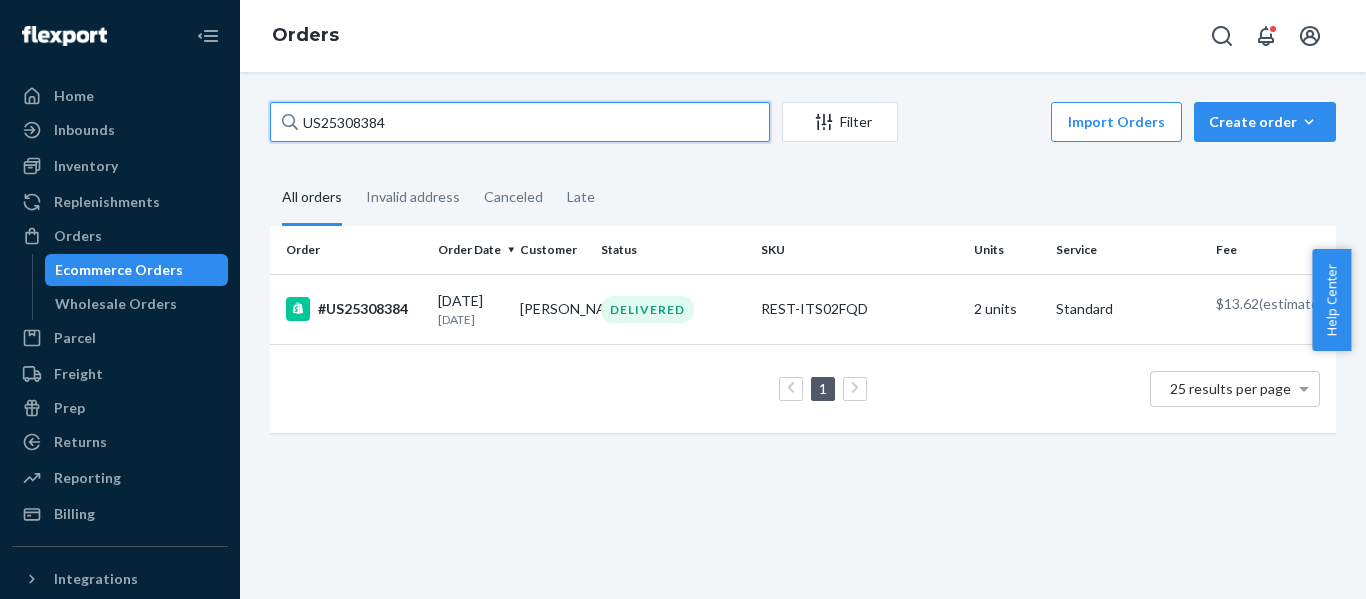 click on "Home Inbounds Shipping Plans Problems Inventory Products Replenishments Orders Ecommerce Orders Wholesale Orders Parcel Parcel orders Integrations Freight Prep Returns All Returns Settings Packages Reporting Reports Analytics Billing Integrations Add Integration Fast Tags Add Fast Tag Settings Talk to Support Help Center Give Feedback Orders US25308384 Filter Import Orders Create order Ecommerce order Removal order All orders Invalid address Canceled Late Order Order Date Customer Status SKU Units Service Fee #US25308384 [DATE] [DATE] [PERSON_NAME] DELIVERED REST-ITS02FQD 2 units Standard $13.62  (estimated) 1 25 results per page" at bounding box center [683, 299] 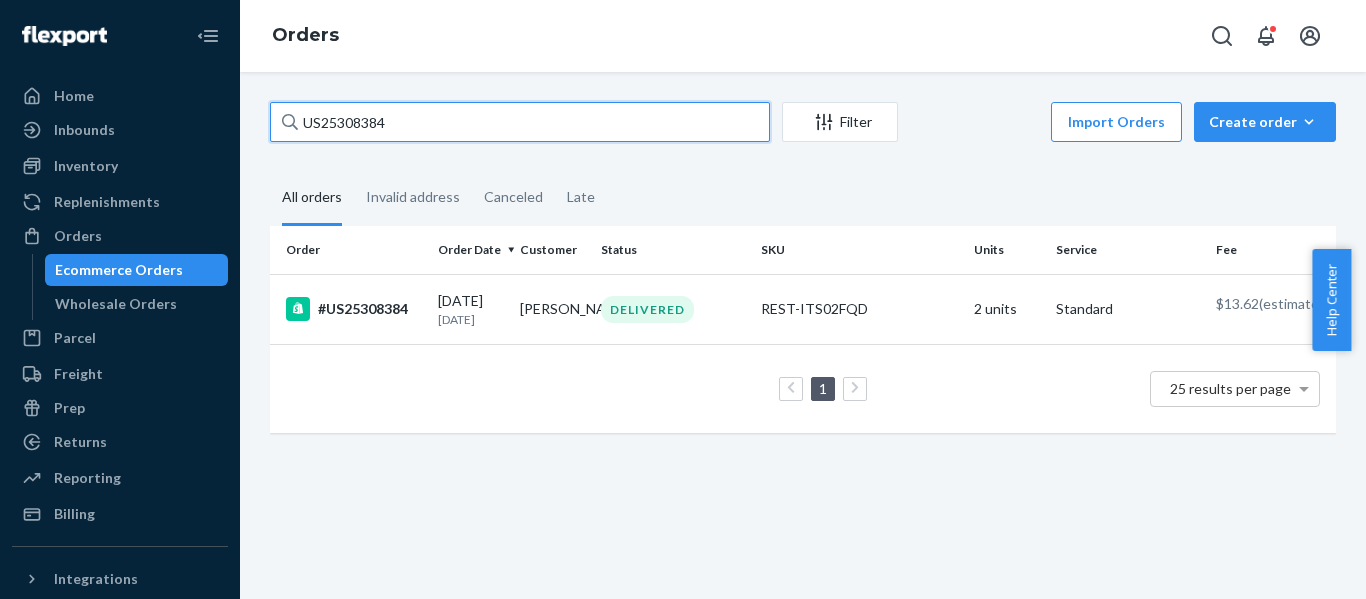 paste on "746" 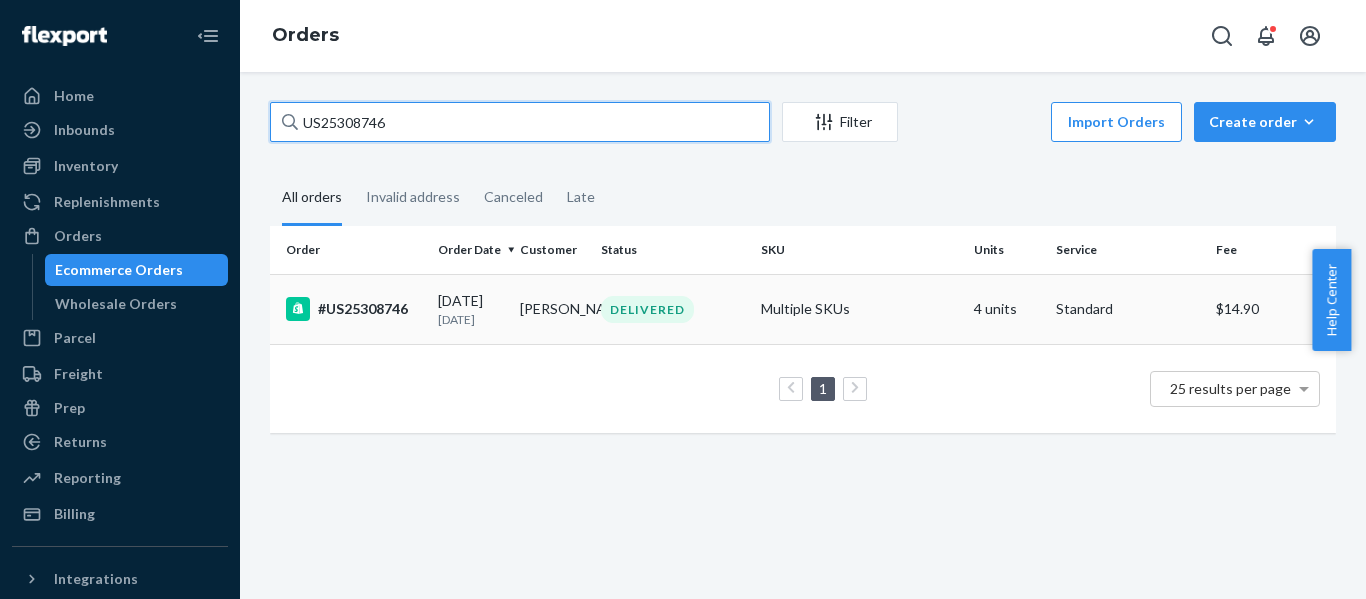 type on "US25308746" 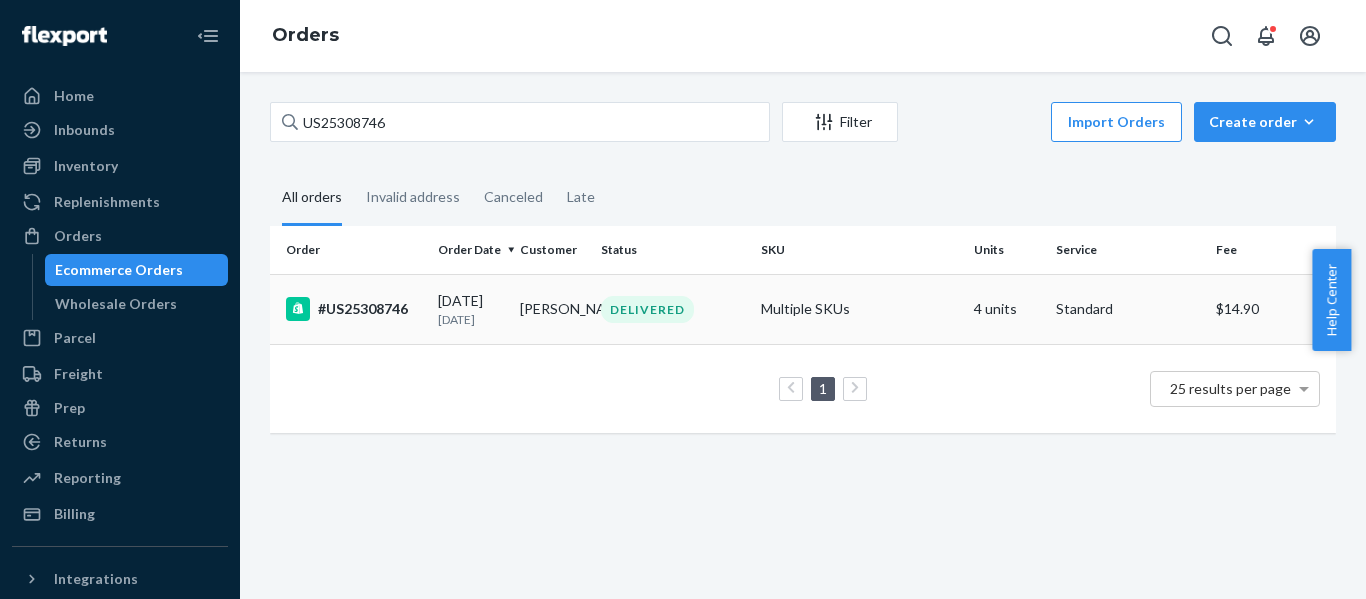 click on "#US25308746" at bounding box center [354, 309] 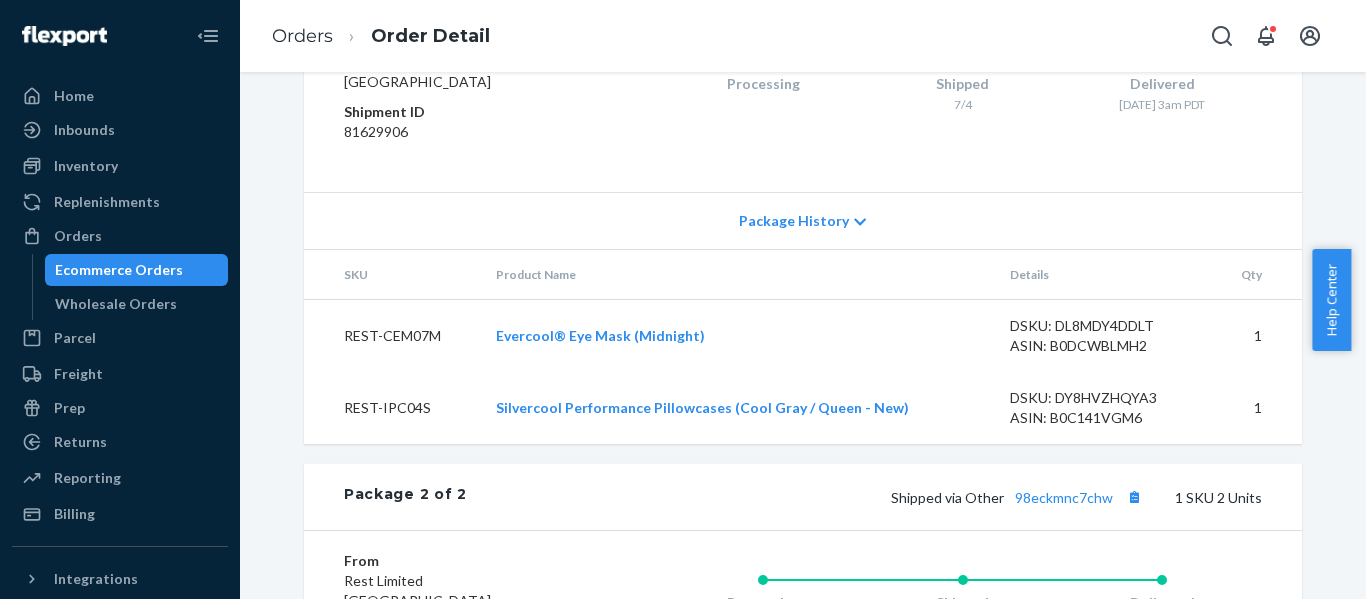 scroll, scrollTop: 1333, scrollLeft: 0, axis: vertical 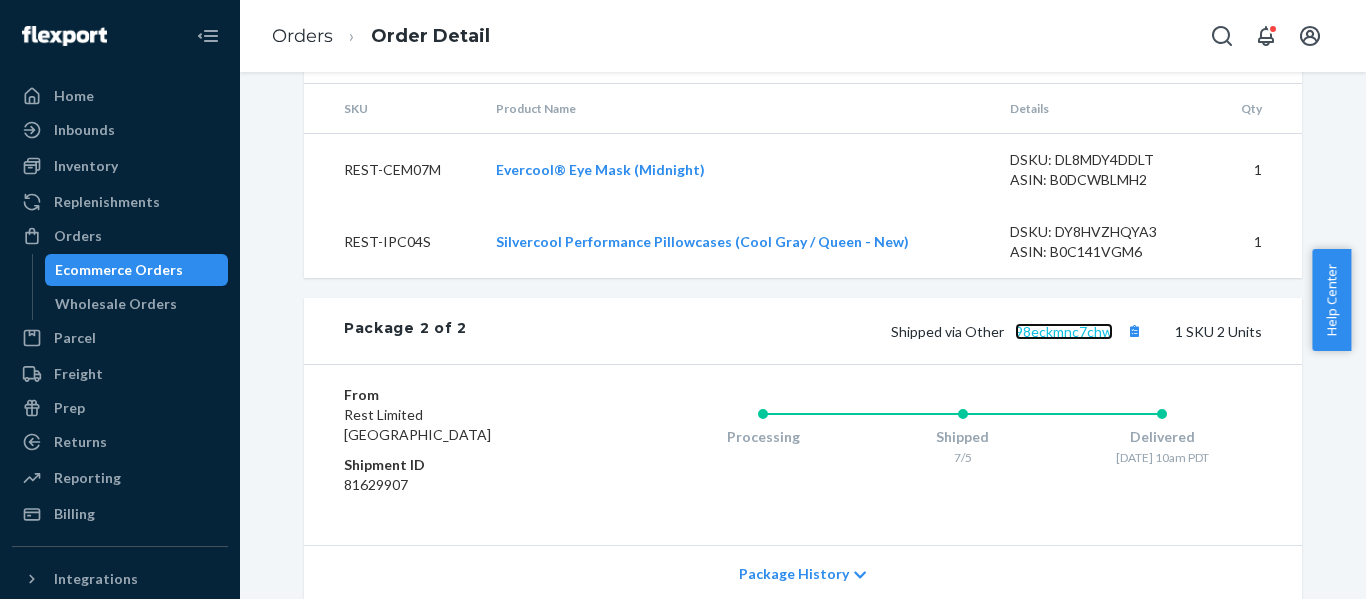 click on "98eckmnc7chw" at bounding box center [1064, 331] 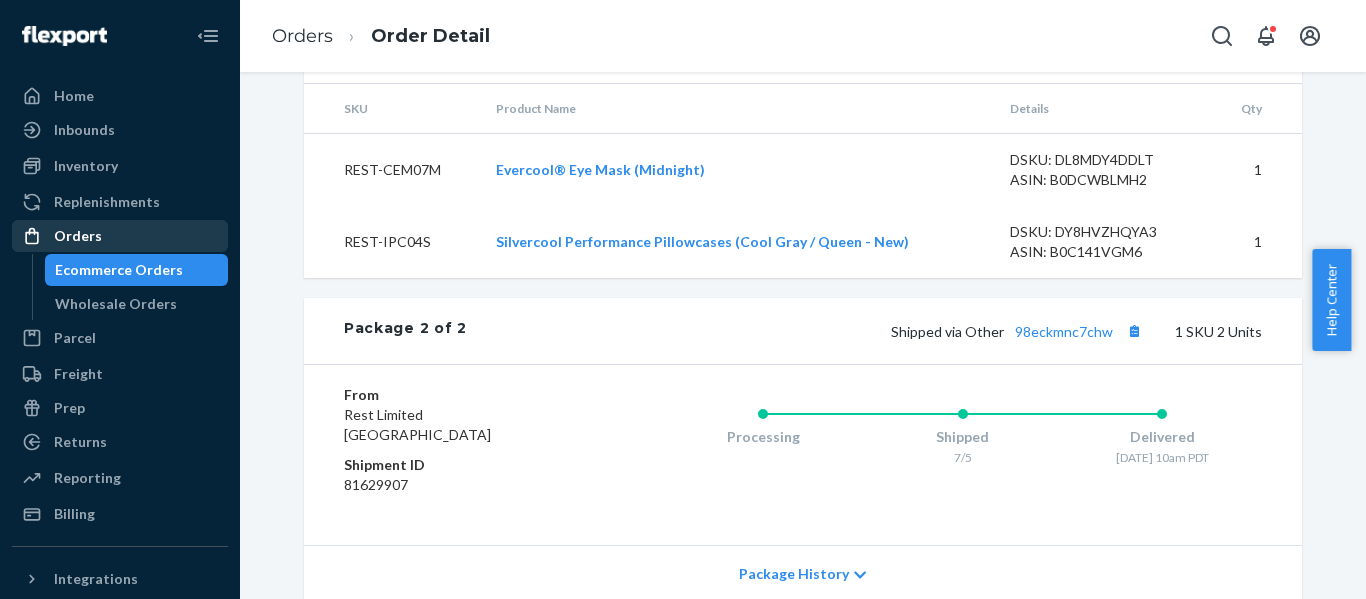 click on "Orders" at bounding box center (78, 236) 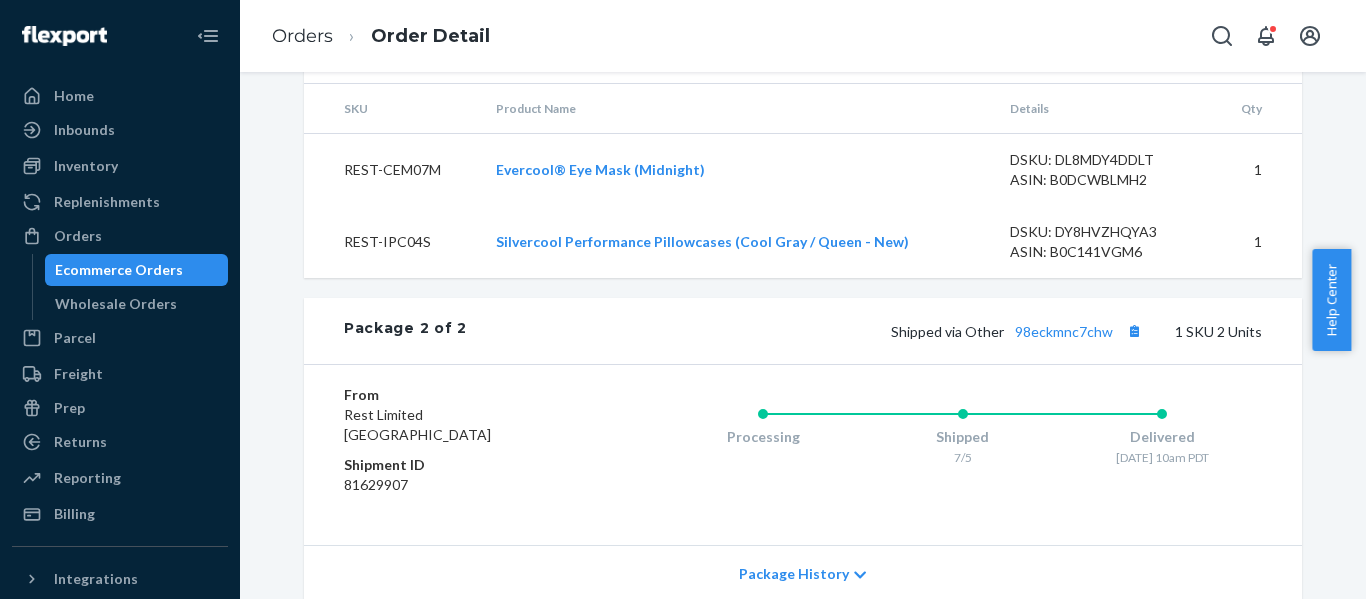 scroll, scrollTop: 0, scrollLeft: 0, axis: both 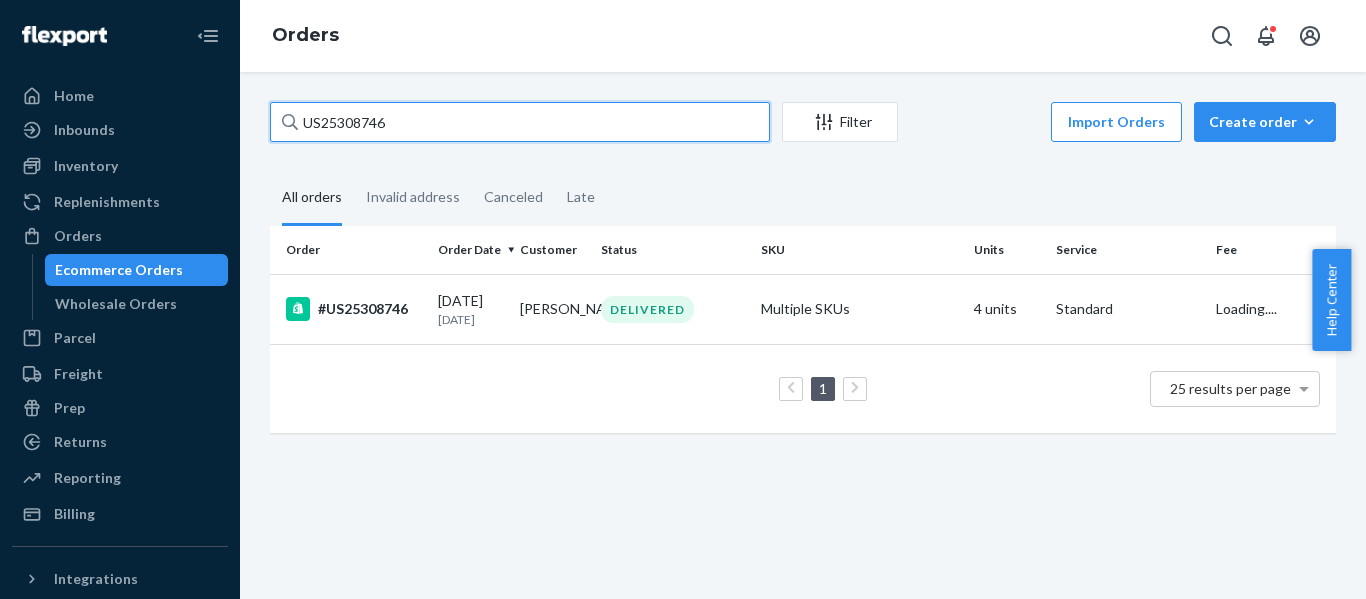 drag, startPoint x: 316, startPoint y: 109, endPoint x: 48, endPoint y: 88, distance: 268.8215 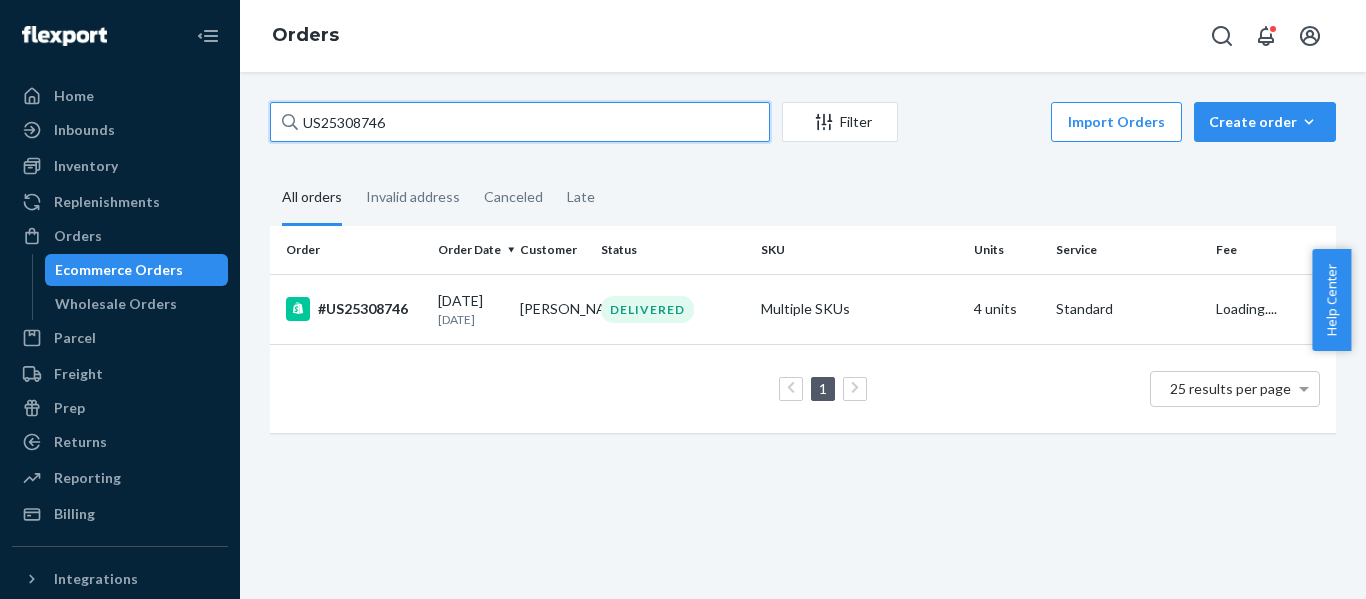 click on "Home Inbounds Shipping Plans Problems Inventory Products Replenishments Orders Ecommerce Orders Wholesale Orders Parcel Parcel orders Integrations Freight Prep Returns All Returns Settings Packages Reporting Reports Analytics Billing Integrations Add Integration Fast Tags Add Fast Tag Settings Talk to Support Help Center Give Feedback Orders US25308746 Filter Import Orders Create order Ecommerce order Removal order All orders Invalid address Canceled Late Order Order Date Customer Status SKU Units Service Fee #US25308746 [DATE] [DATE] [PERSON_NAME] DELIVERED Multiple SKUs 4 units Standard Loading.... 1 25 results per page" at bounding box center (683, 299) 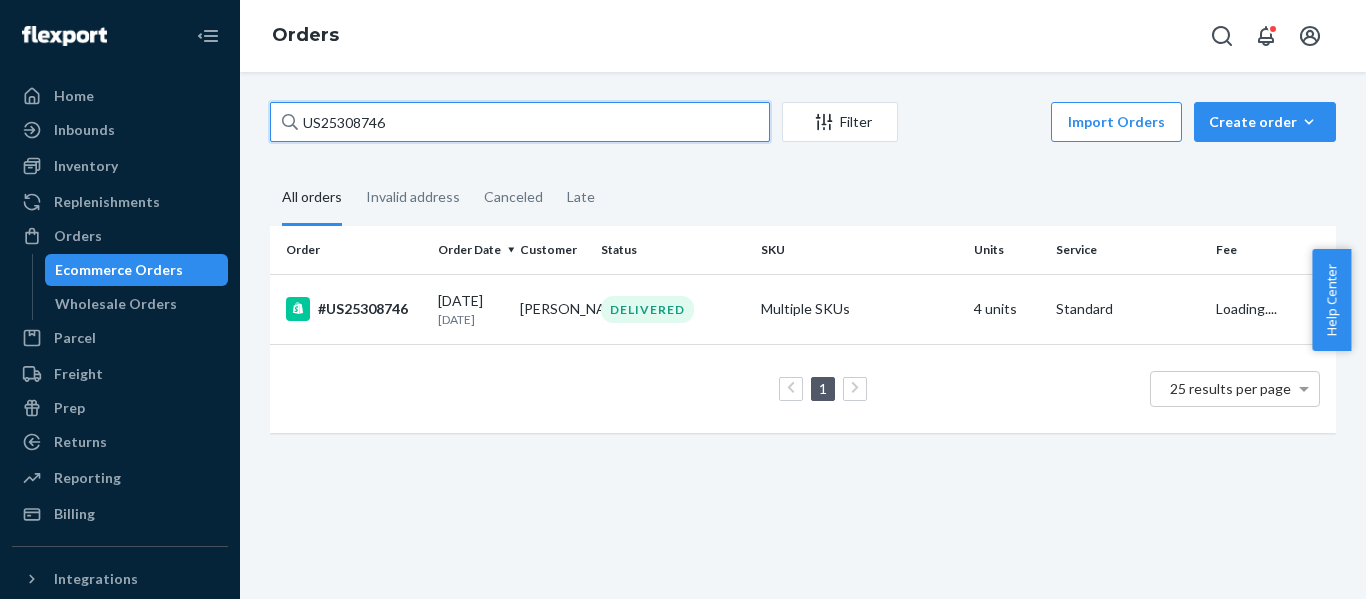 paste on "69" 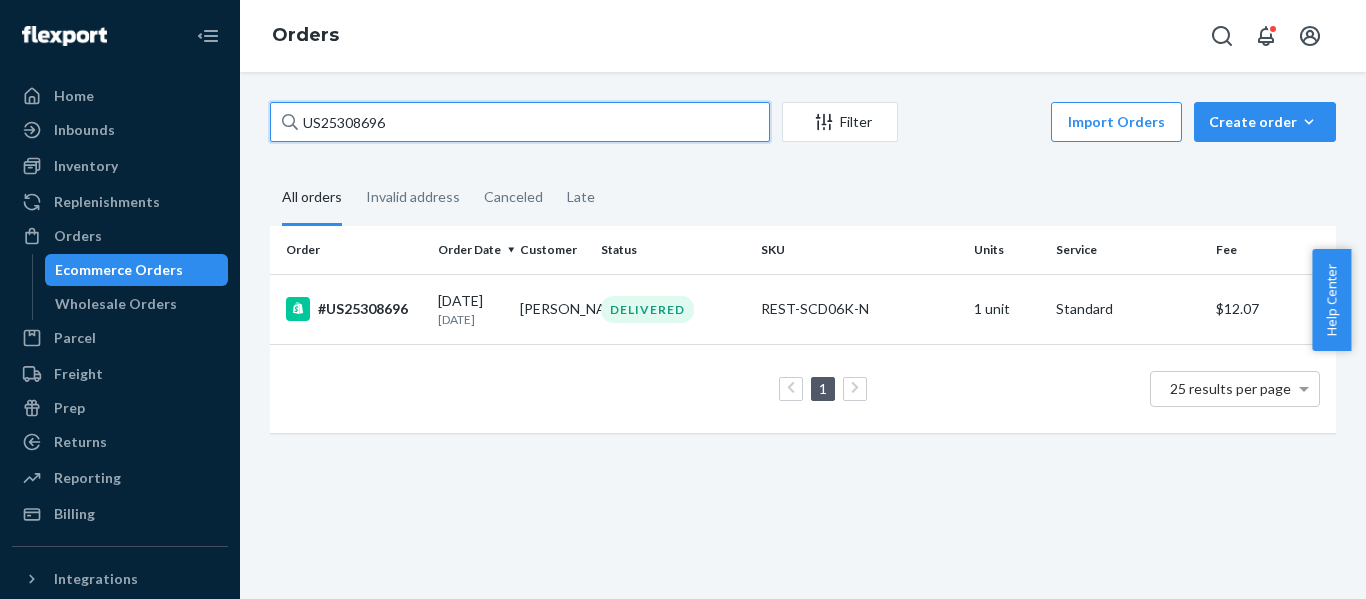 type on "US25308696" 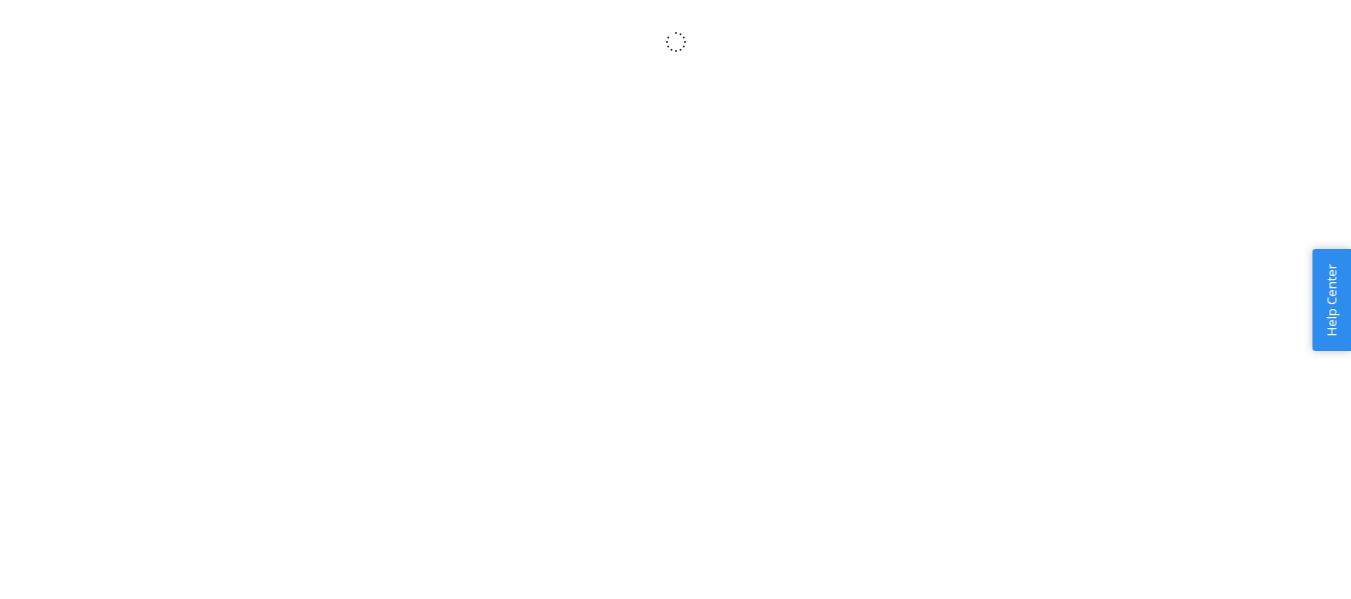 scroll, scrollTop: 0, scrollLeft: 0, axis: both 